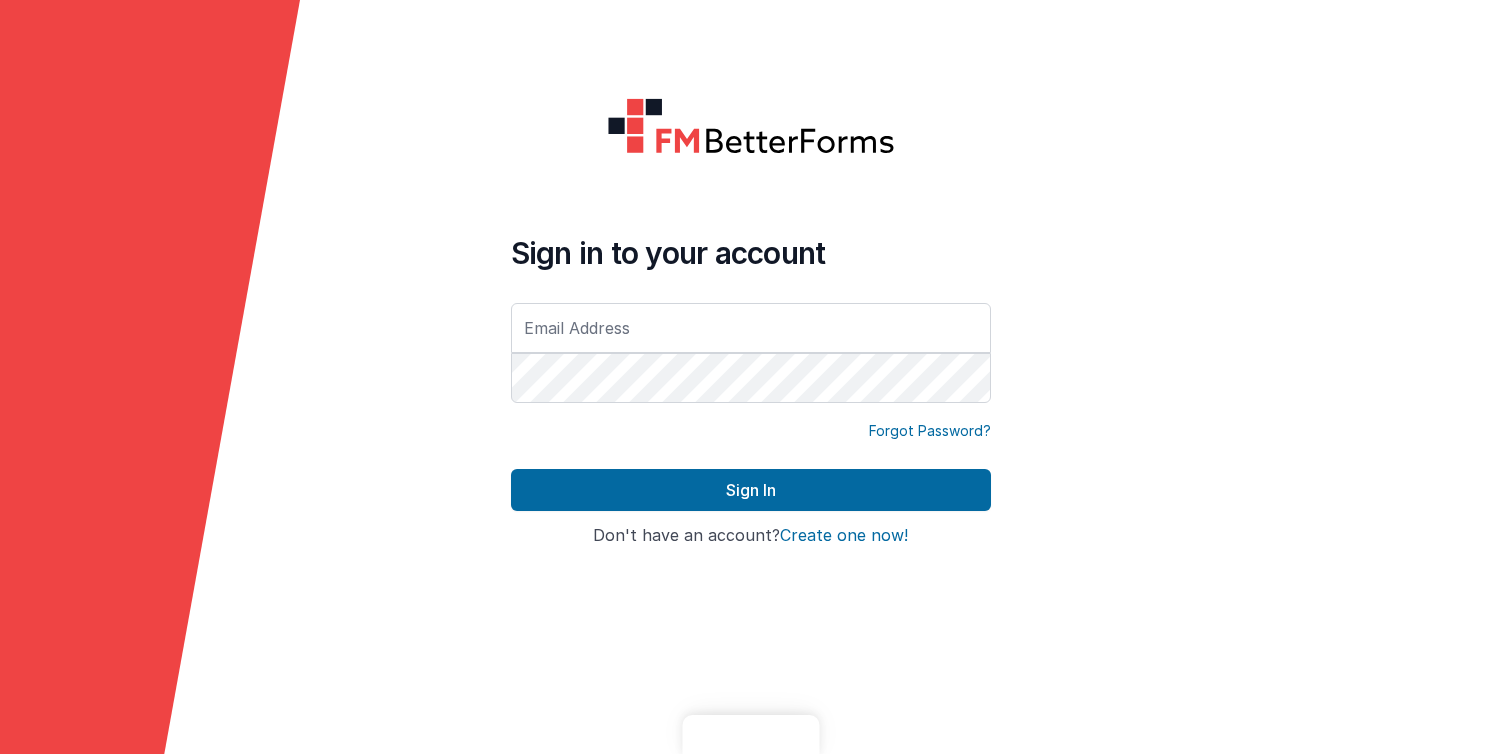 scroll, scrollTop: 0, scrollLeft: 0, axis: both 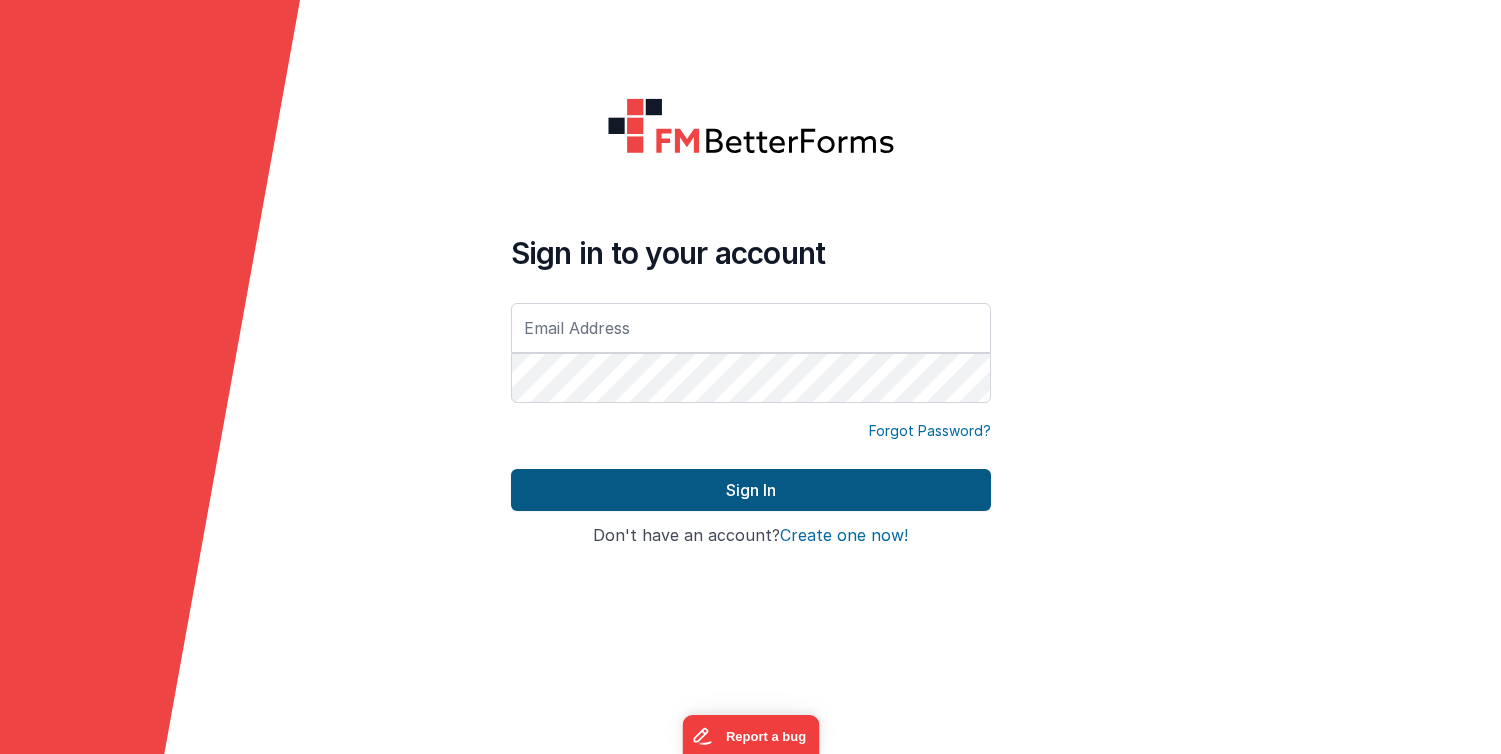 type on "[EMAIL_ADDRESS][DOMAIN_NAME]" 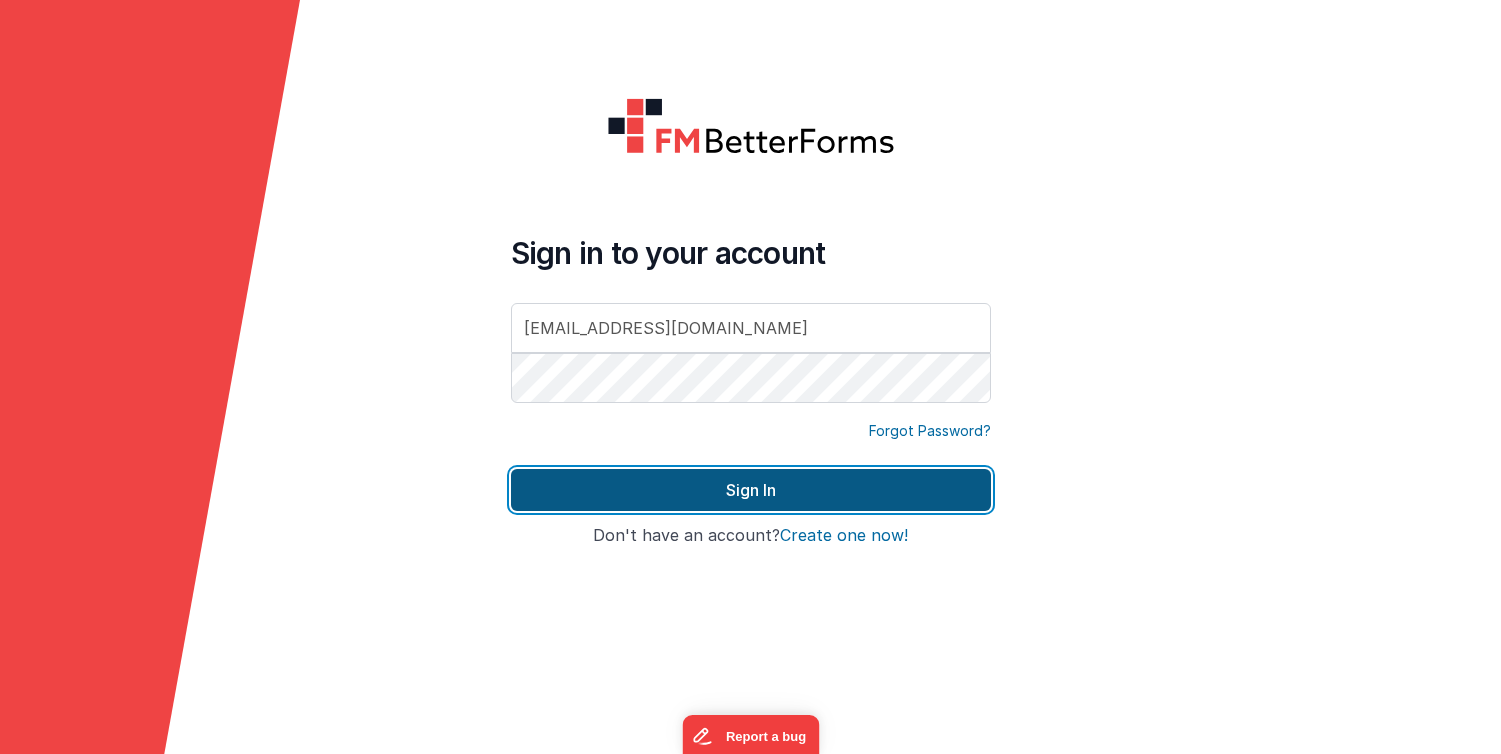 click on "Sign In" at bounding box center (751, 490) 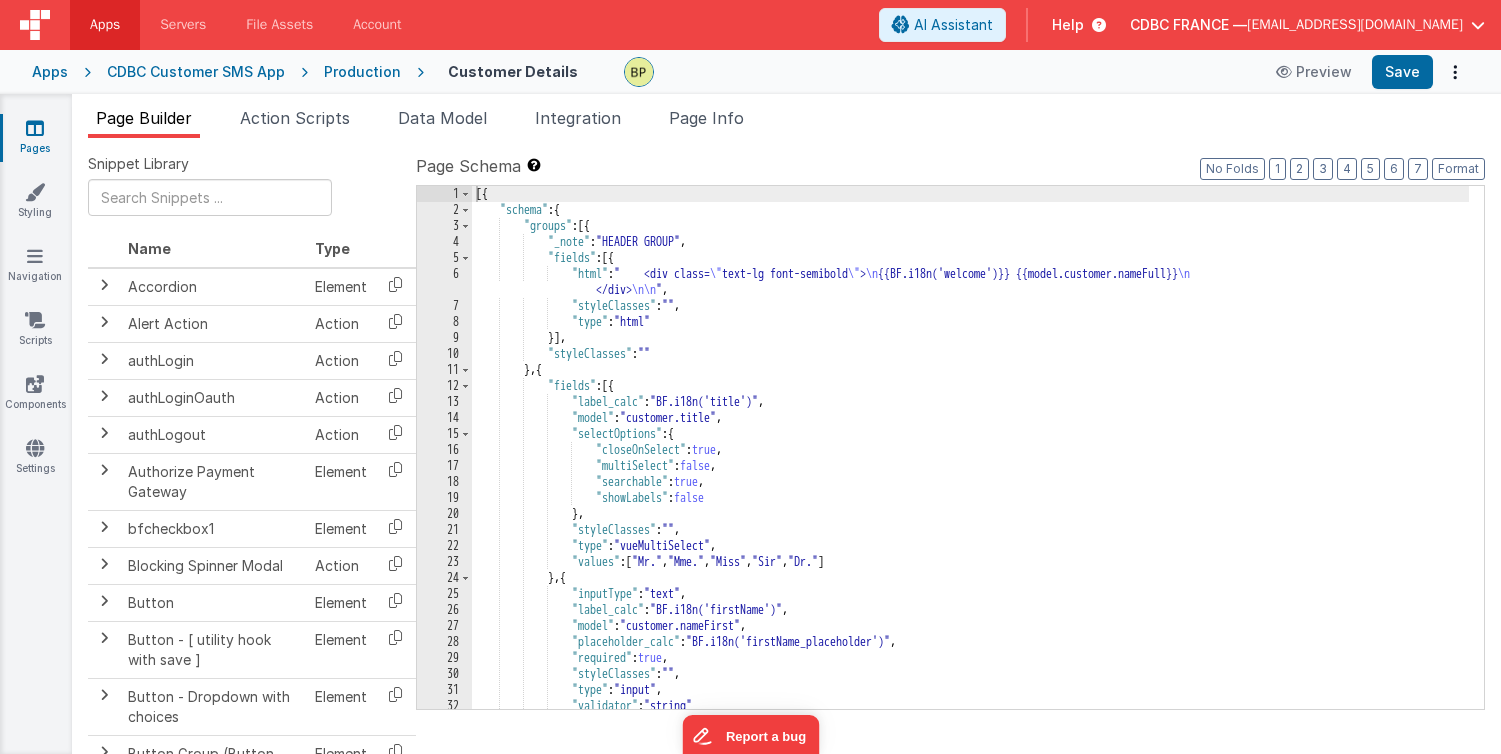 click on "Help" at bounding box center (1068, 25) 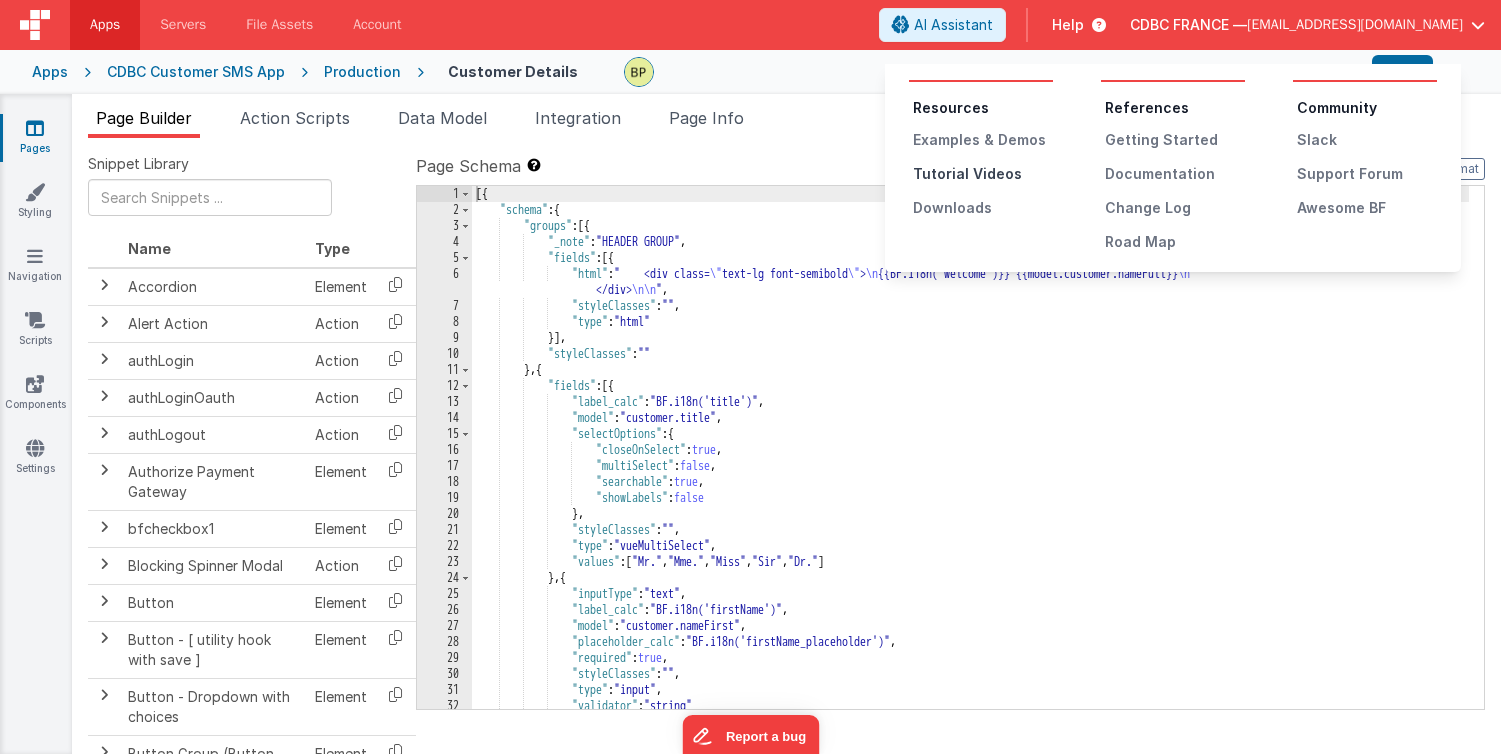 click on "Tutorial Videos" at bounding box center [983, 174] 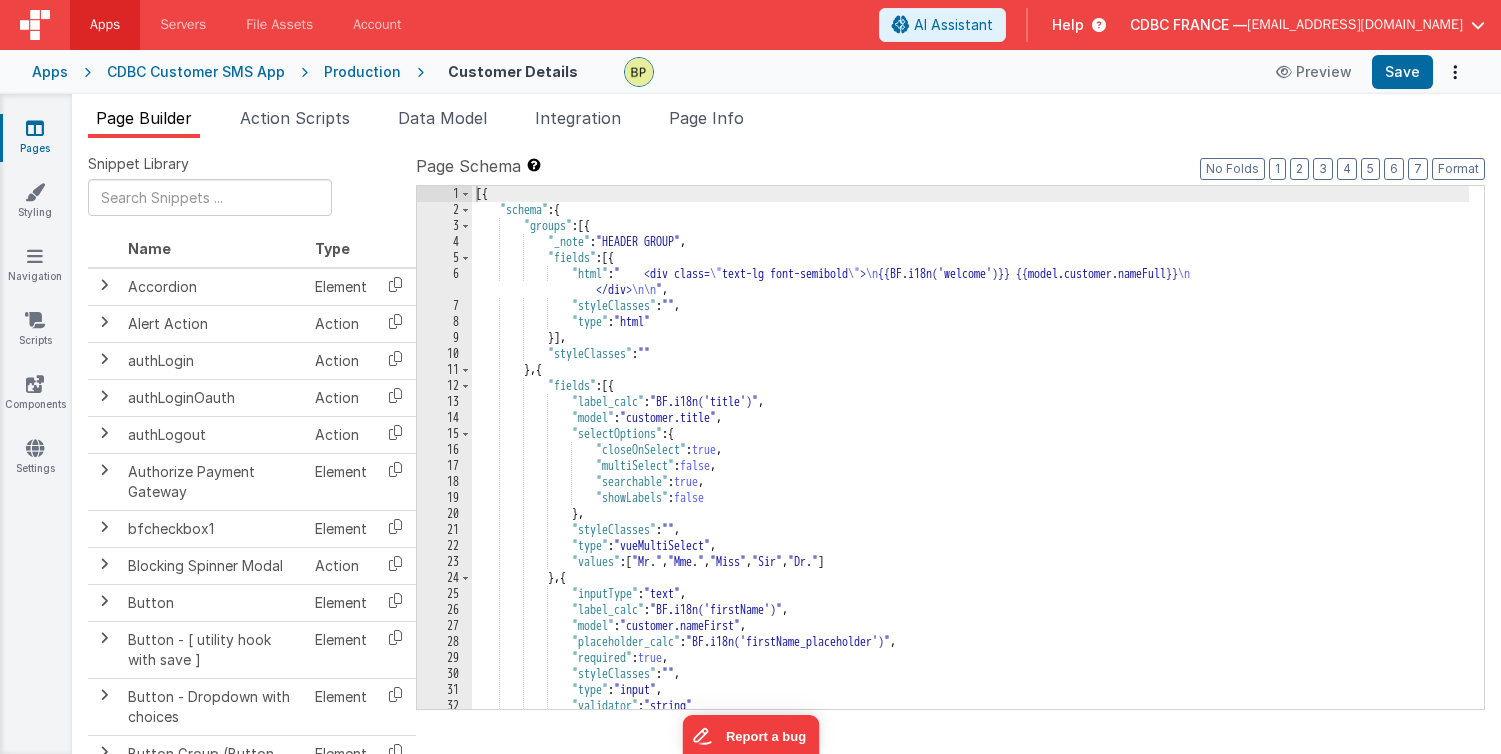 click on "Apps" at bounding box center (50, 72) 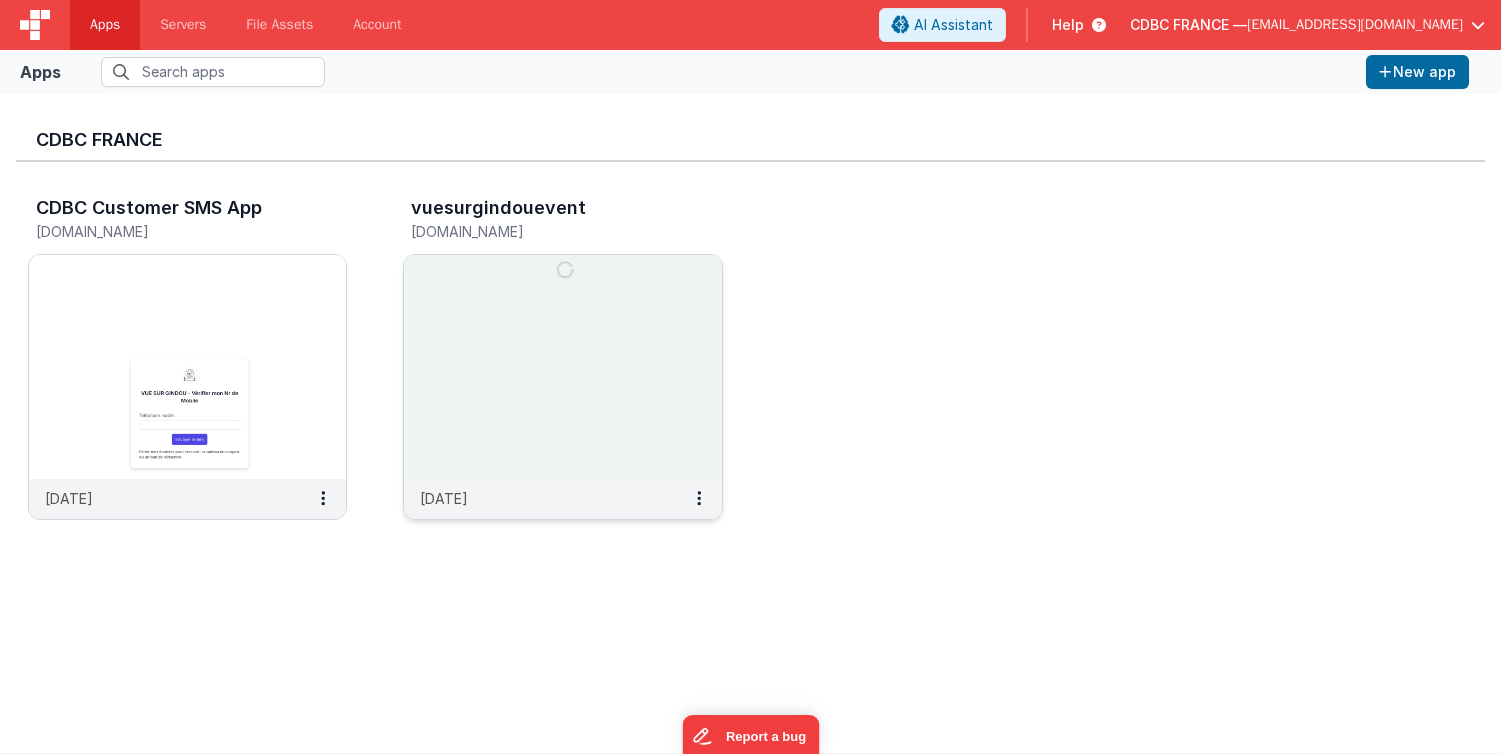 click at bounding box center [562, 367] 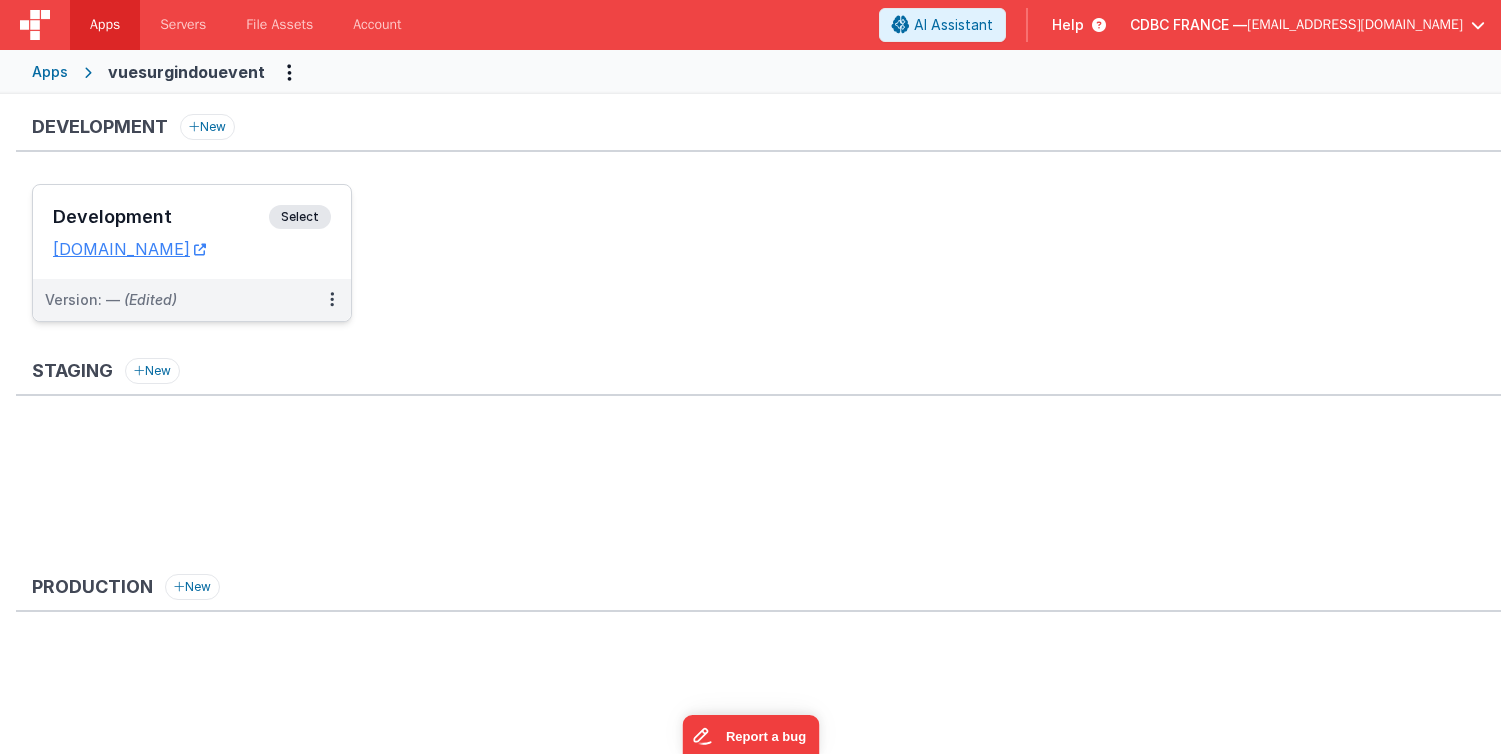 click on "Select" at bounding box center (300, 217) 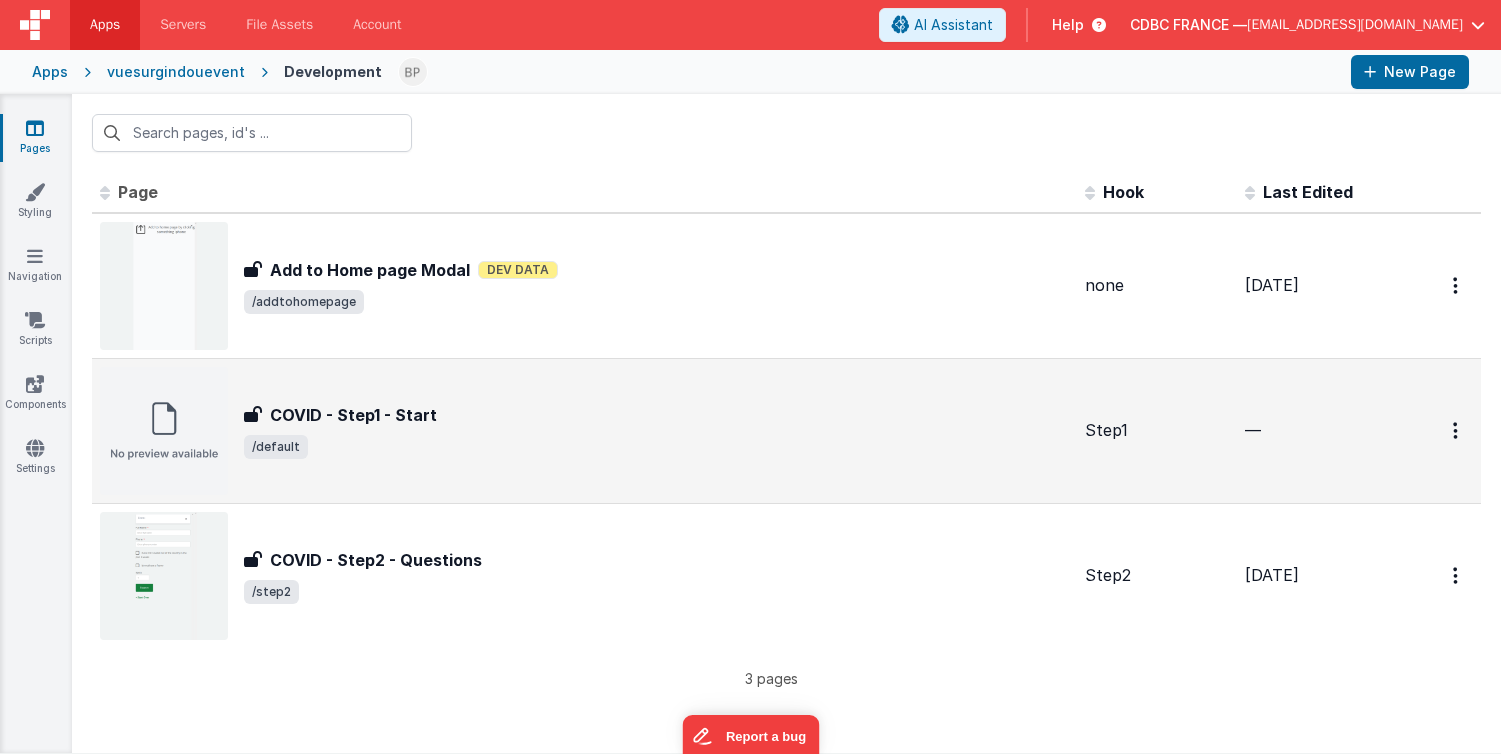 click on "COVID - Step1 - Start" at bounding box center (353, 415) 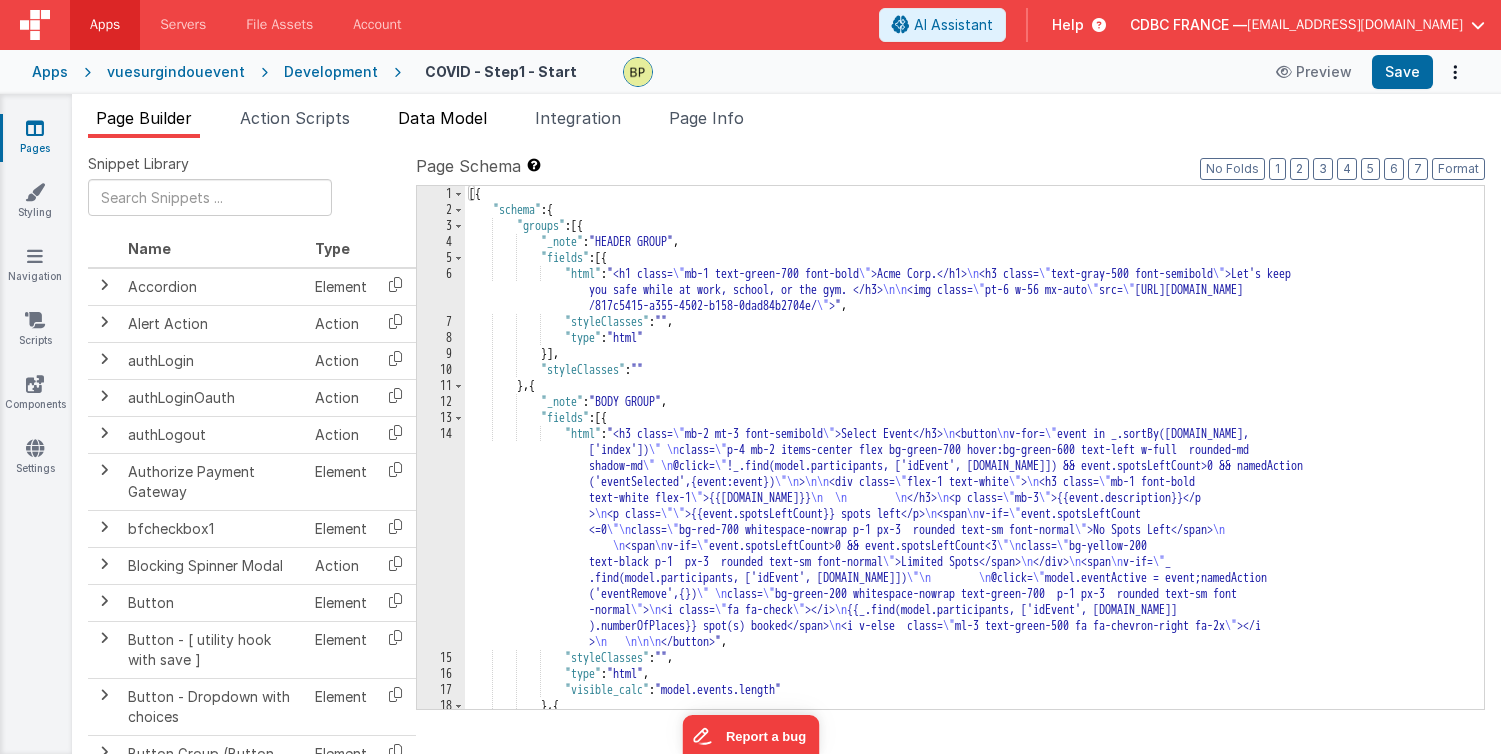 click on "Data Model" at bounding box center [442, 118] 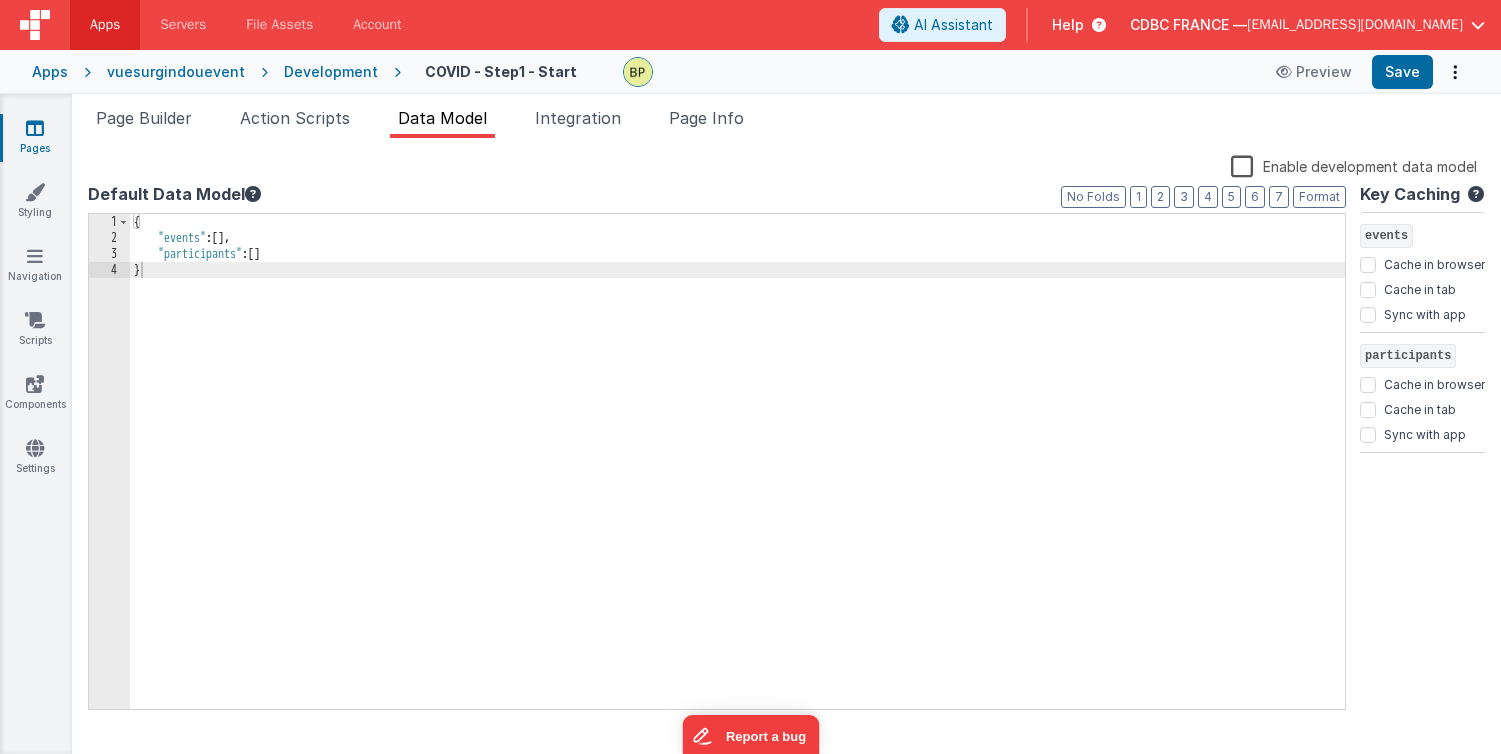 click on "Enable development data model" at bounding box center [1354, 165] 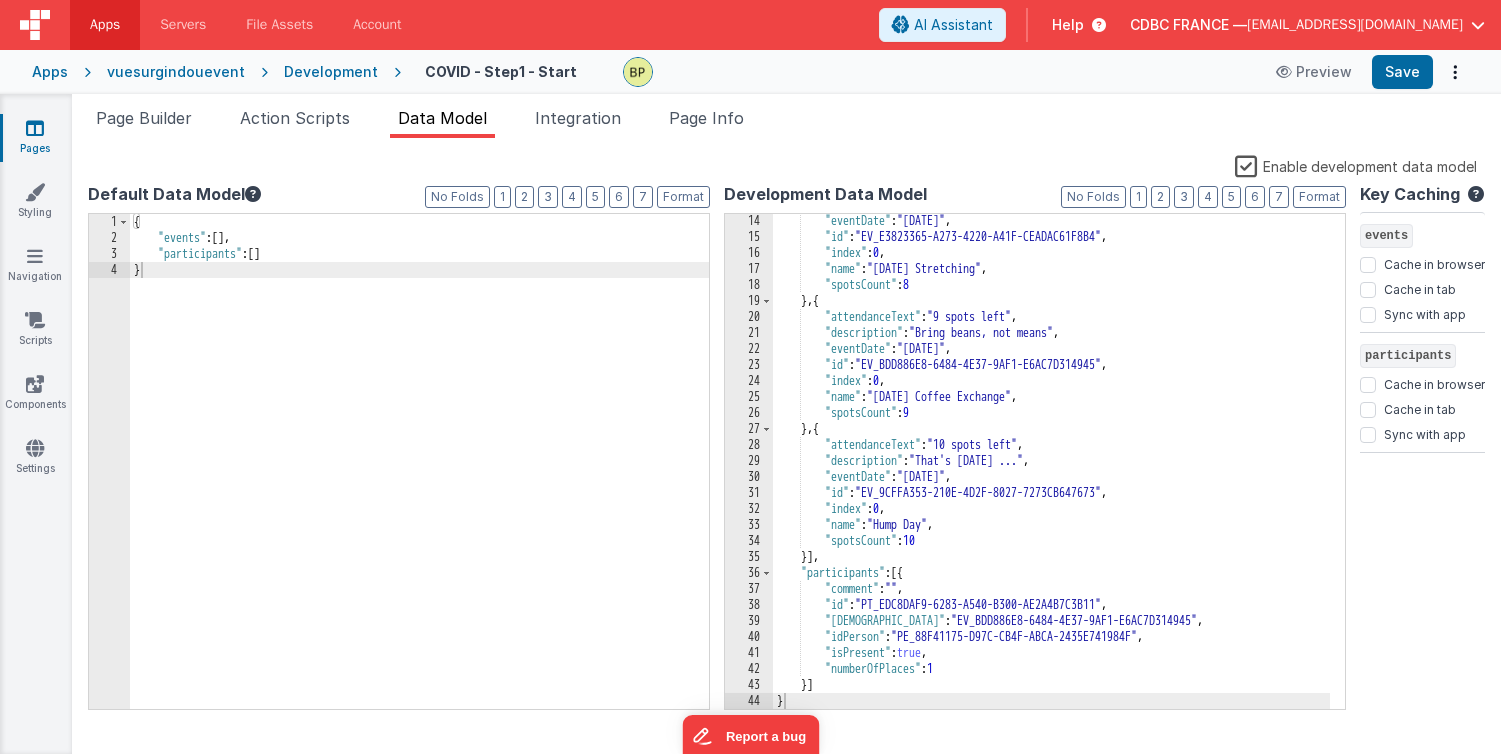 scroll, scrollTop: 0, scrollLeft: 0, axis: both 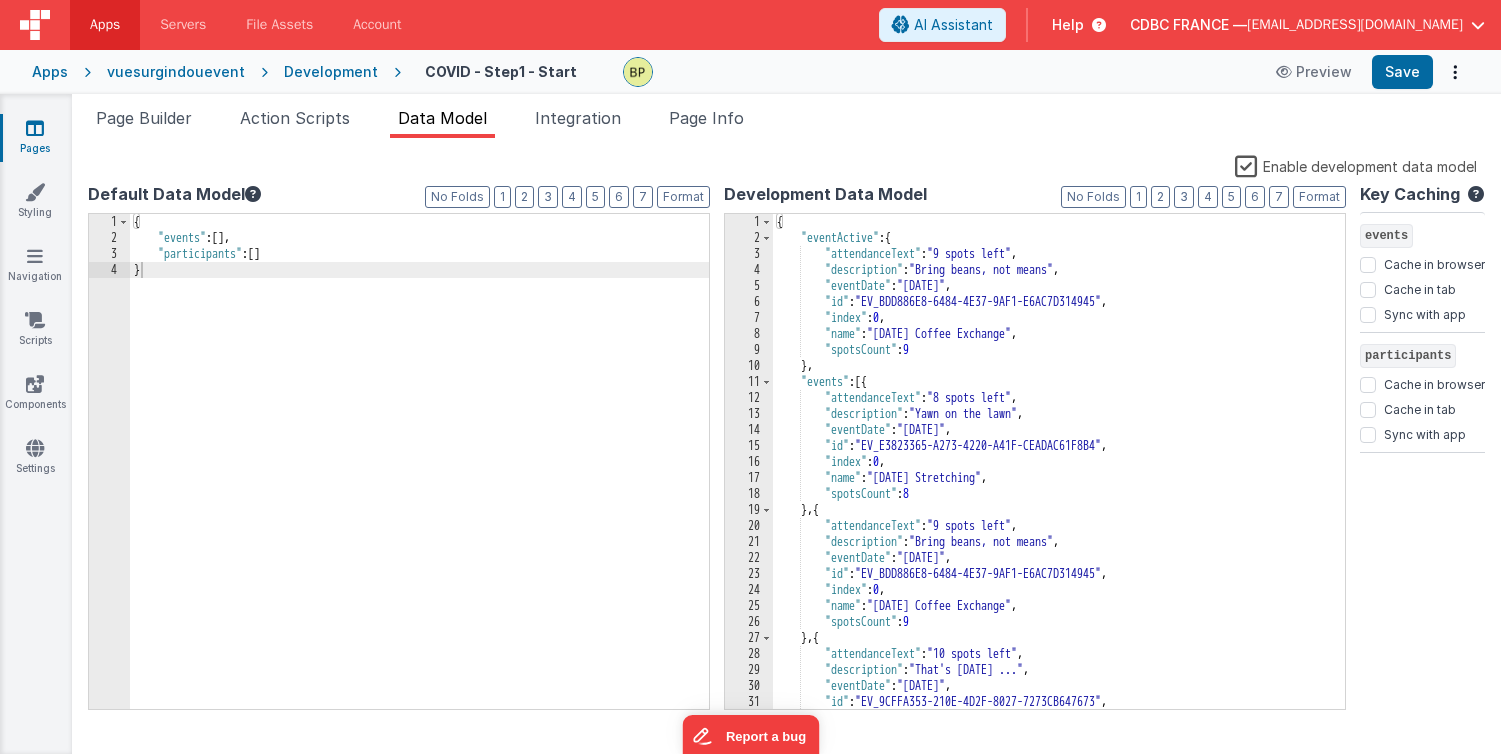 click on "Development" at bounding box center [331, 72] 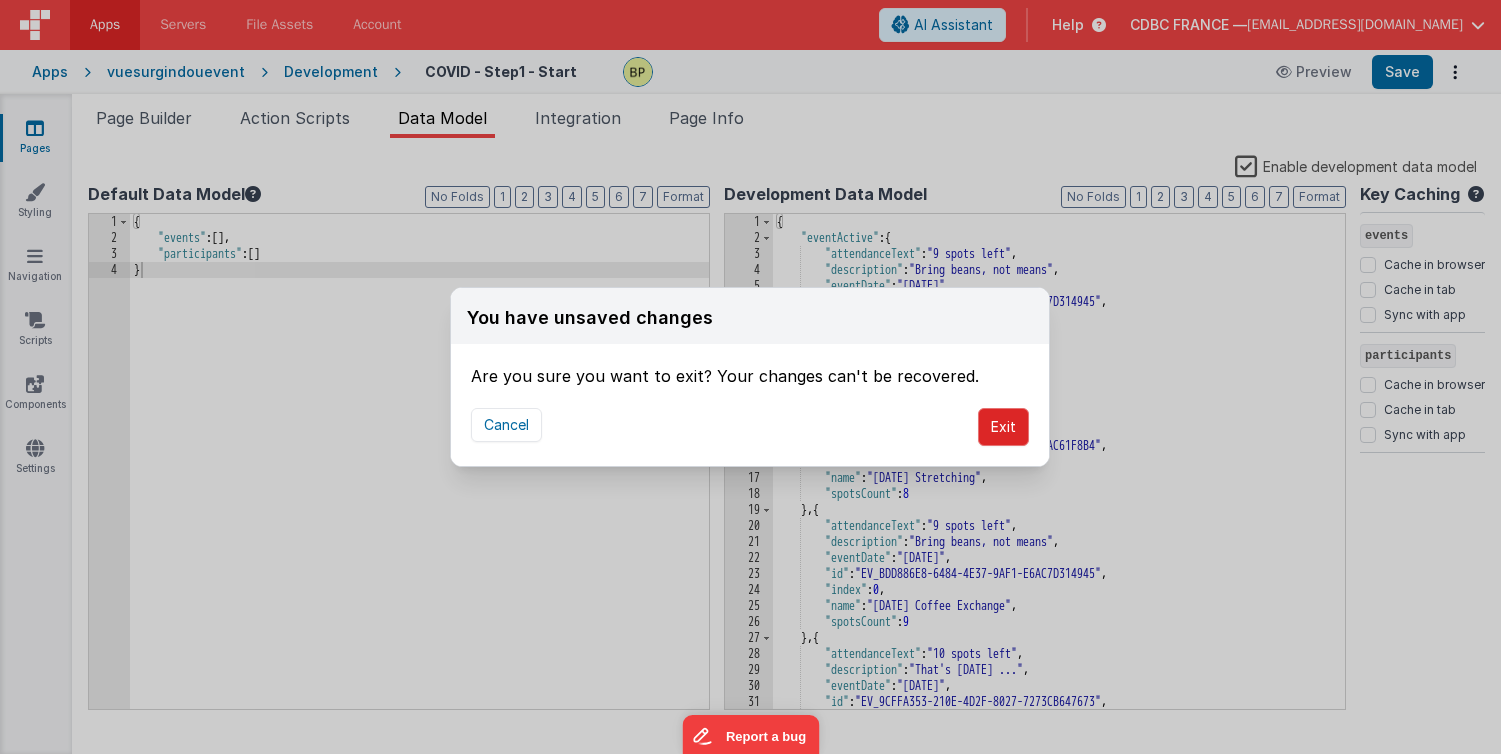 click on "Exit" at bounding box center (1003, 427) 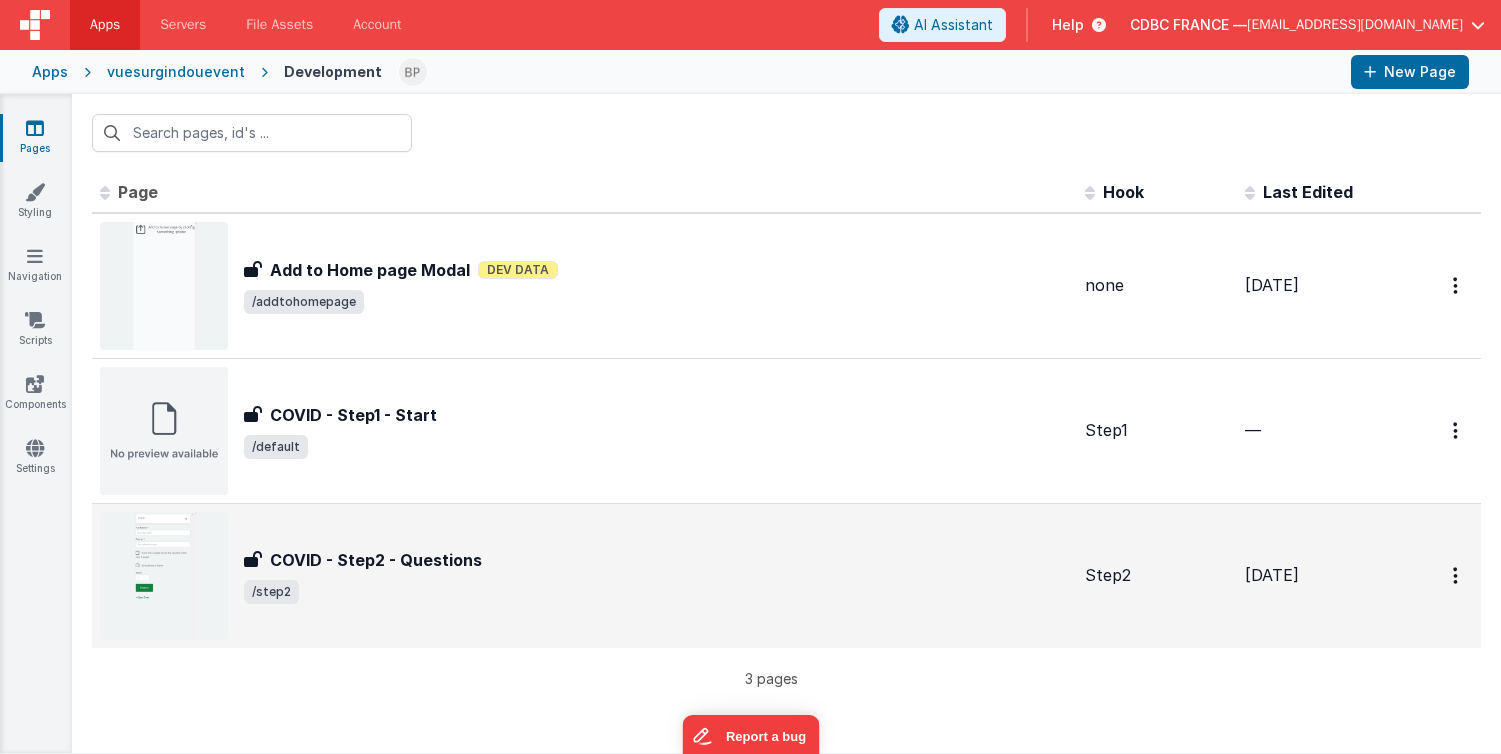 click on "COVID - Step2 - Questions" at bounding box center (376, 560) 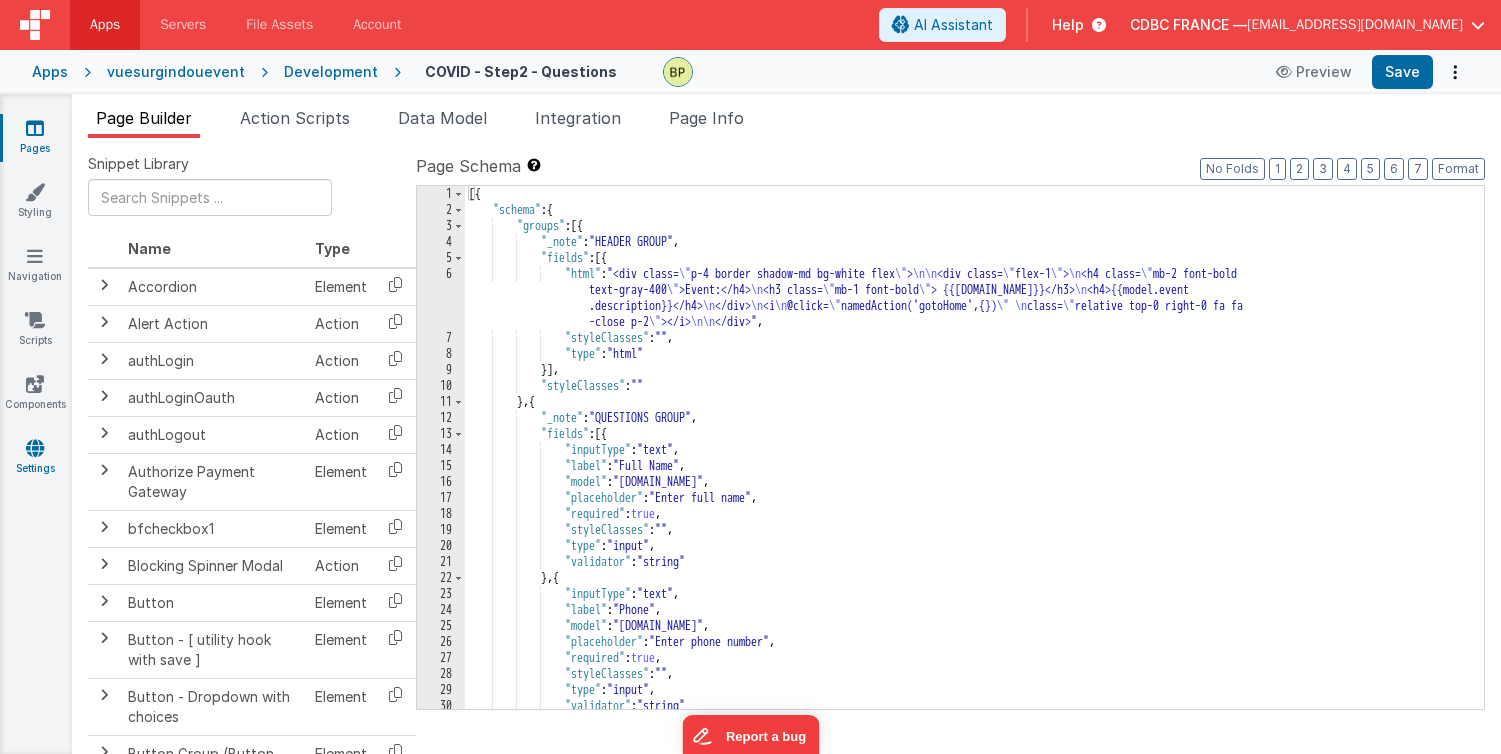 click at bounding box center (35, 448) 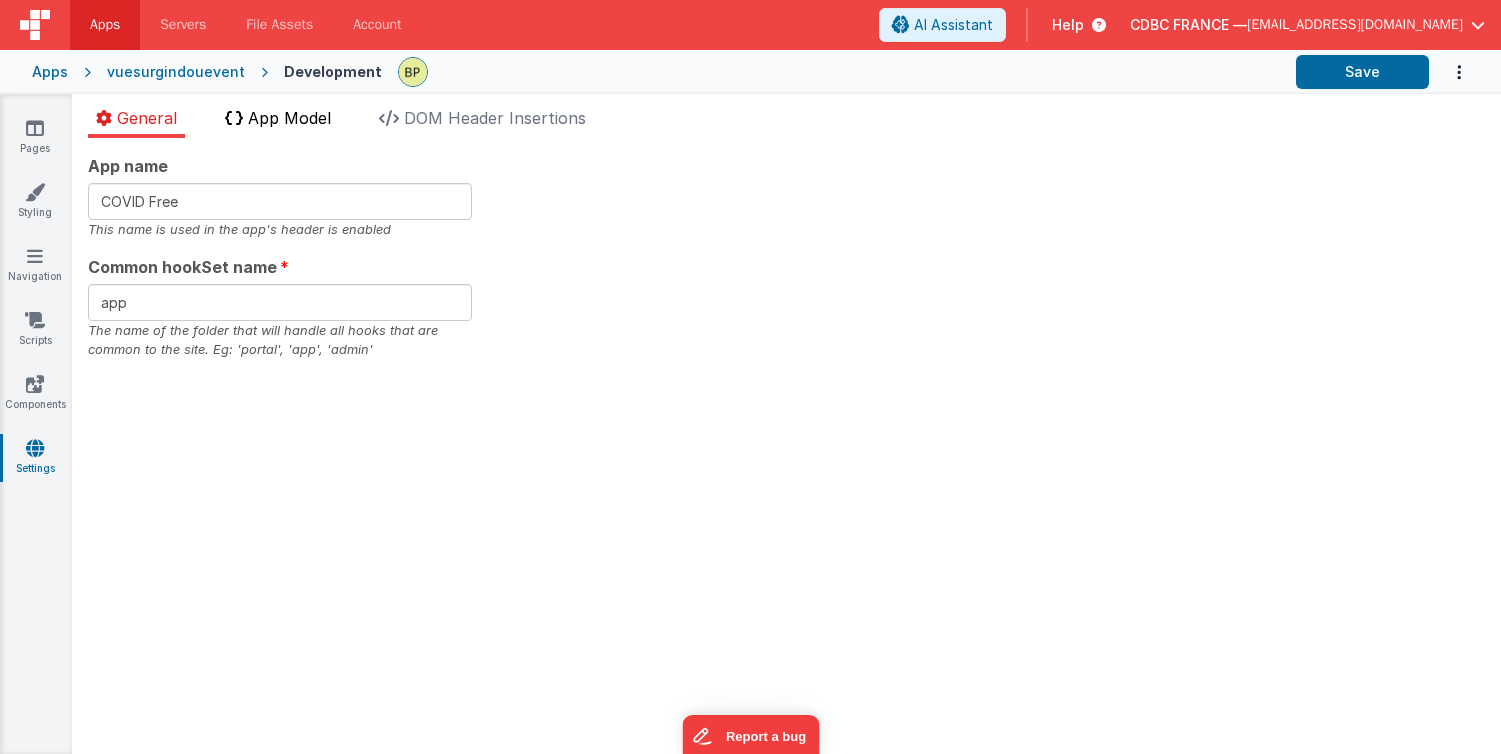 click on "App Model" at bounding box center [289, 118] 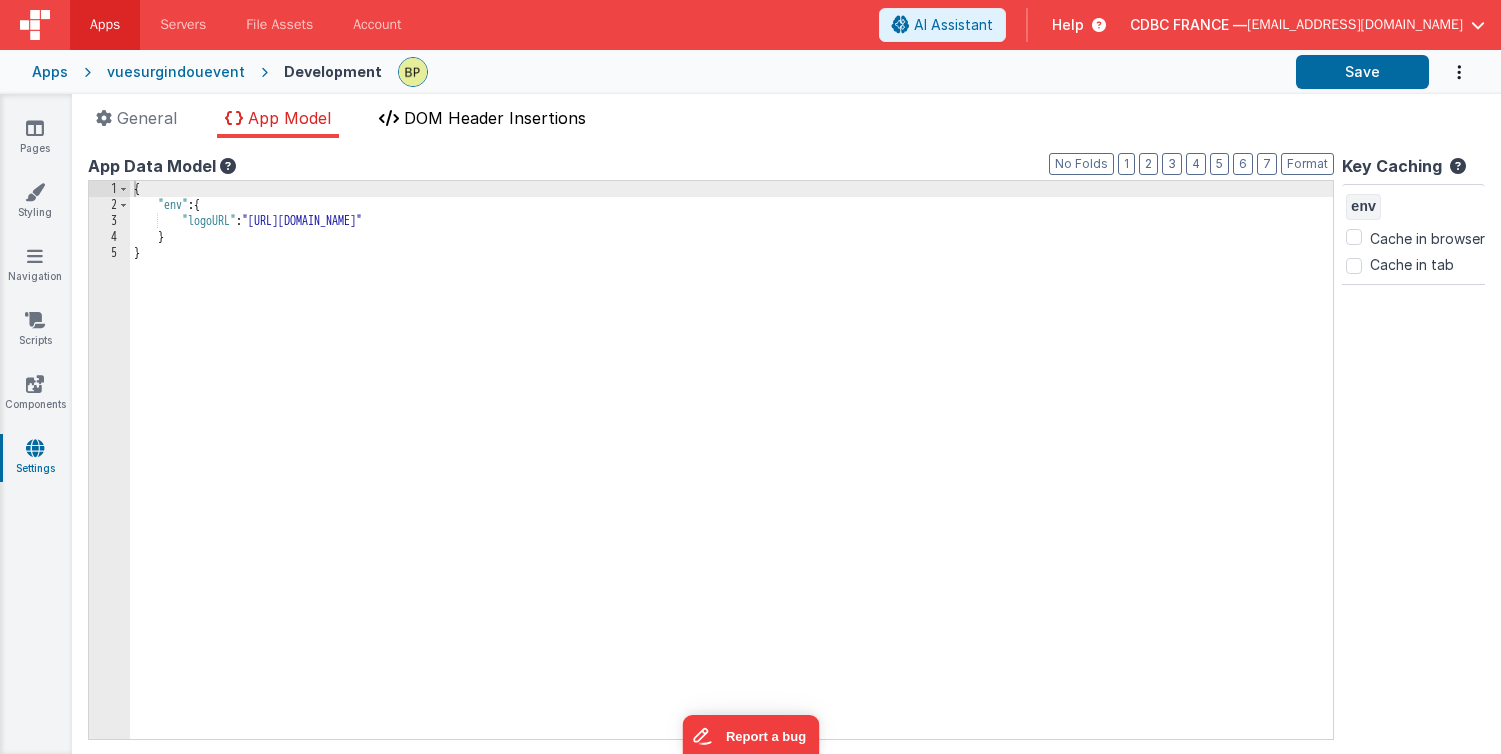 click on "DOM Header Insertions" at bounding box center [495, 118] 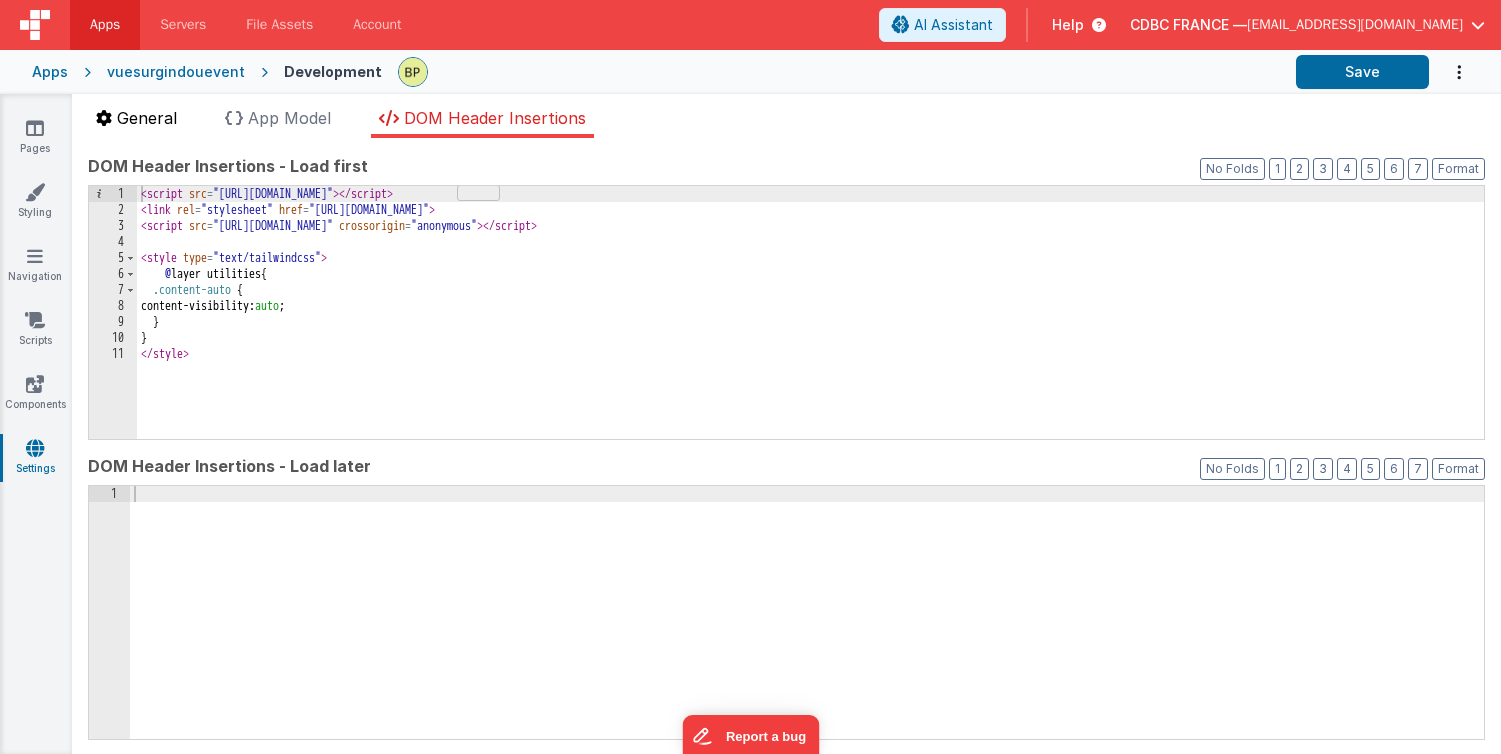 click on "General" at bounding box center [147, 118] 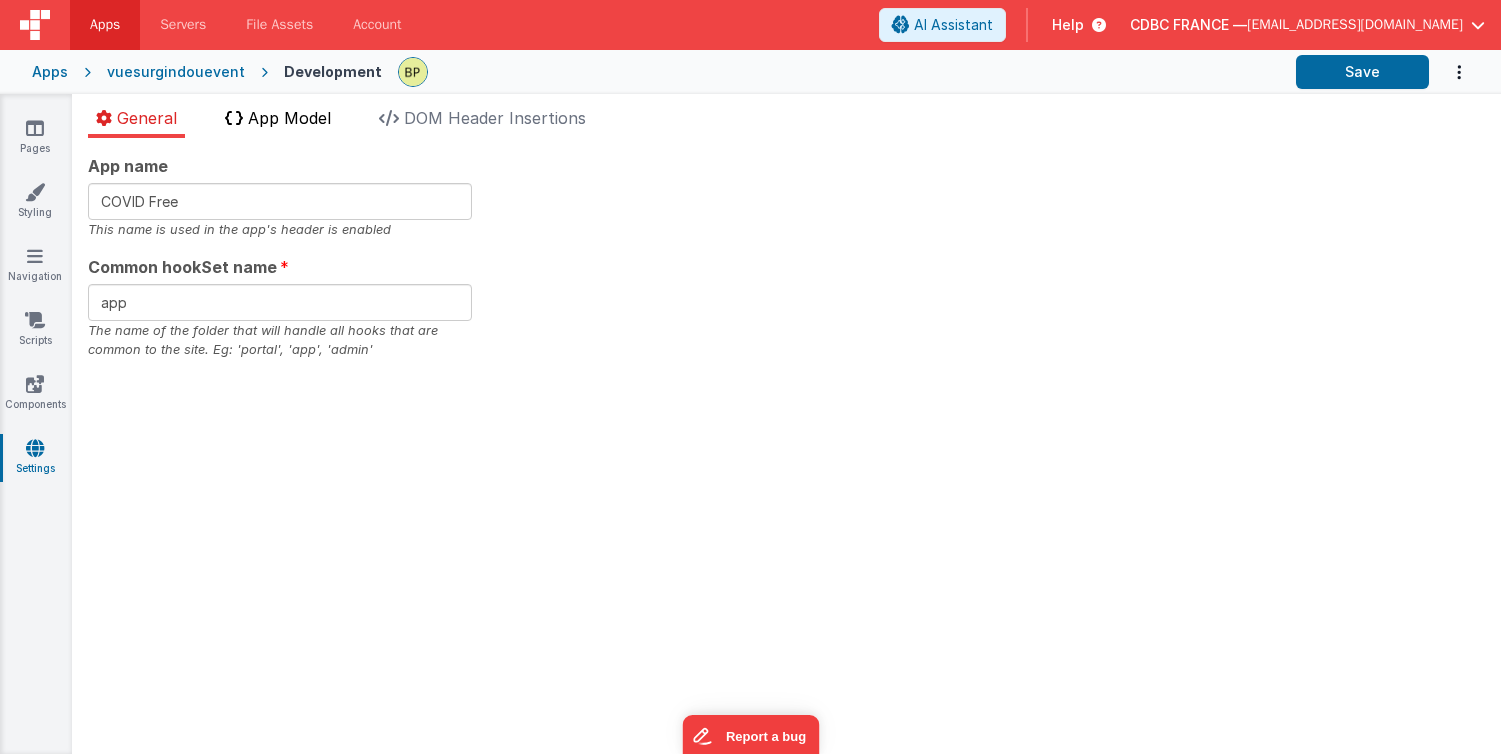 click on "App Model" at bounding box center (289, 118) 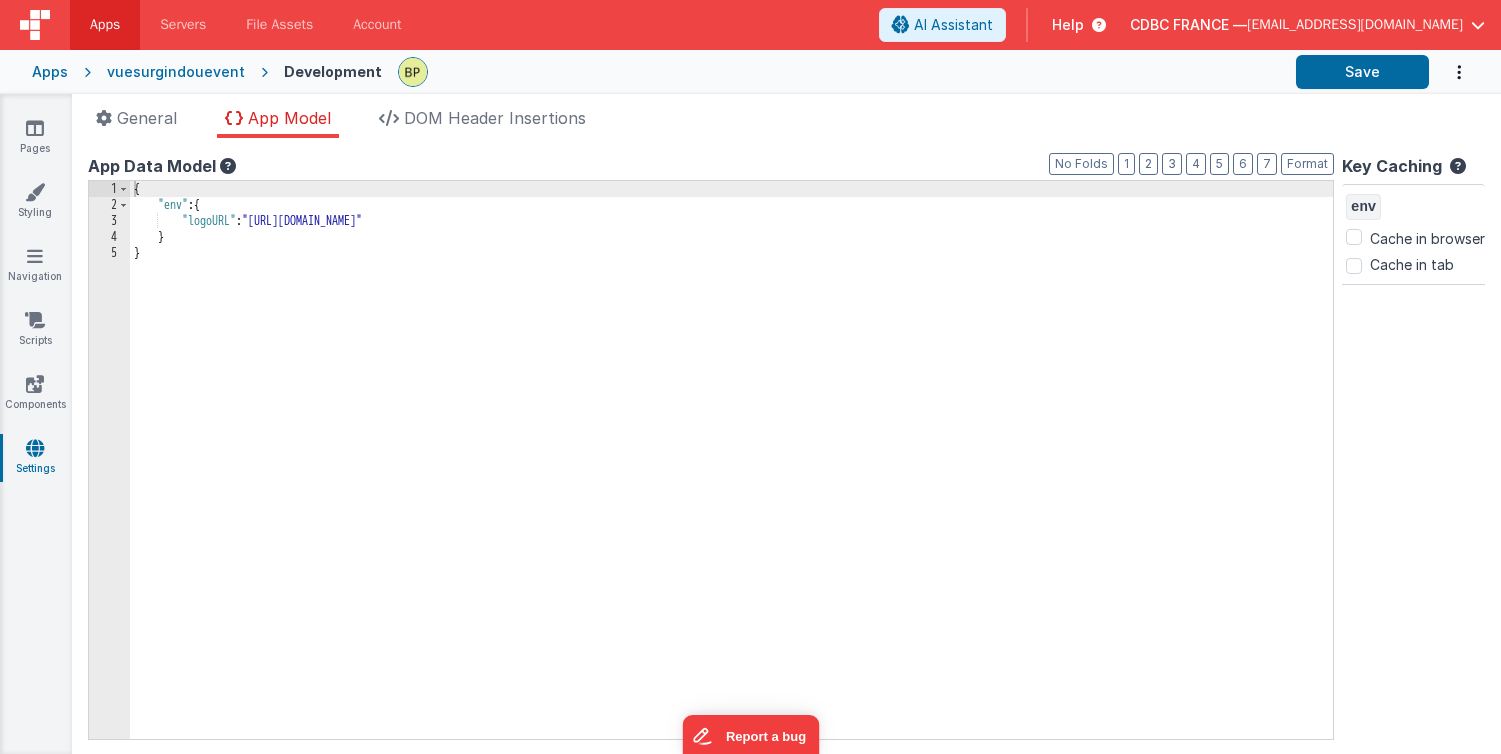 click on "Apps" at bounding box center (105, 25) 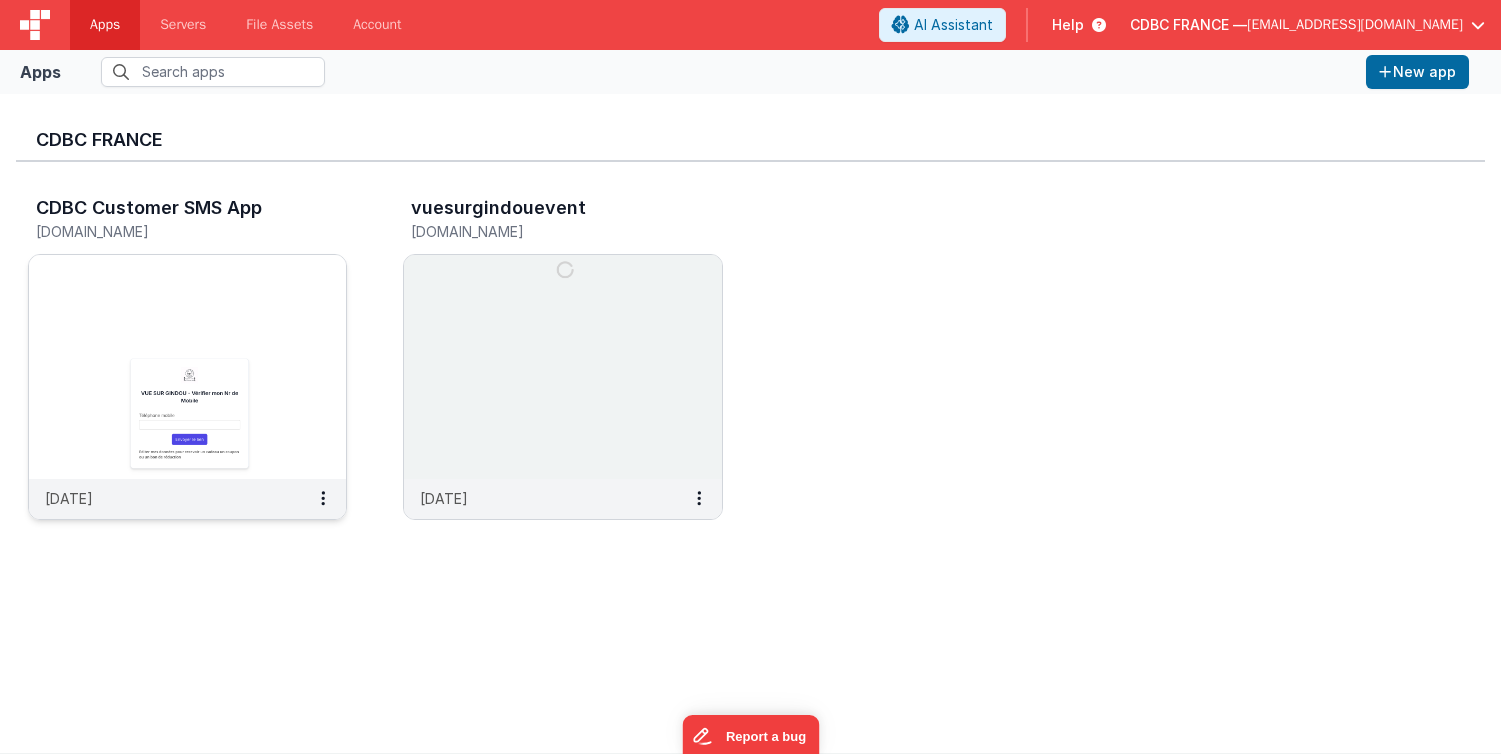 click at bounding box center (187, 367) 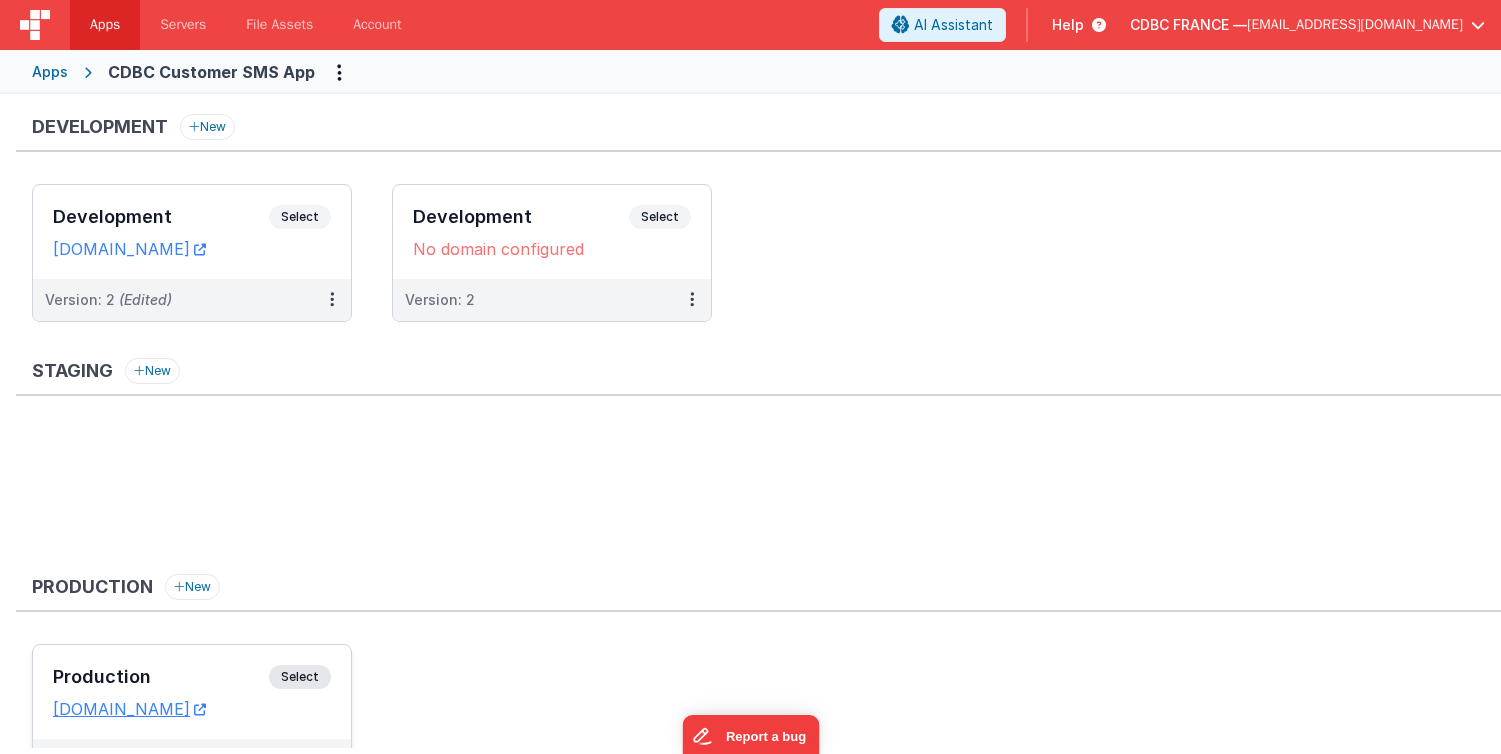 click on "Production
Select   URLs
[DOMAIN_NAME]" at bounding box center (192, 692) 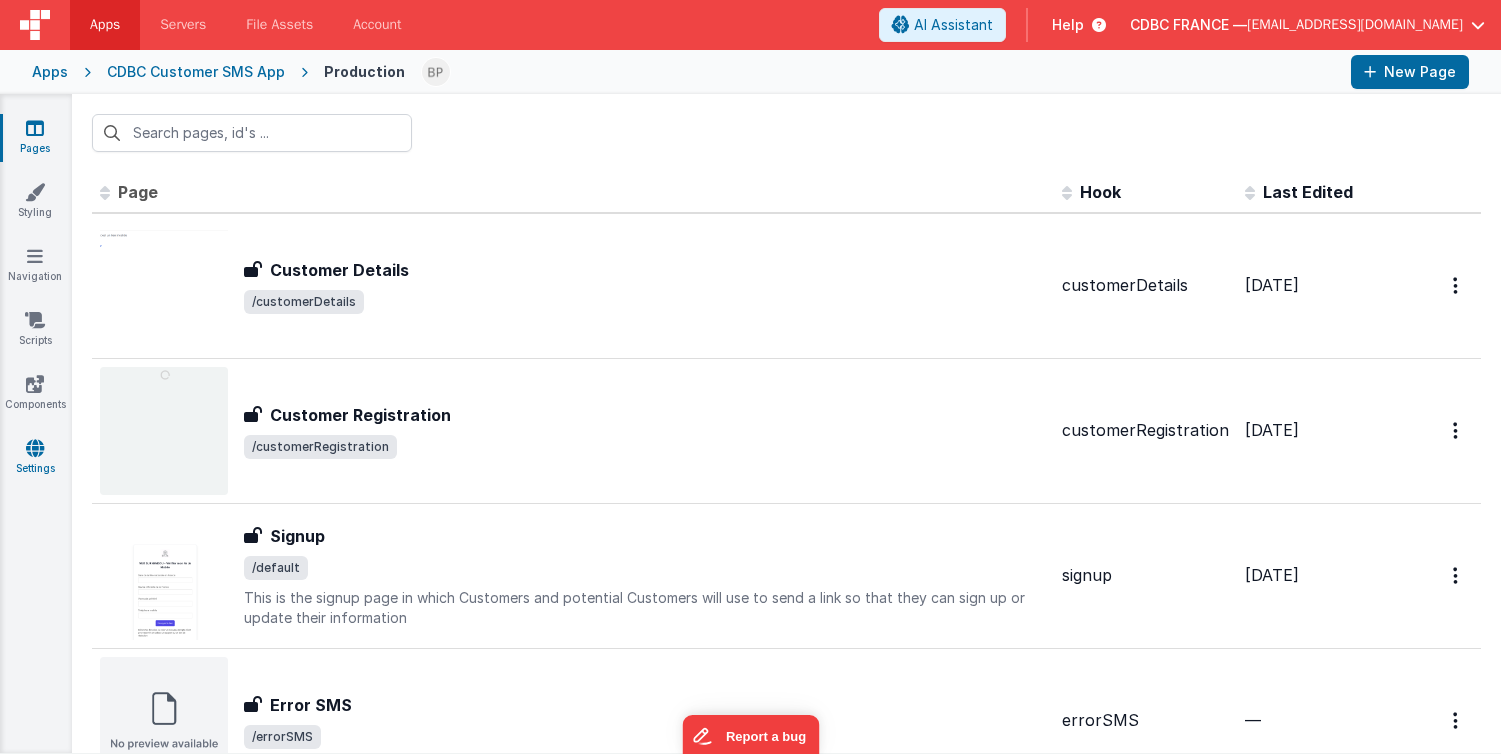 click at bounding box center [35, 448] 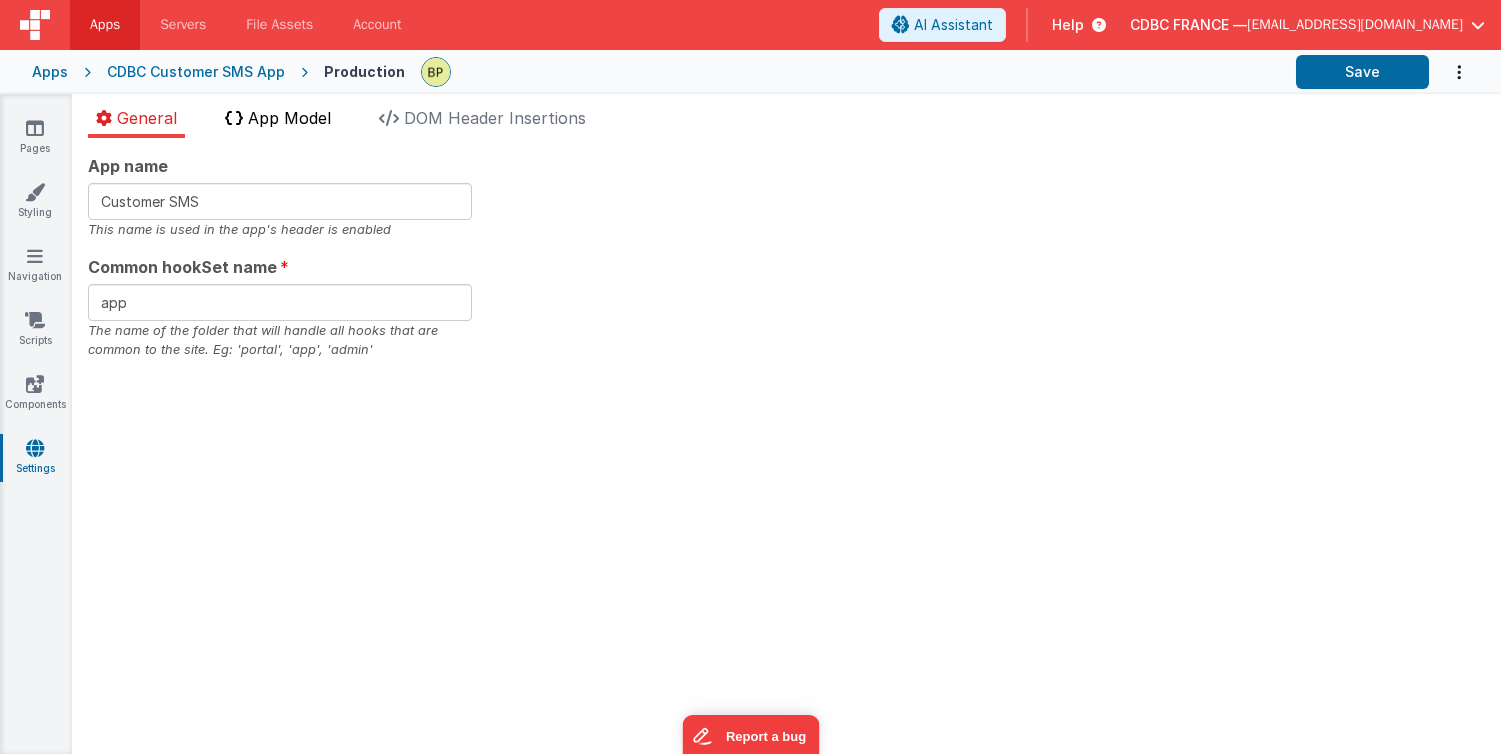 click on "App Model" at bounding box center (289, 118) 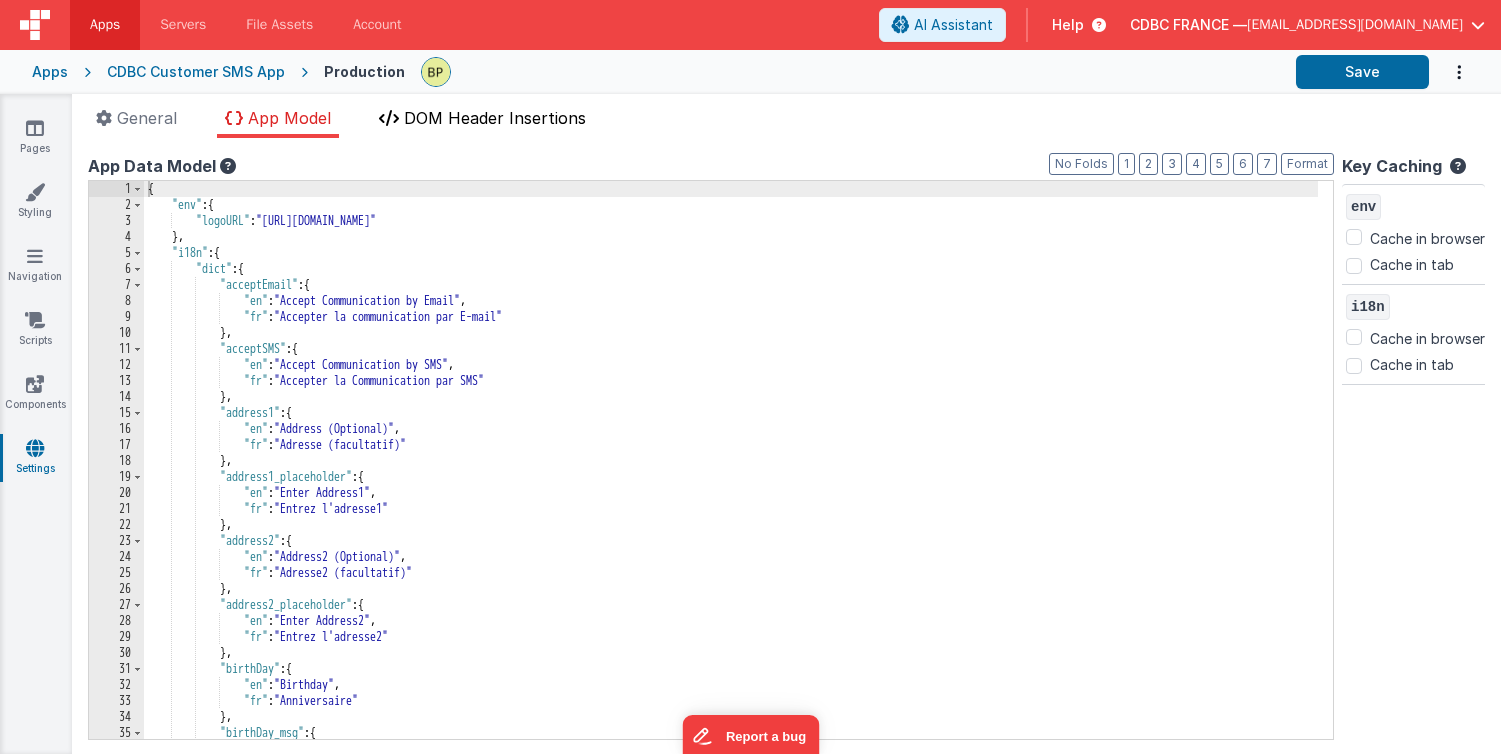 click on "DOM Header Insertions" at bounding box center (495, 118) 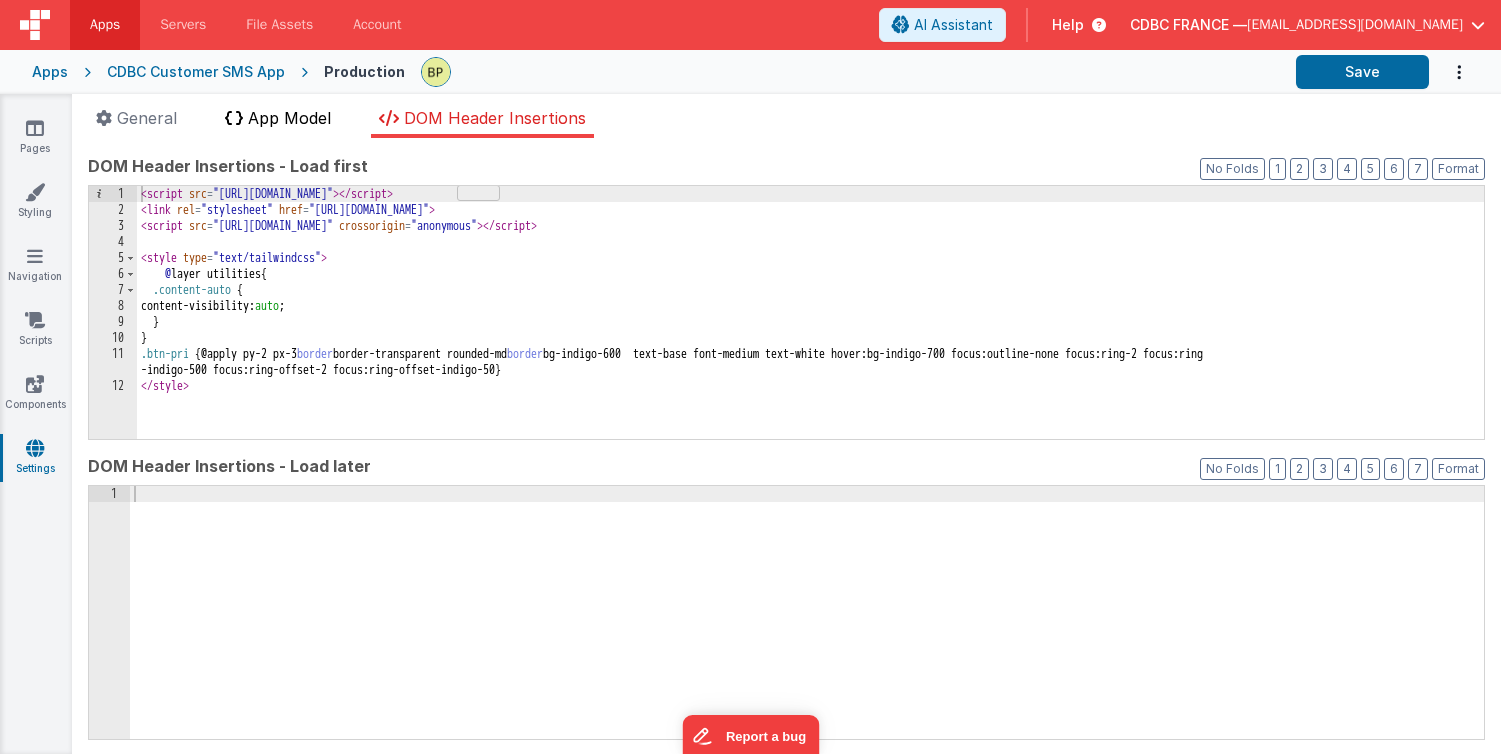 click on "App Model" at bounding box center (289, 118) 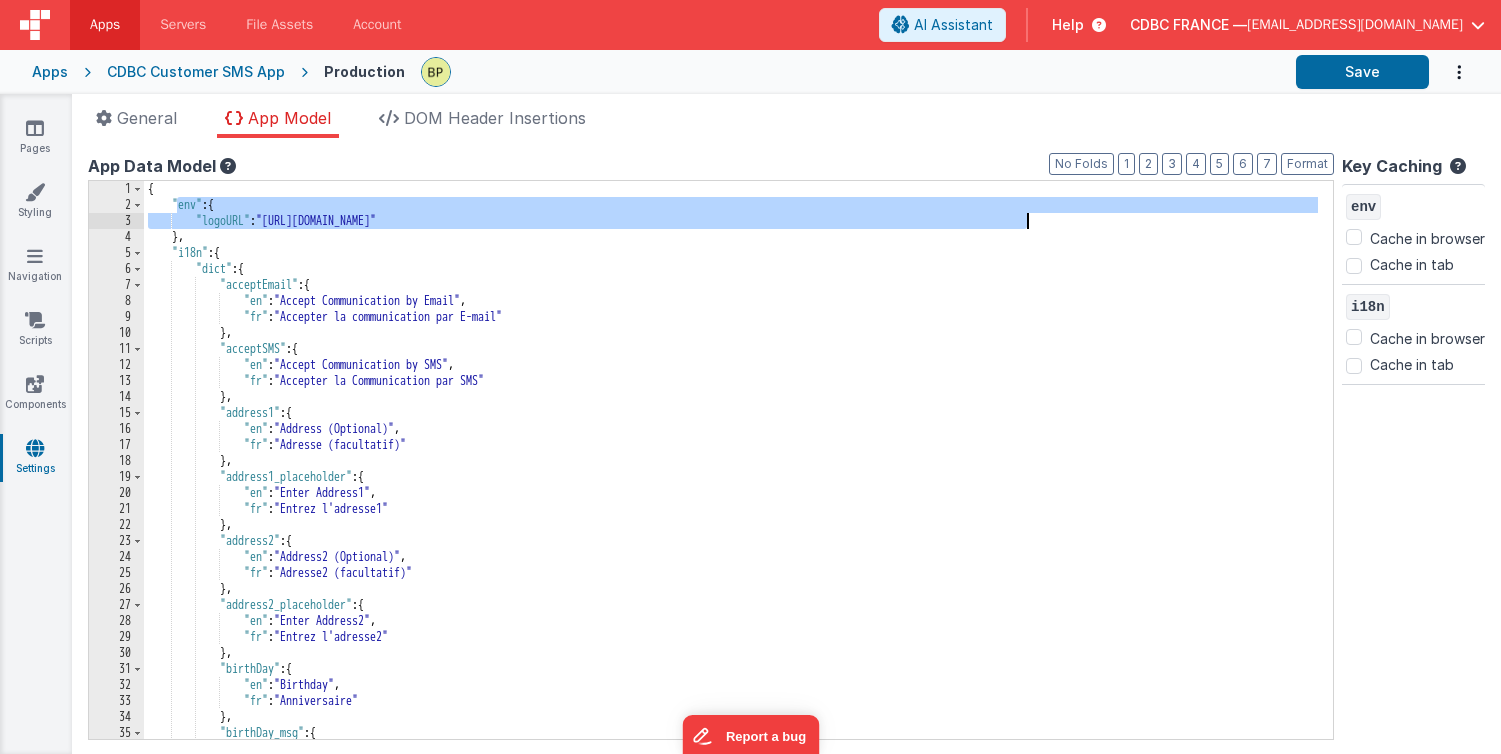 drag, startPoint x: 178, startPoint y: 202, endPoint x: 1077, endPoint y: 225, distance: 899.2942 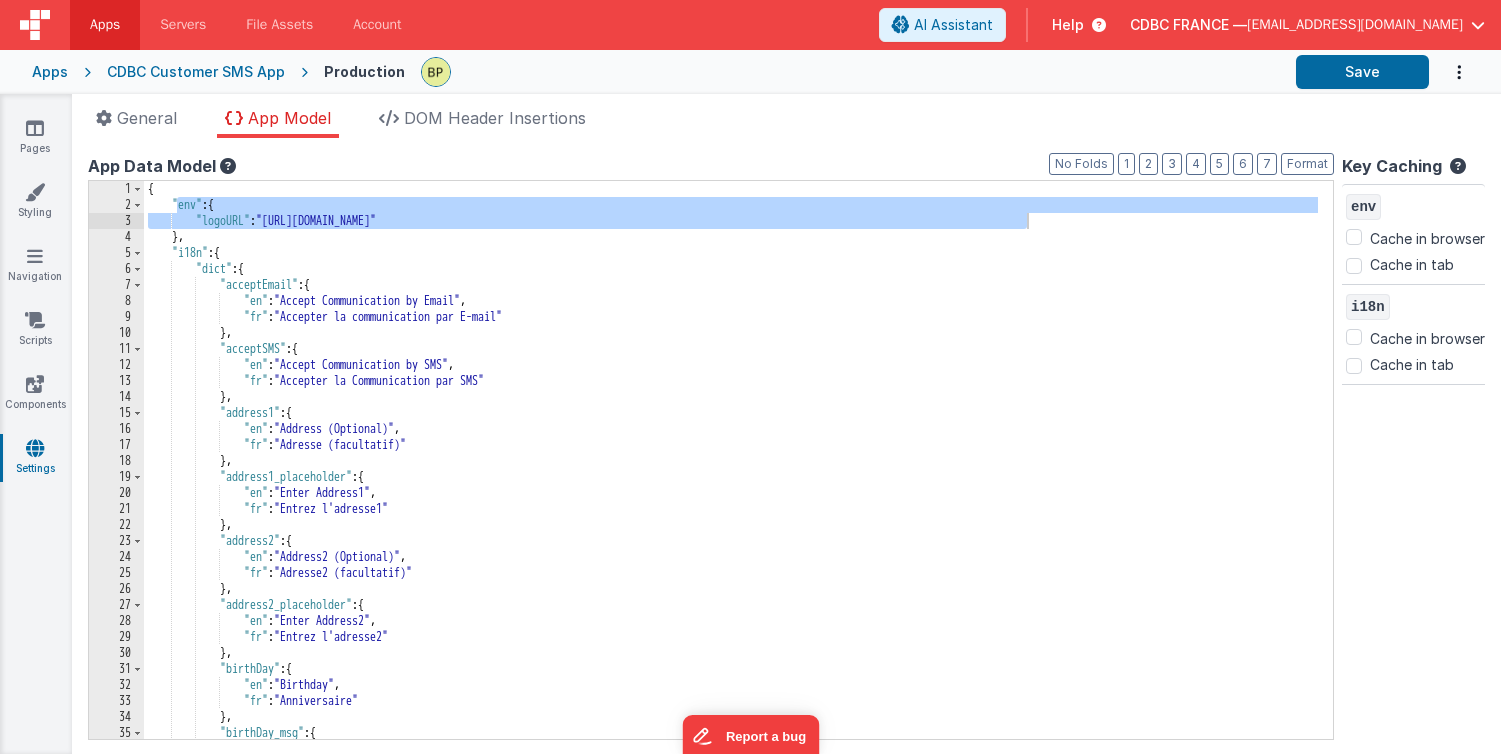 click on "Apps" at bounding box center [50, 72] 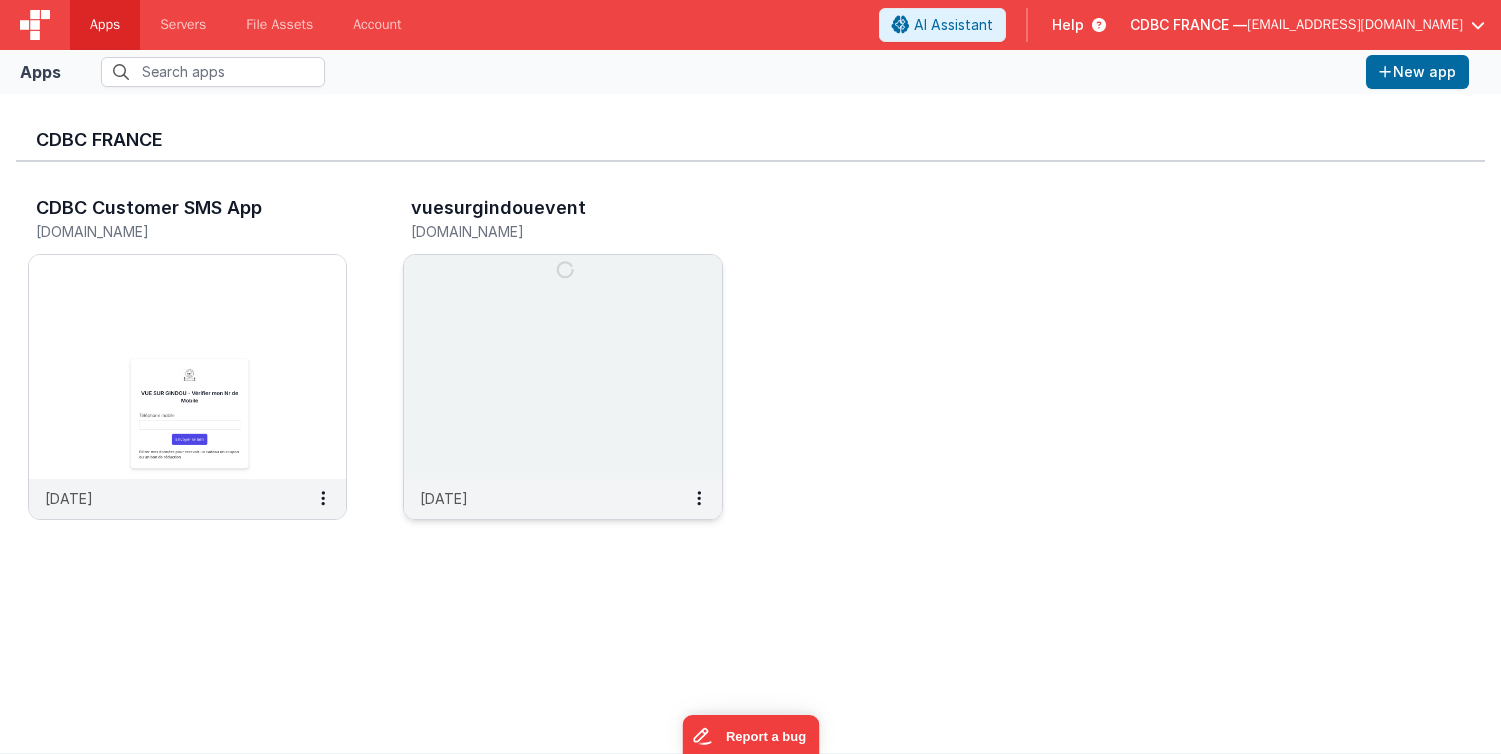 click at bounding box center (562, 367) 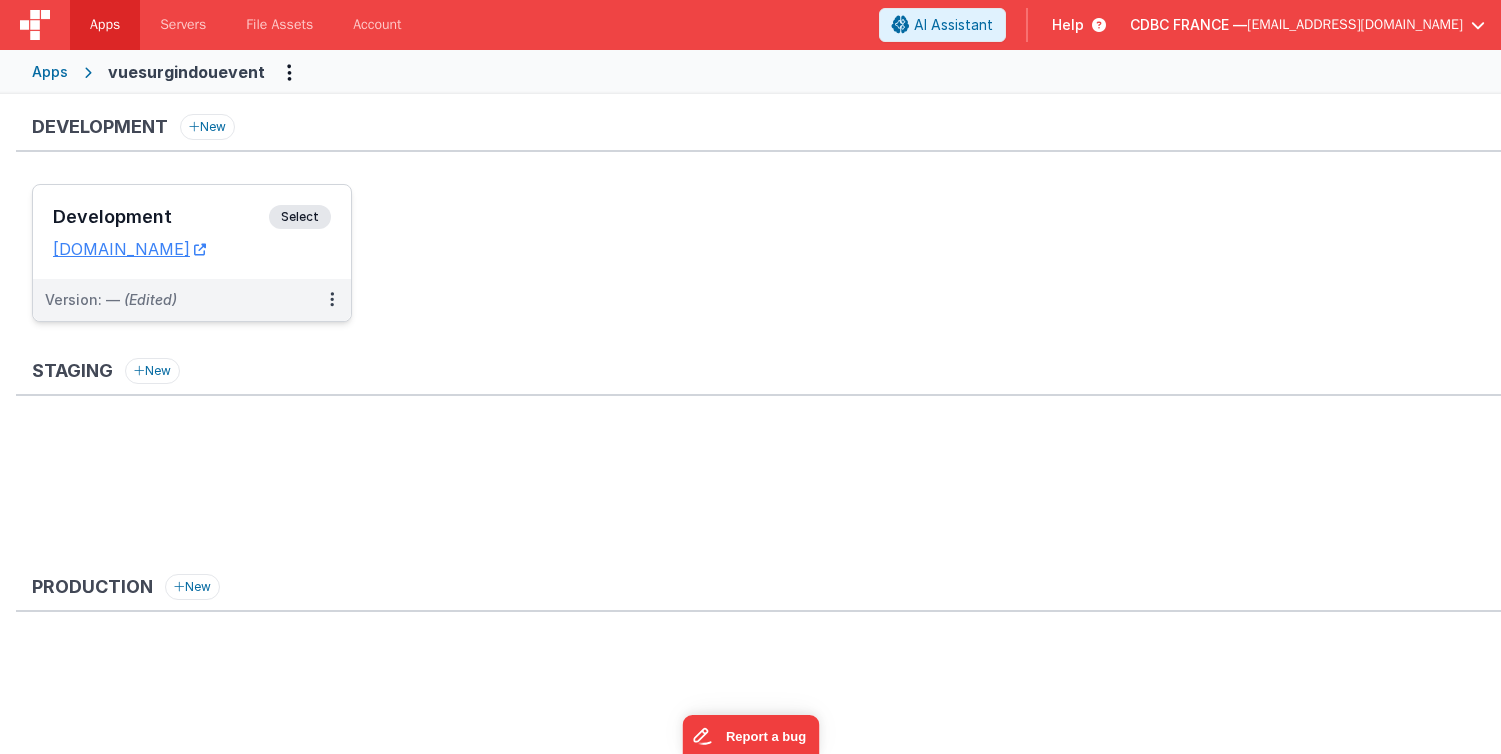 click on "Select" at bounding box center (300, 217) 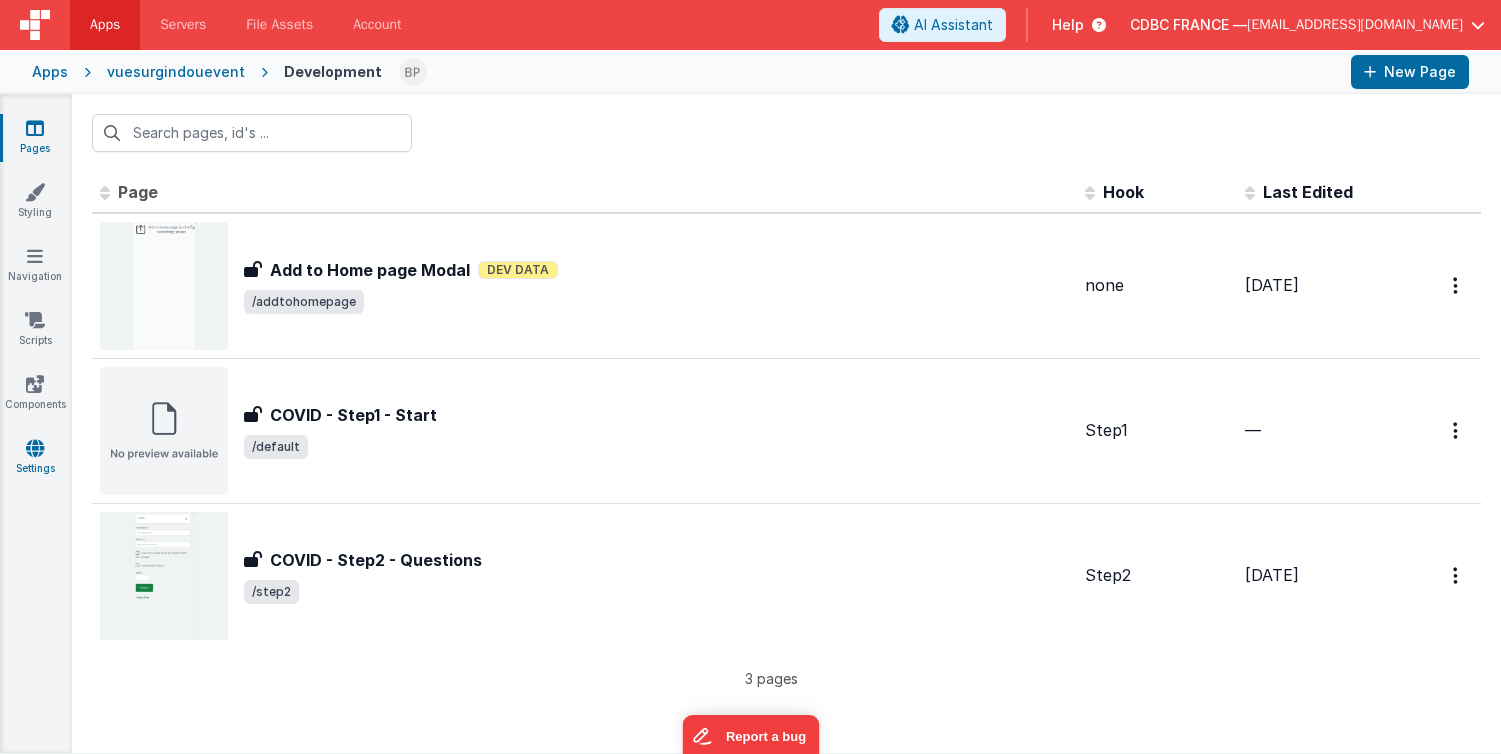 click on "Settings" at bounding box center (35, 458) 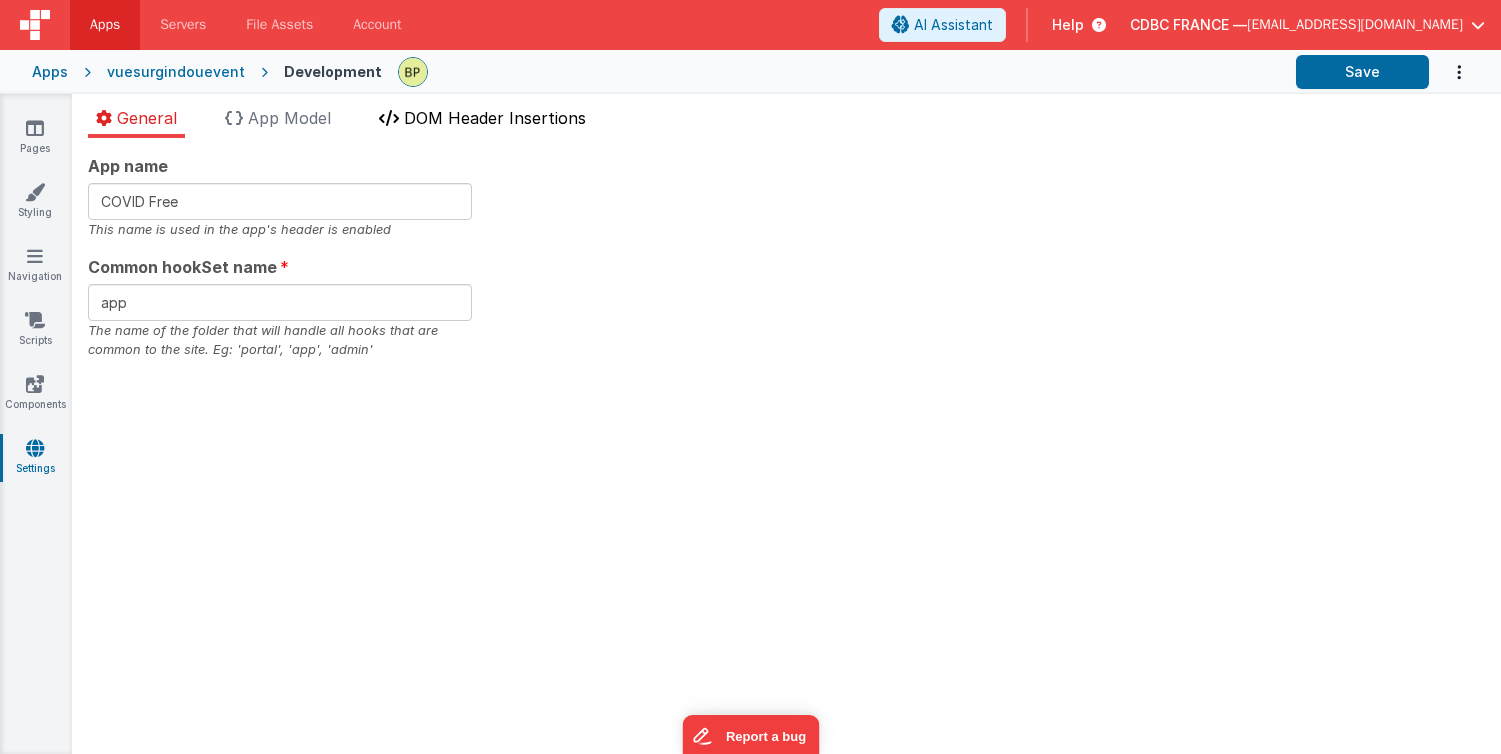 click on "DOM Header Insertions" at bounding box center (495, 118) 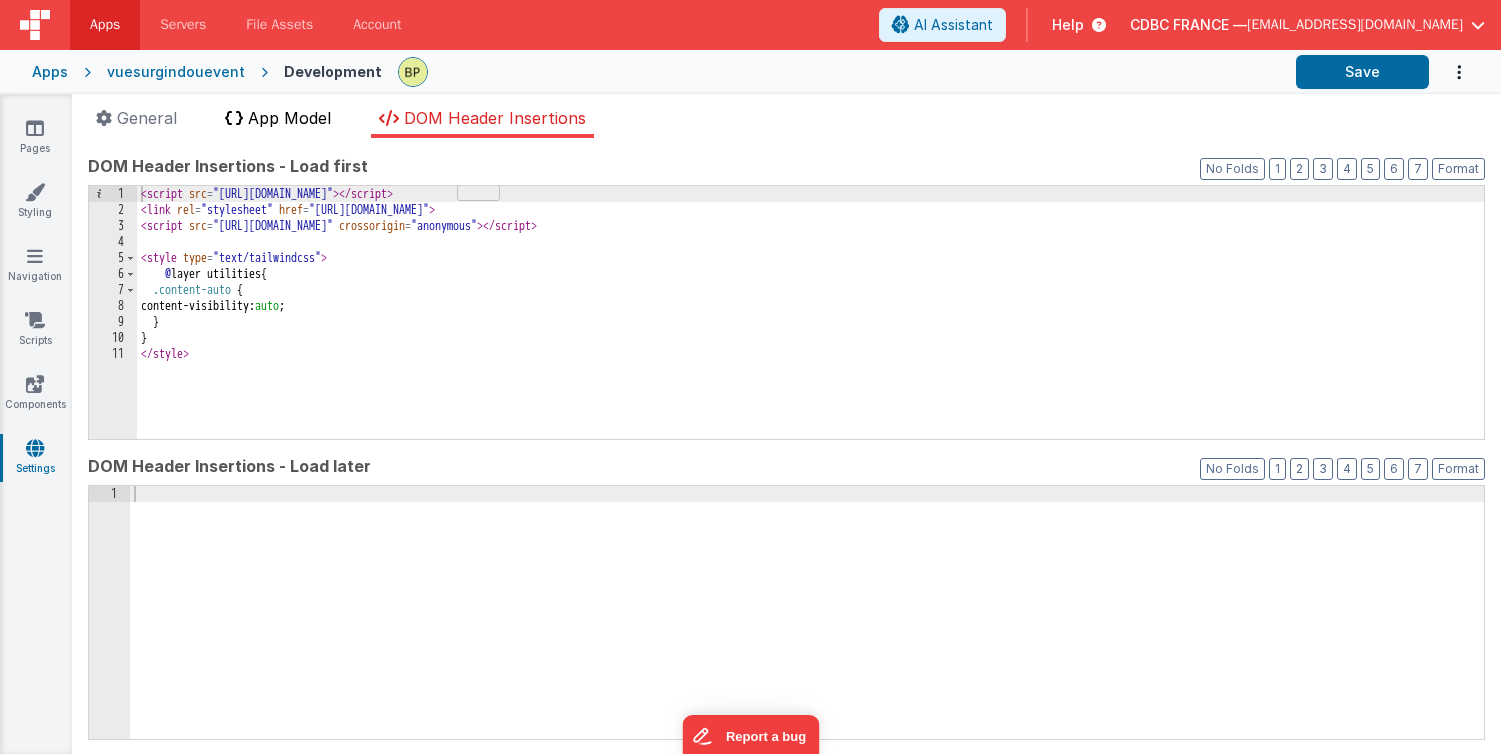 click on "App Model" at bounding box center (289, 118) 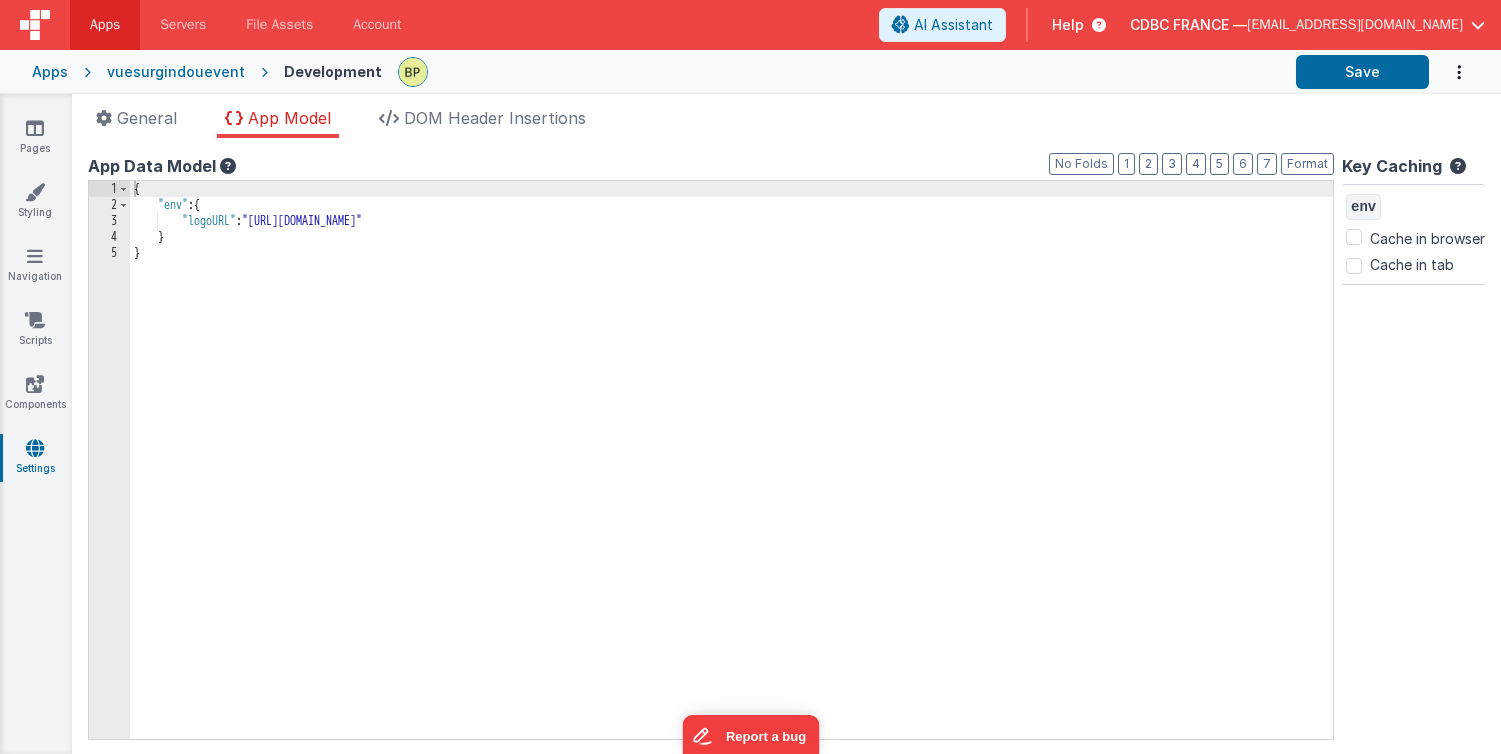 click on "{      "env" :  {           "logoURL" :  "[URL][DOMAIN_NAME]"      } }" at bounding box center (731, 476) 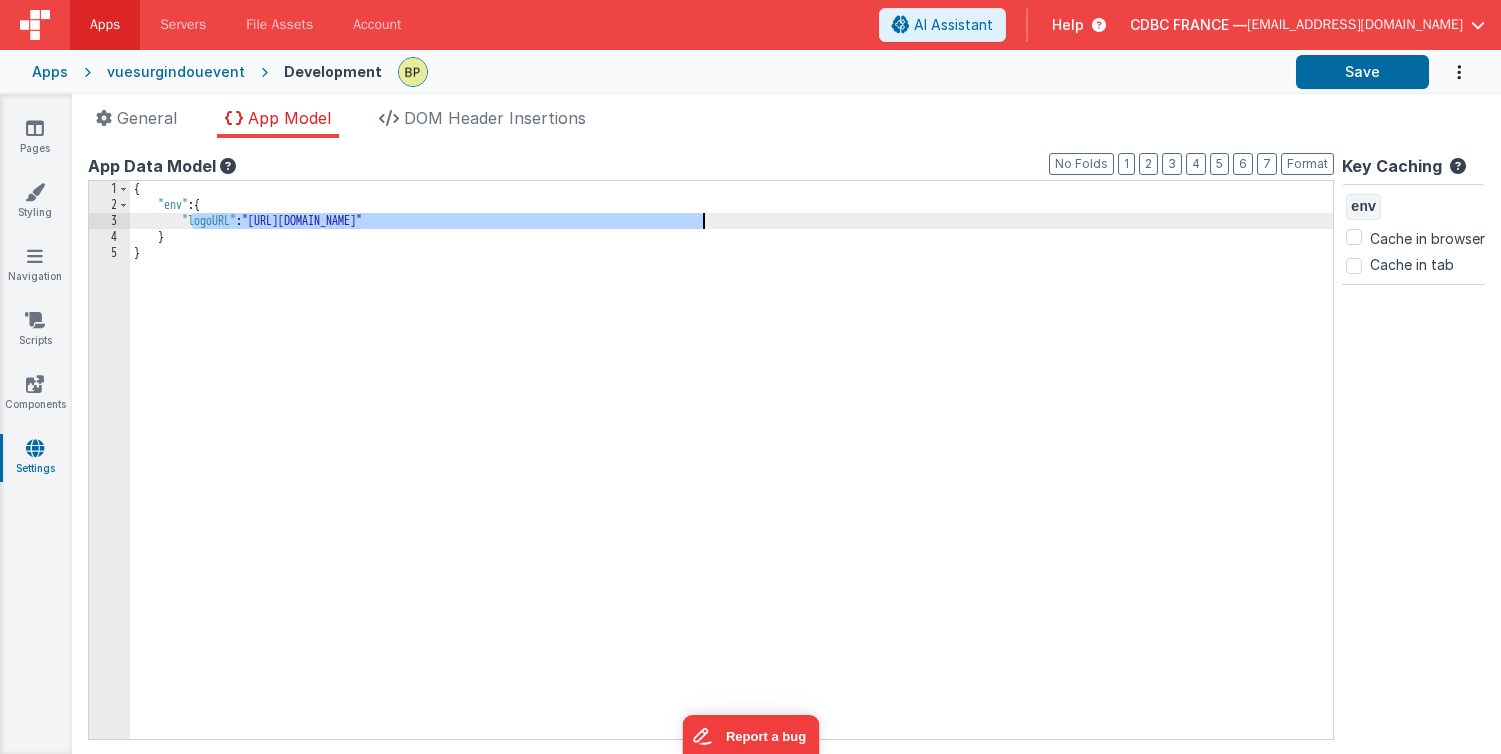 drag, startPoint x: 192, startPoint y: 218, endPoint x: 723, endPoint y: 216, distance: 531.0038 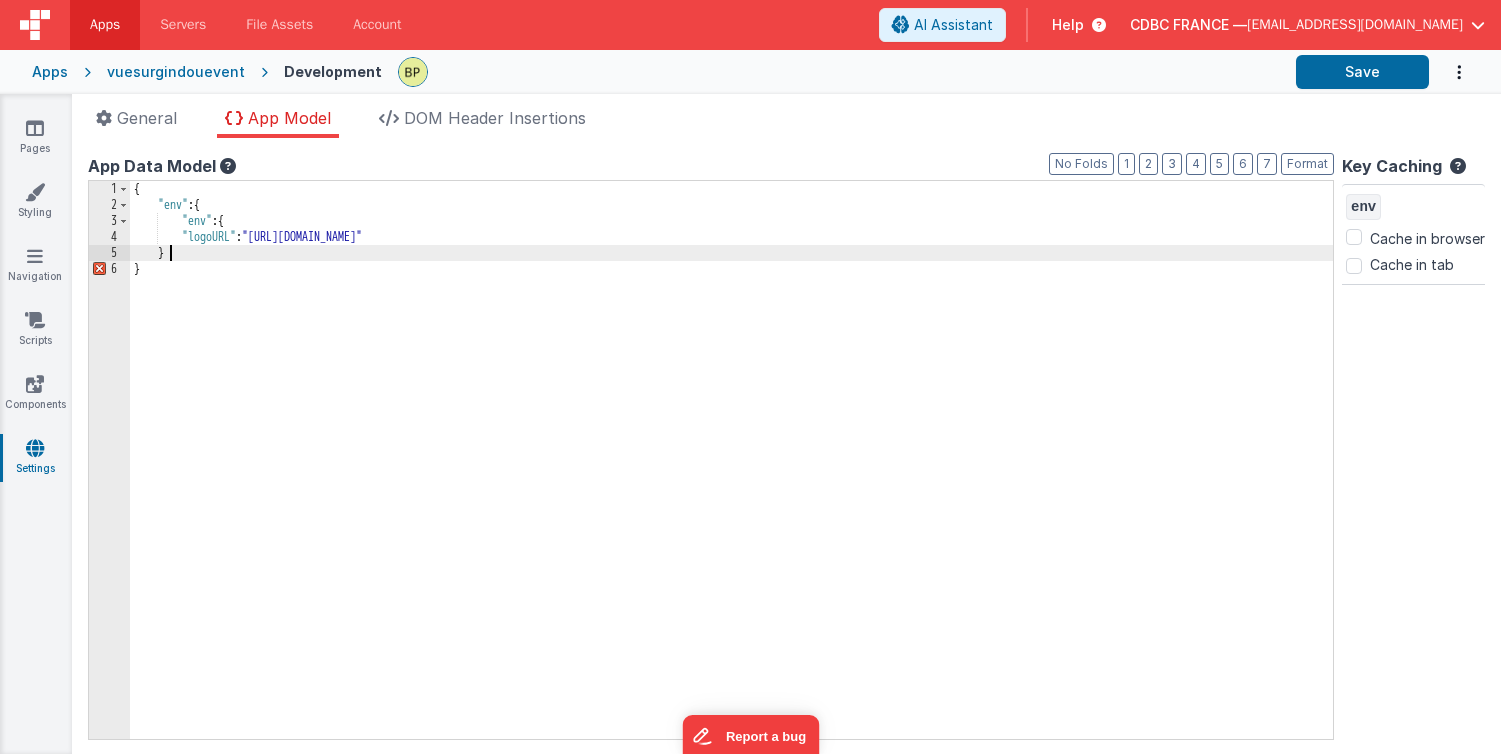 click on "{      "env" :  {           "env" :  {           "logoURL" :  "[URL][DOMAIN_NAME]"      } }" at bounding box center [731, 476] 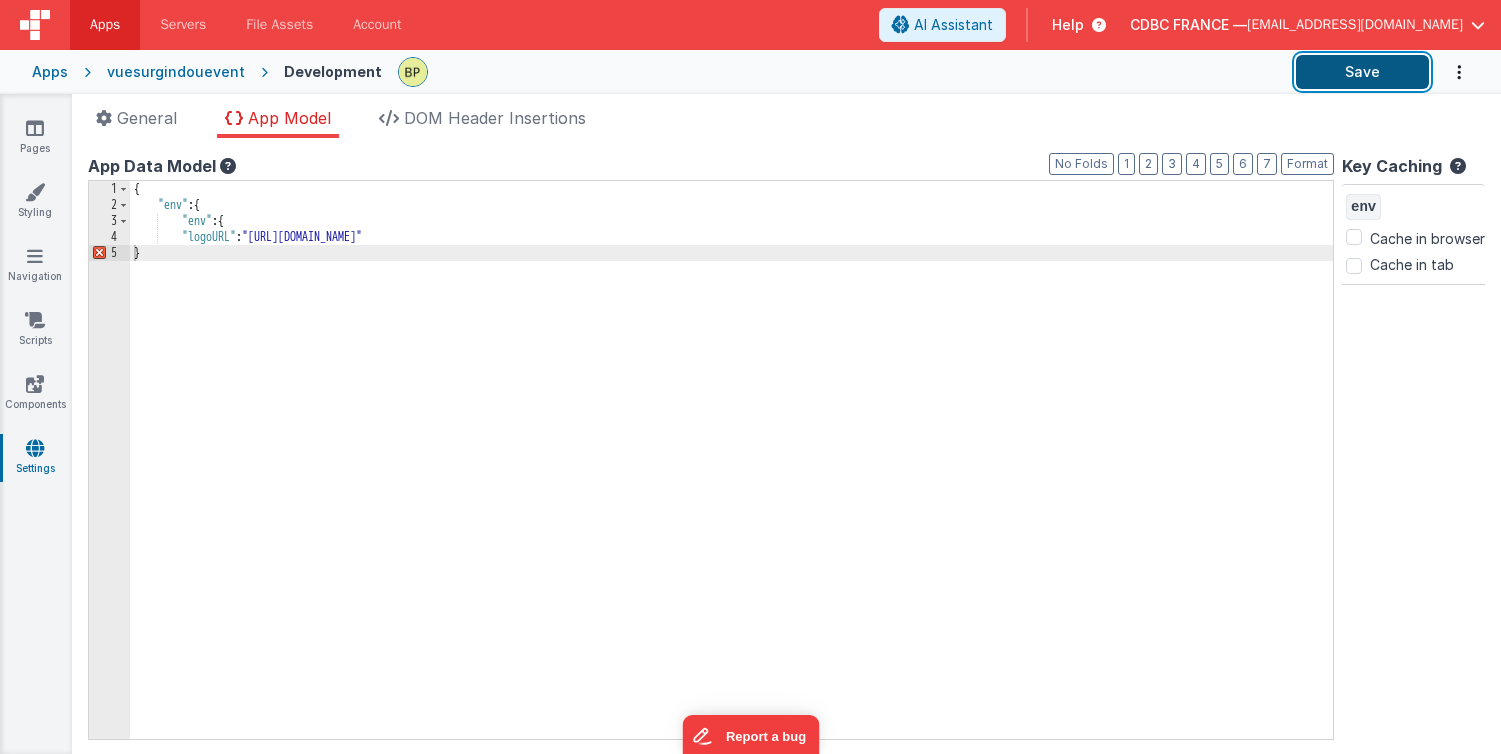 click on "Save" at bounding box center (1362, 72) 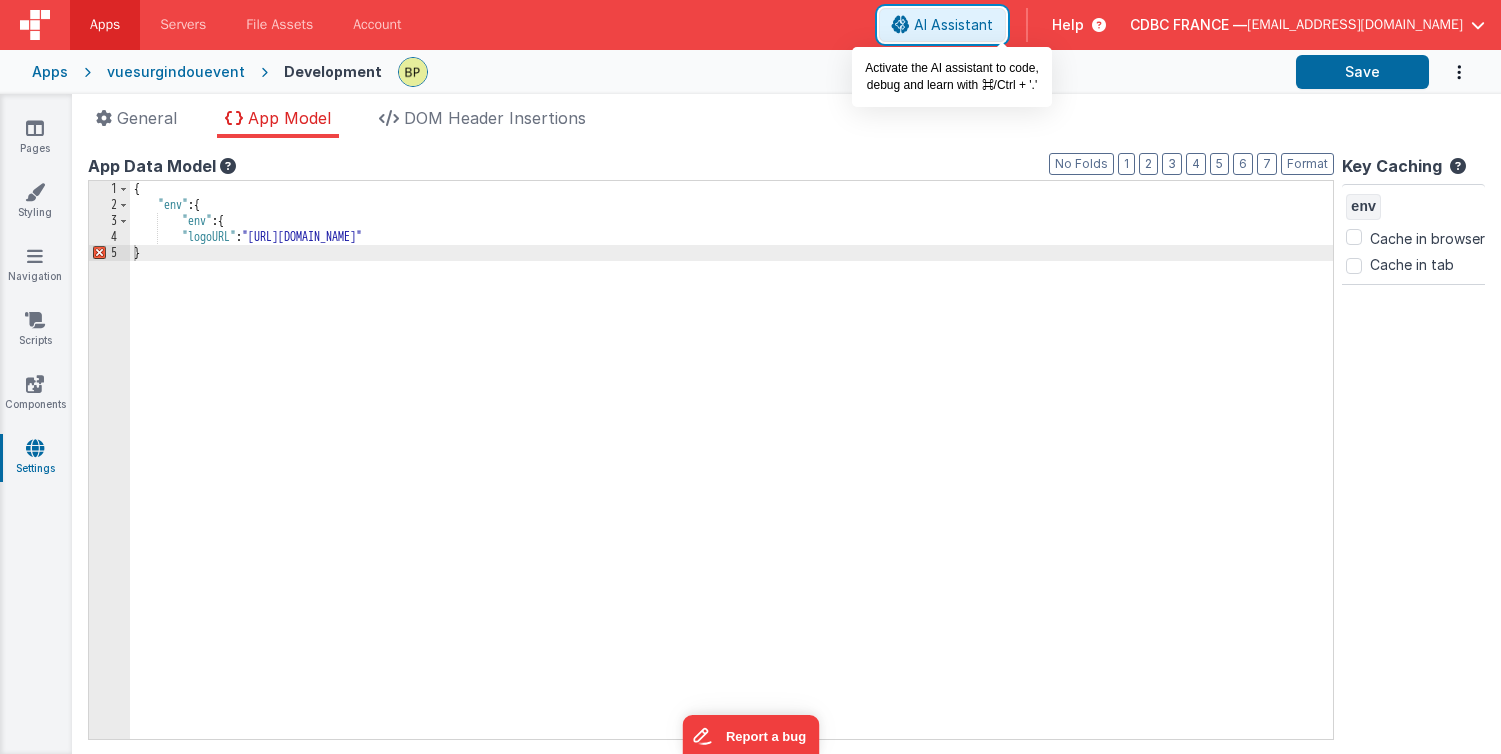 click on "AI Assistant" at bounding box center (953, 25) 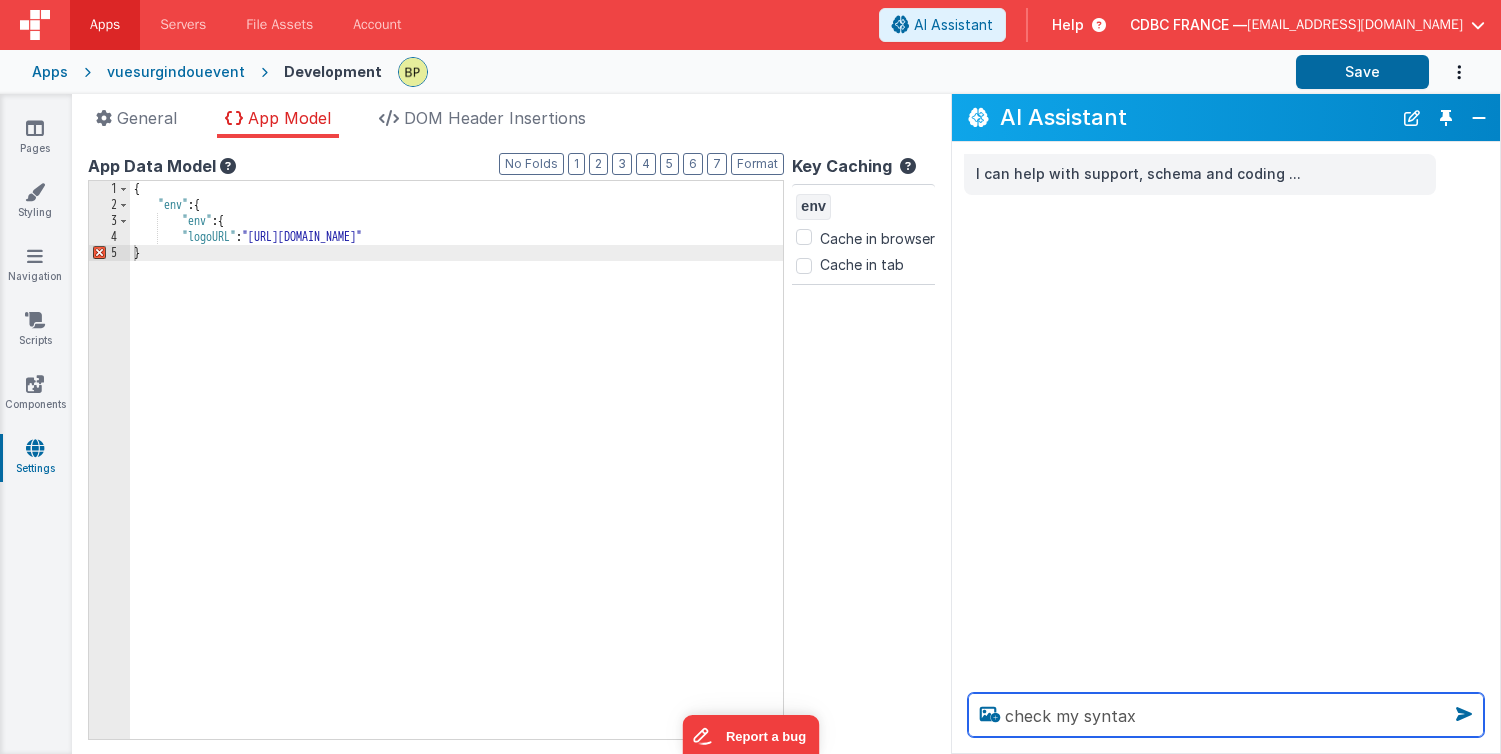 type on "check my syntax" 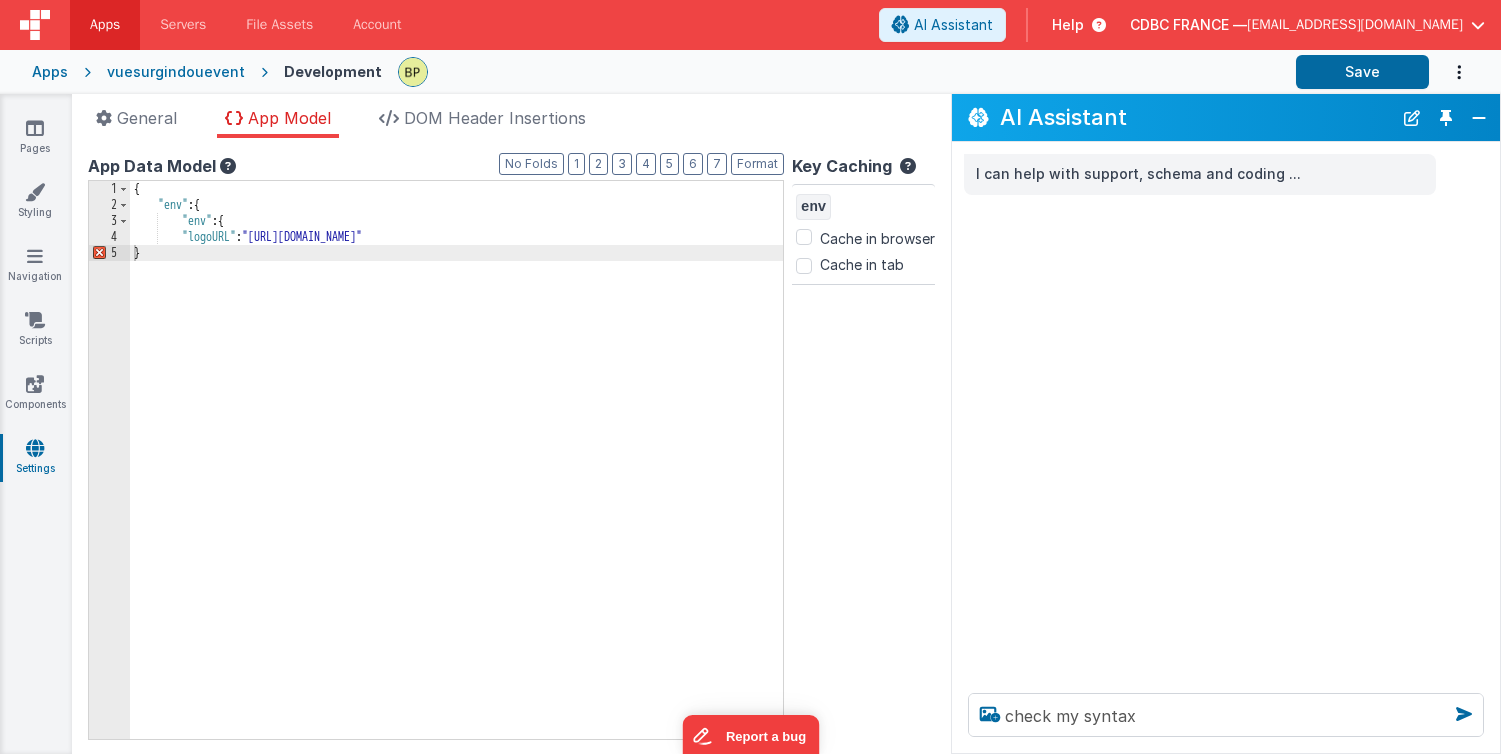 type 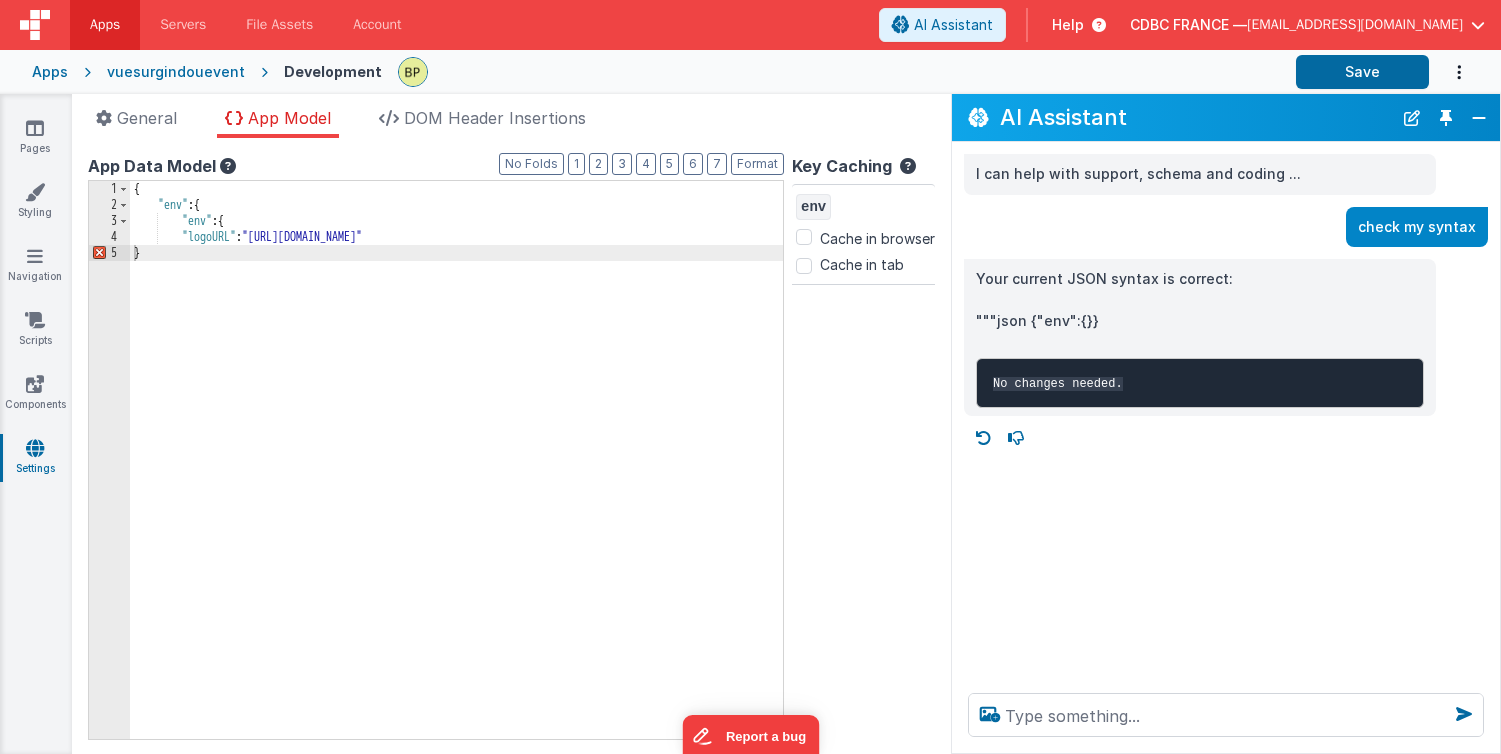 click on "{      "env" :  {           "env" :  {           "logoURL" :  "[URL][DOMAIN_NAME]" }" at bounding box center [723, 476] 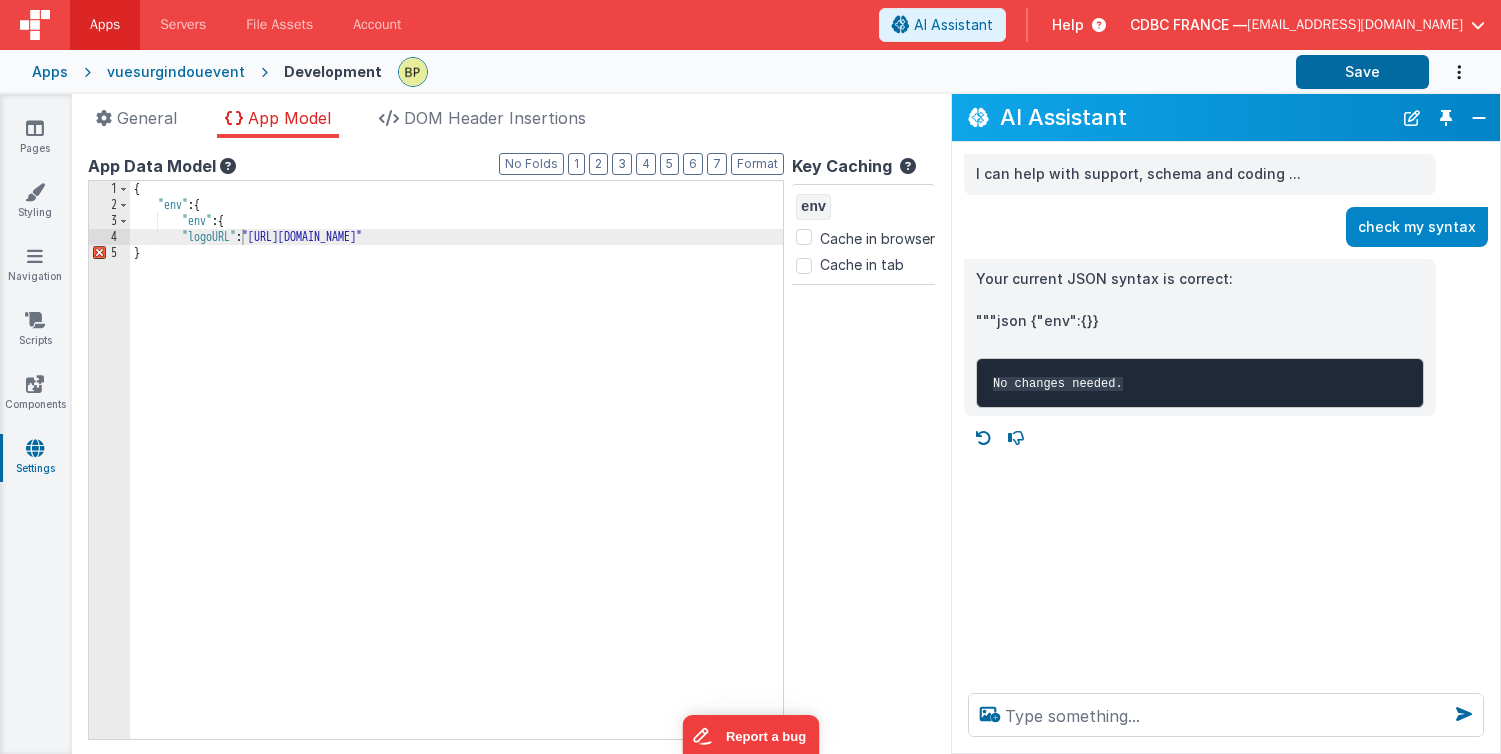 drag, startPoint x: 1478, startPoint y: 113, endPoint x: 1049, endPoint y: 247, distance: 449.44077 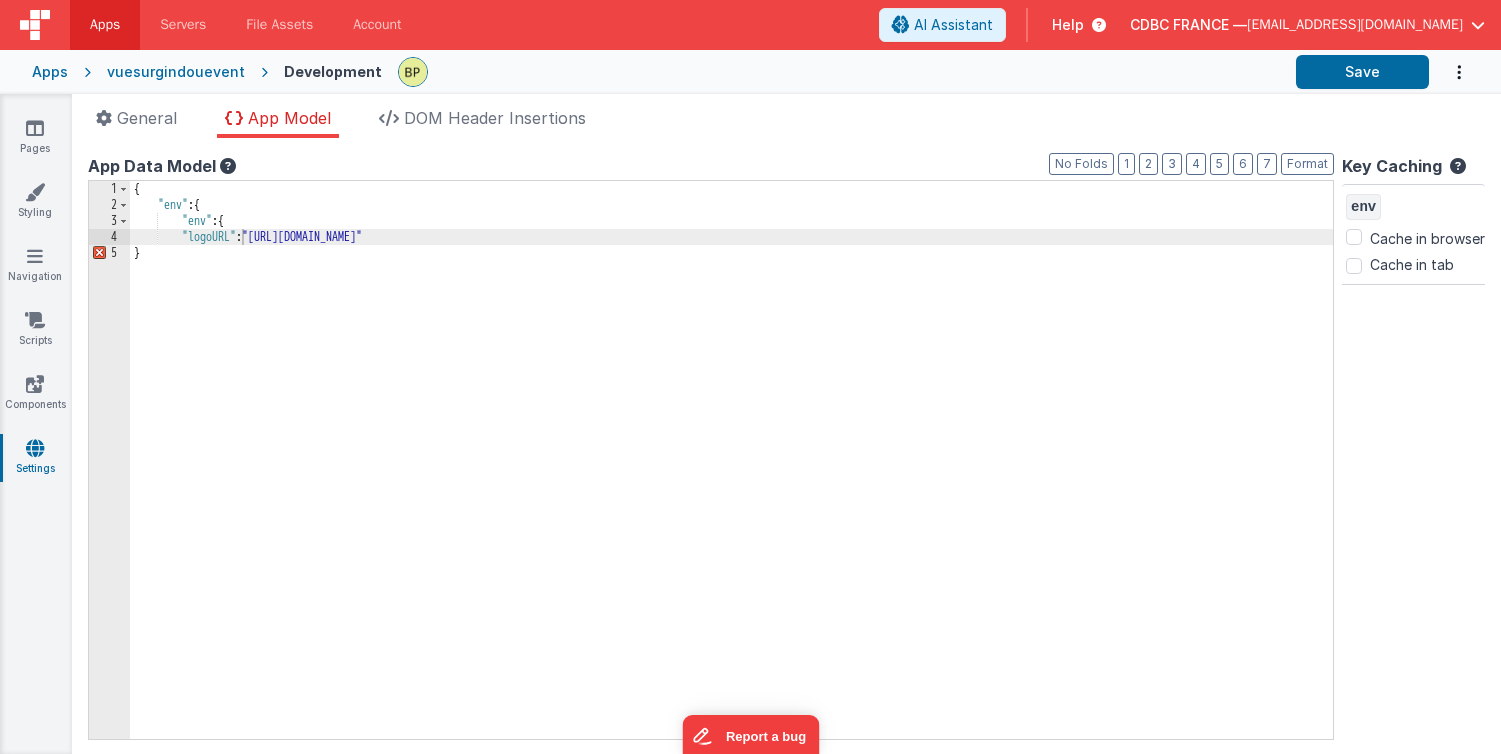 click on "{      "env" :  {           "env" :  {           "logoURL" :  "[URL][DOMAIN_NAME]" }" at bounding box center [731, 476] 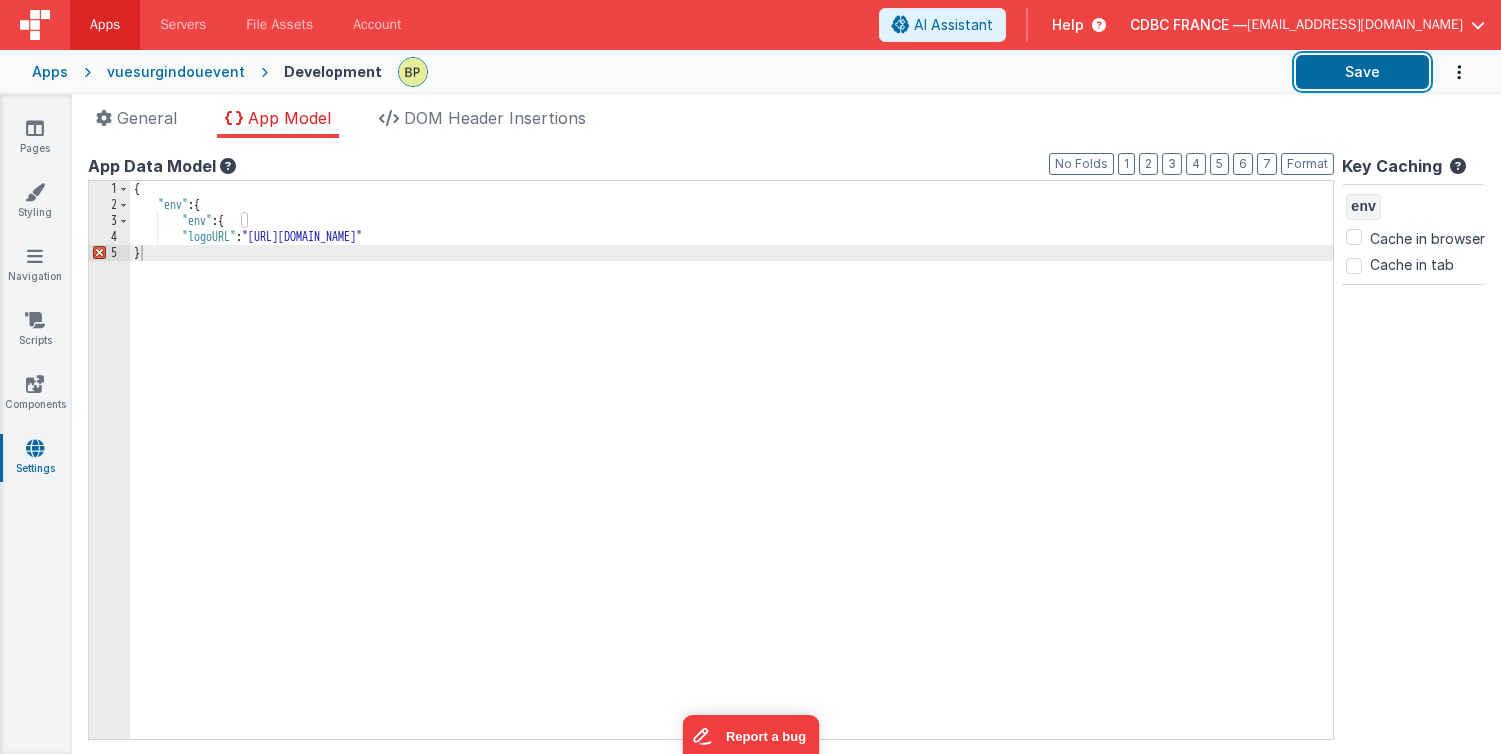 drag, startPoint x: 1355, startPoint y: 73, endPoint x: 880, endPoint y: 141, distance: 479.84268 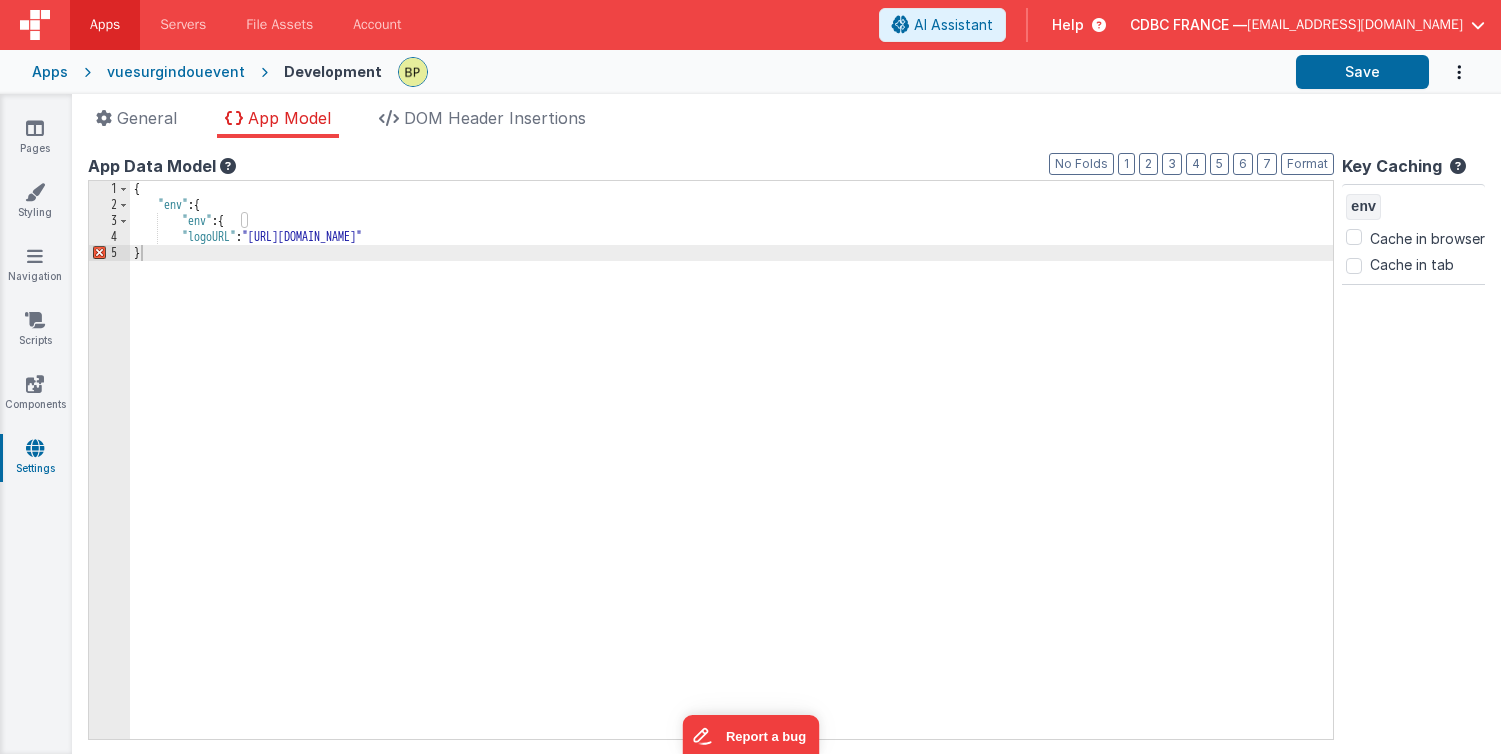 click on "{      "env" :  {           "env" :  {           "logoURL" :  "[URL][DOMAIN_NAME]" }" at bounding box center [731, 476] 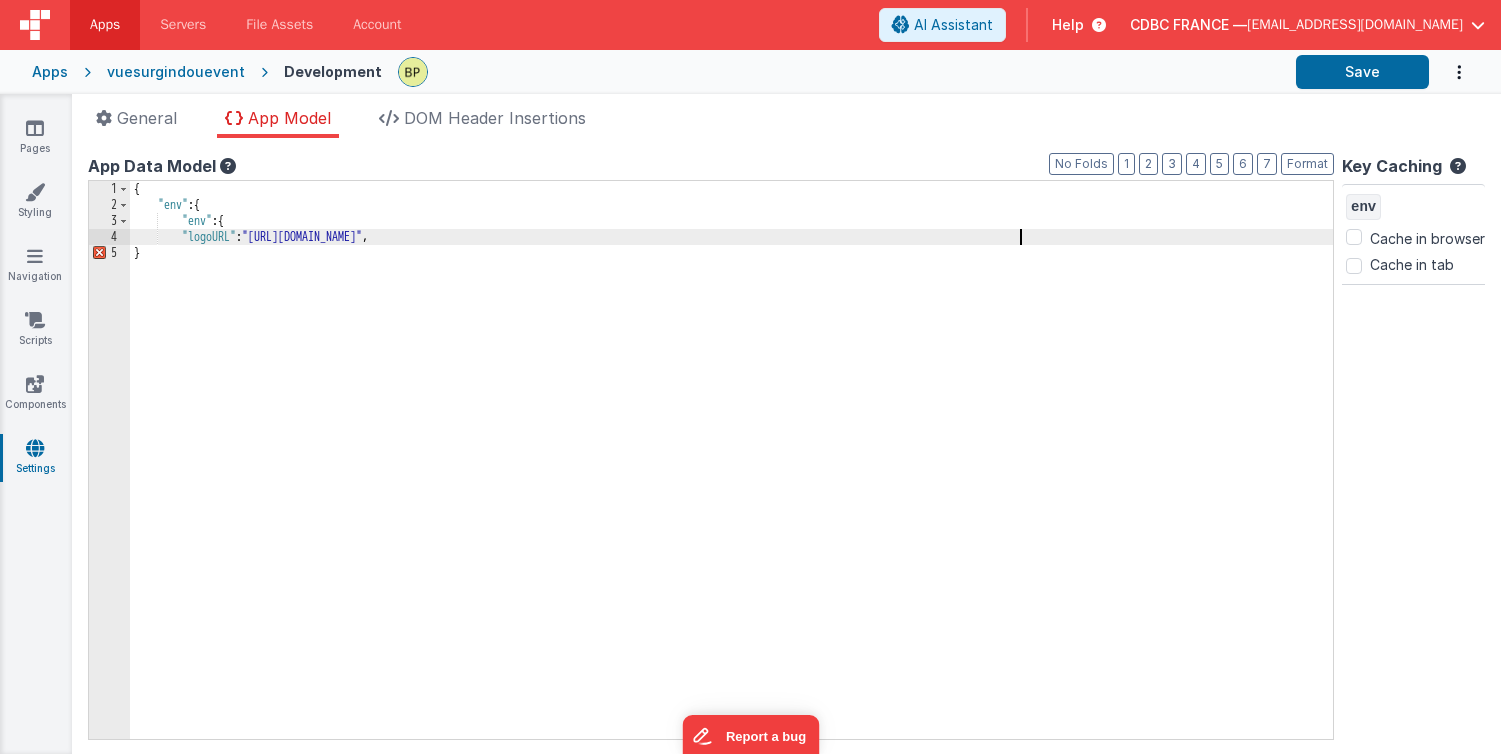type 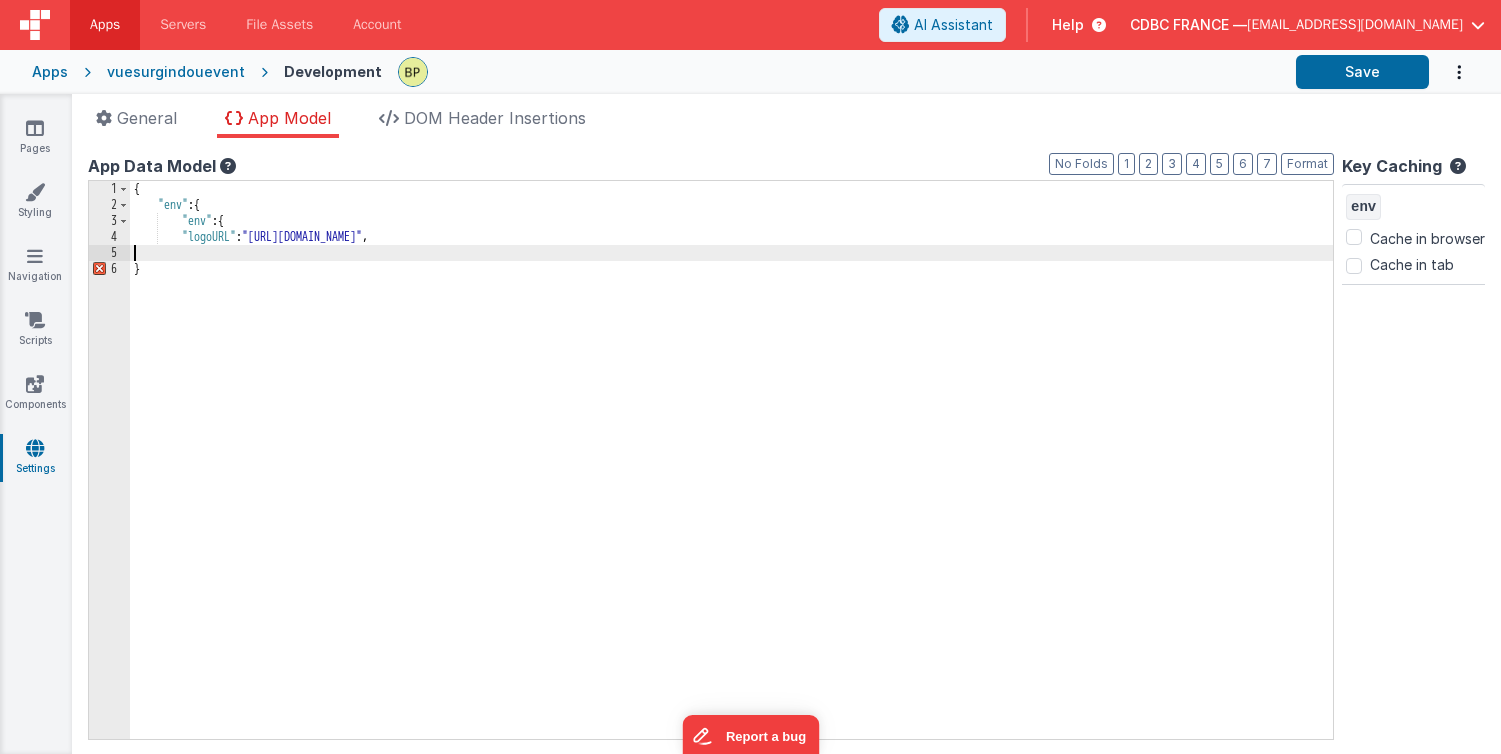 click on "{      "env" :  {           "env" :  {           "logoURL" :  "[URL][DOMAIN_NAME]" , }" at bounding box center (731, 476) 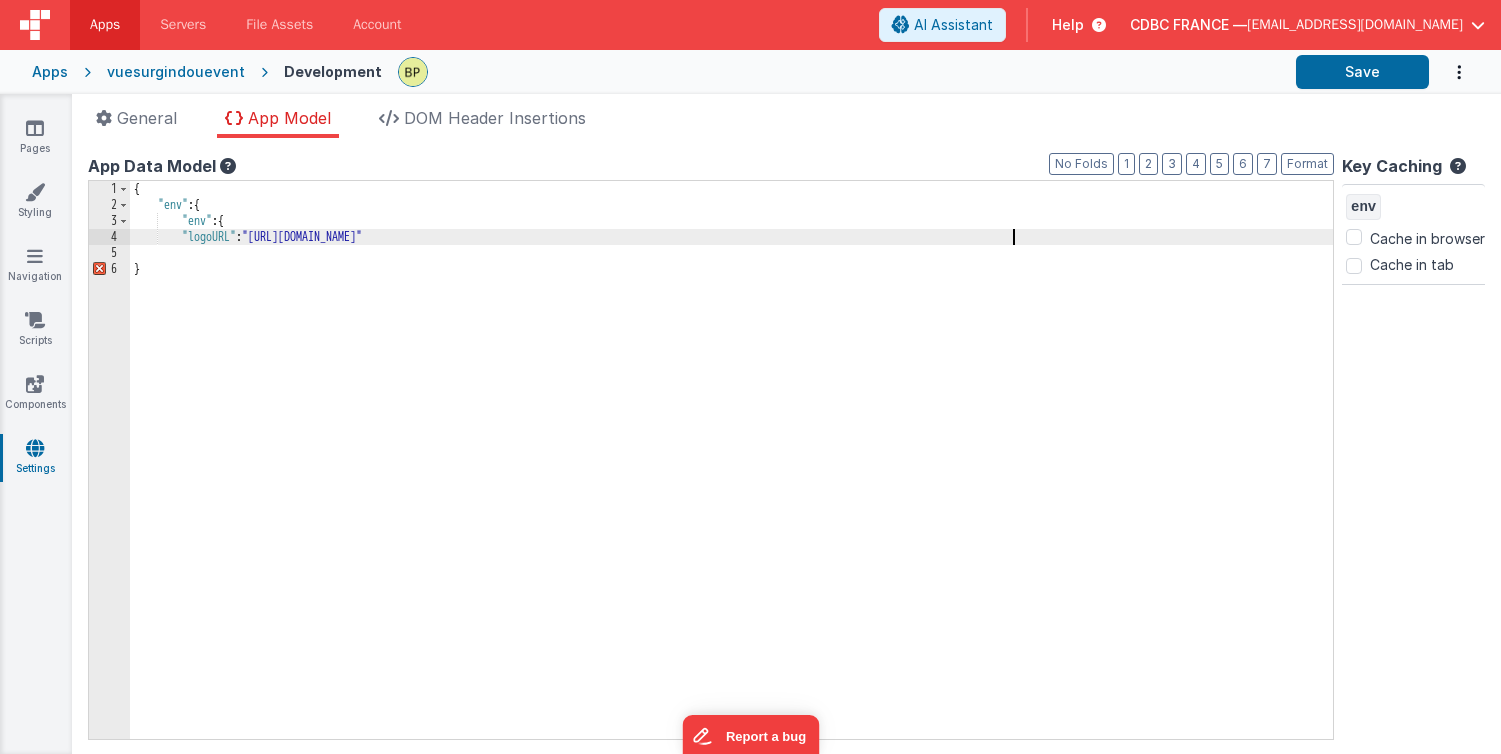 click on "{      "env" :  {           "env" :  {           "logoURL" :  "[URL][DOMAIN_NAME]" }" at bounding box center (731, 476) 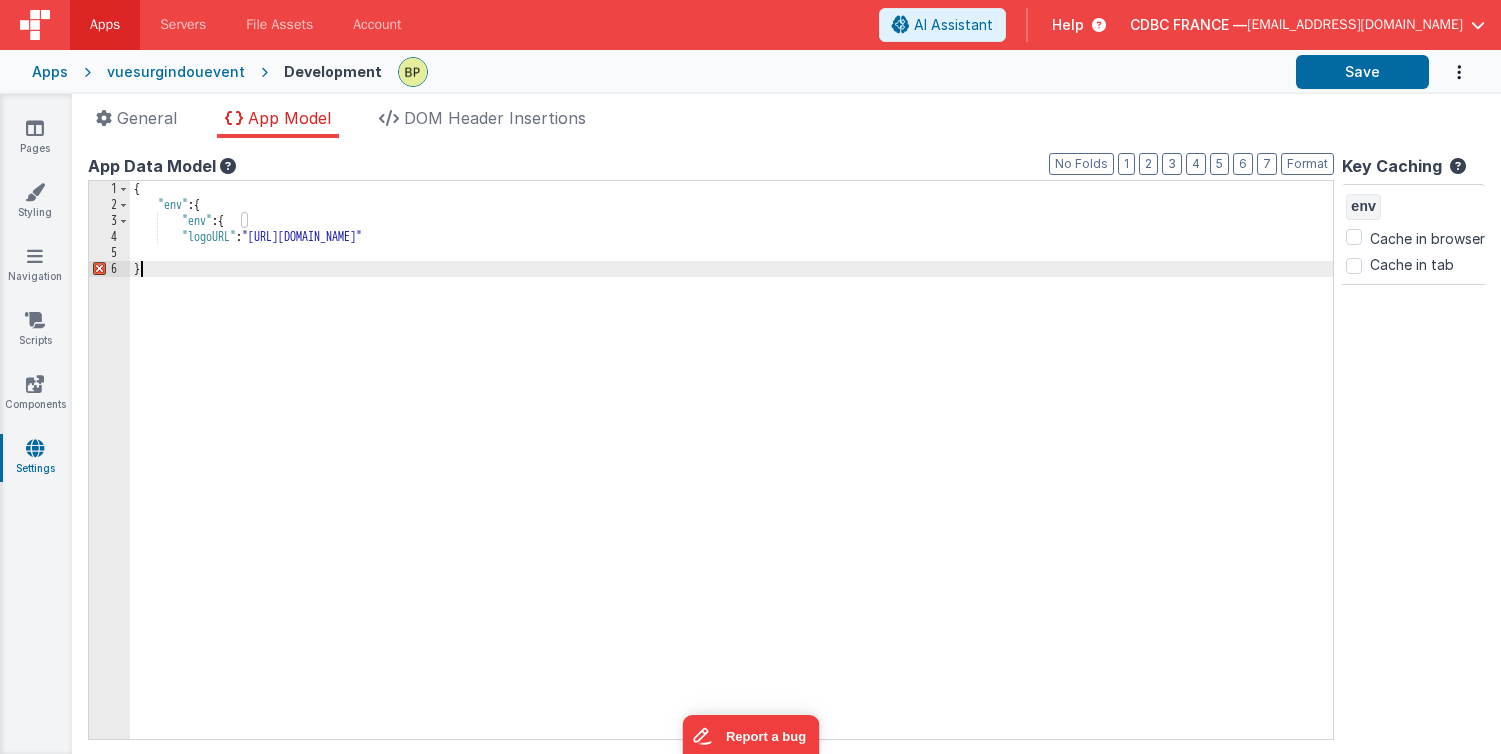 click on "Apps" at bounding box center [105, 25] 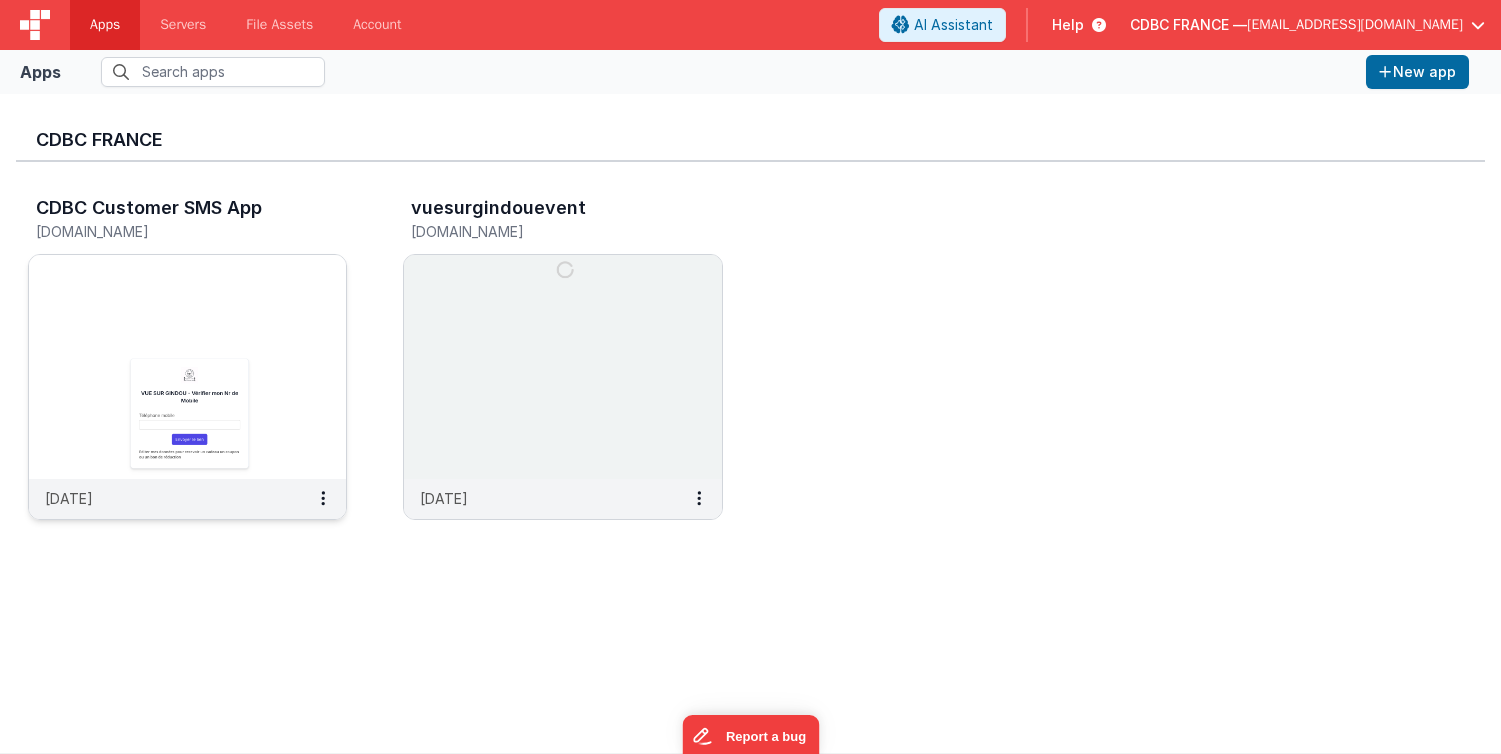 click at bounding box center (187, 367) 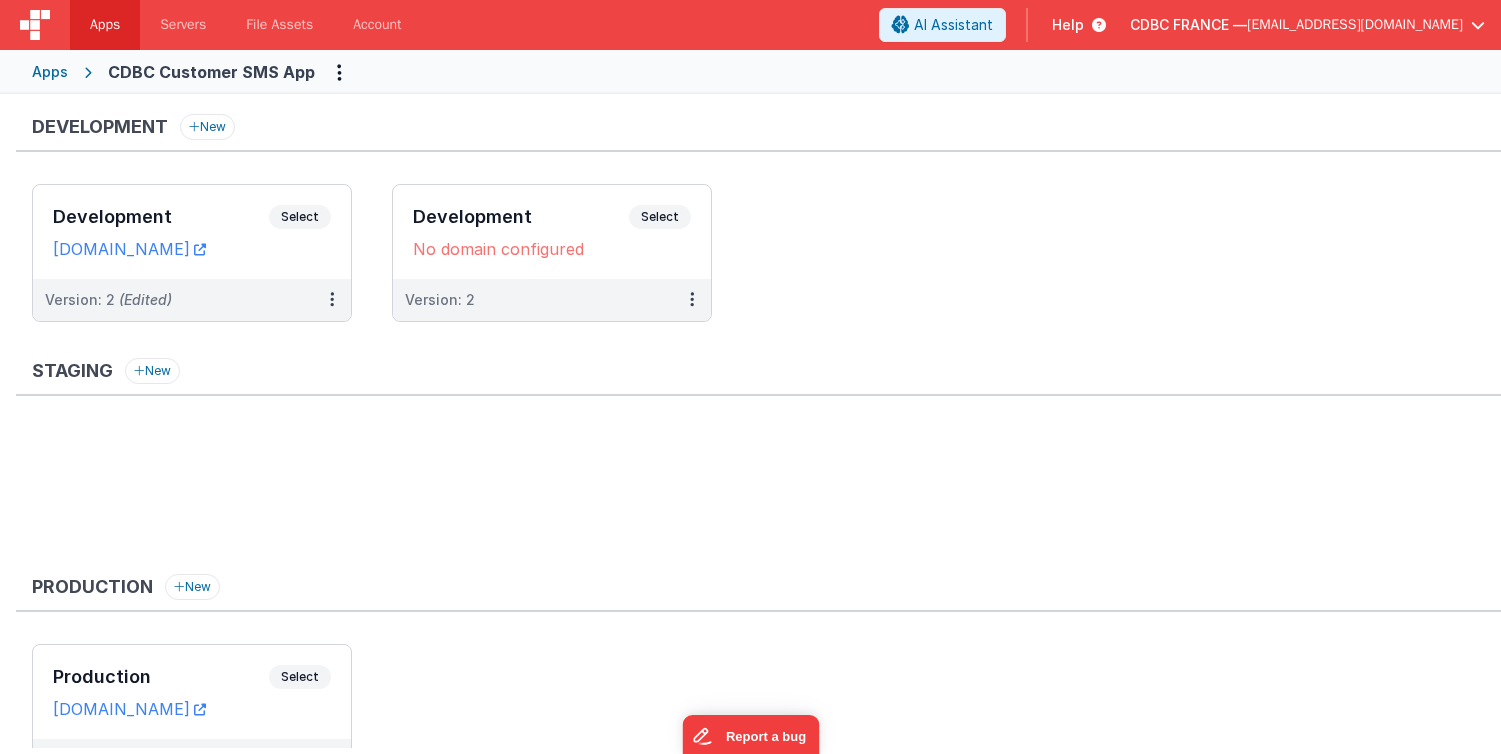 click on "Apps" at bounding box center (50, 72) 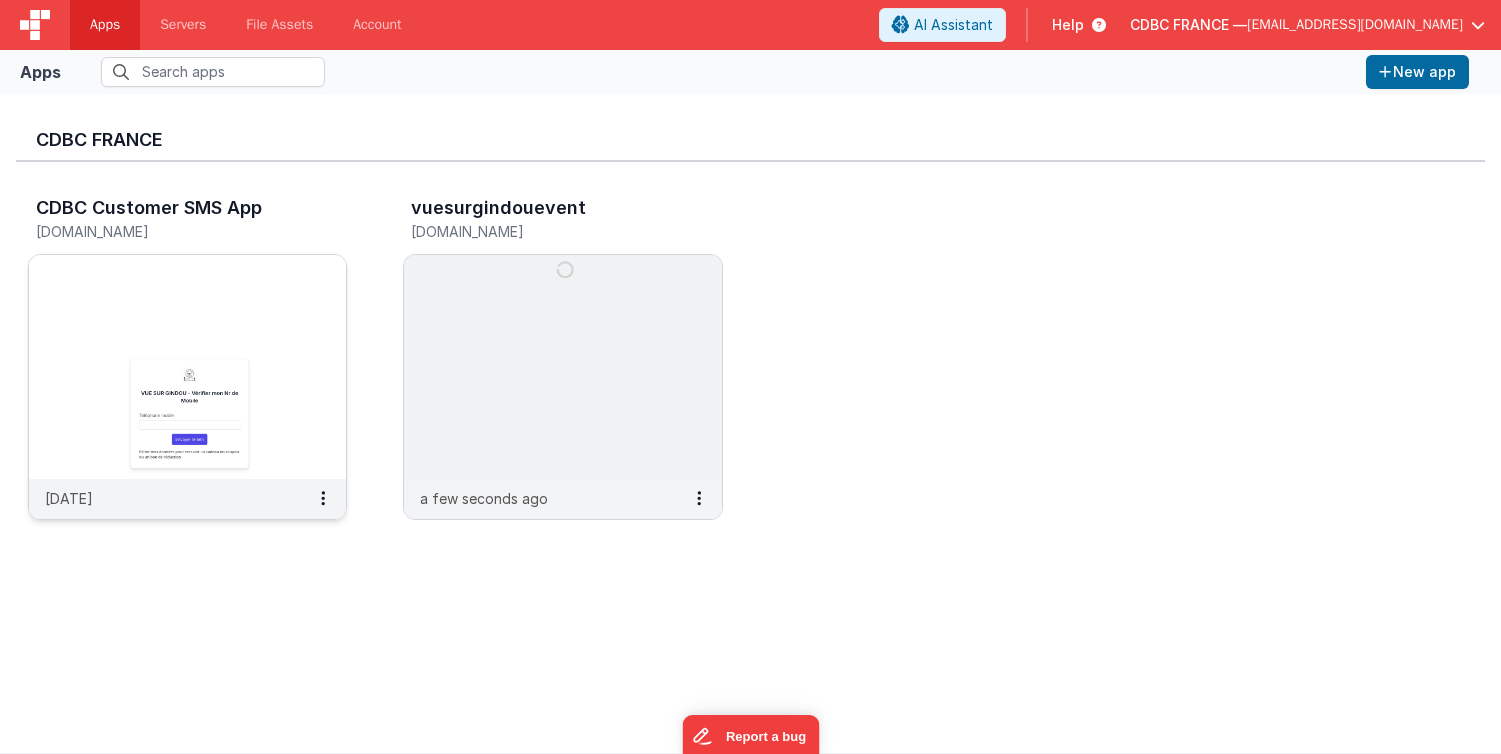 click at bounding box center [187, 367] 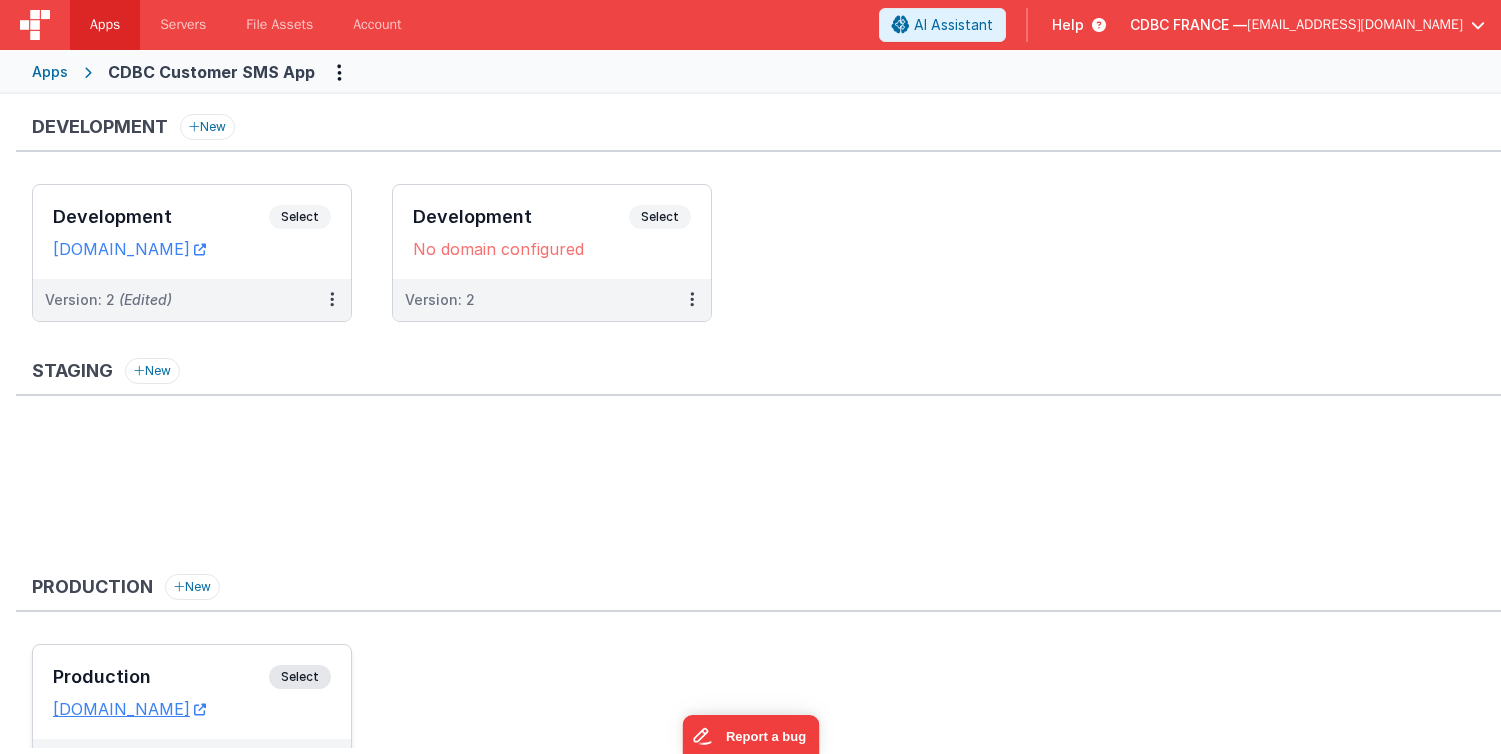 click on "Production
Select   URLs
[DOMAIN_NAME]" at bounding box center [192, 692] 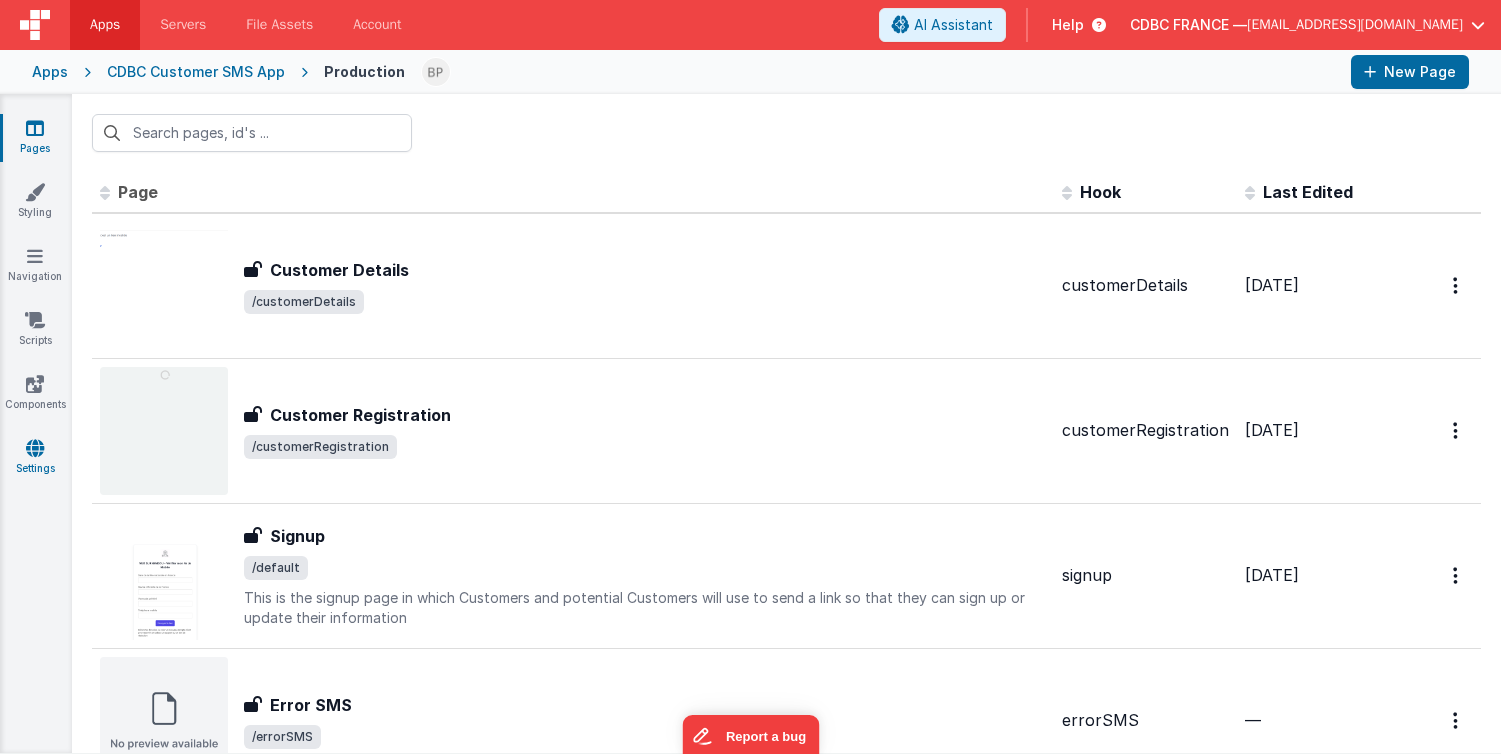 click at bounding box center [35, 448] 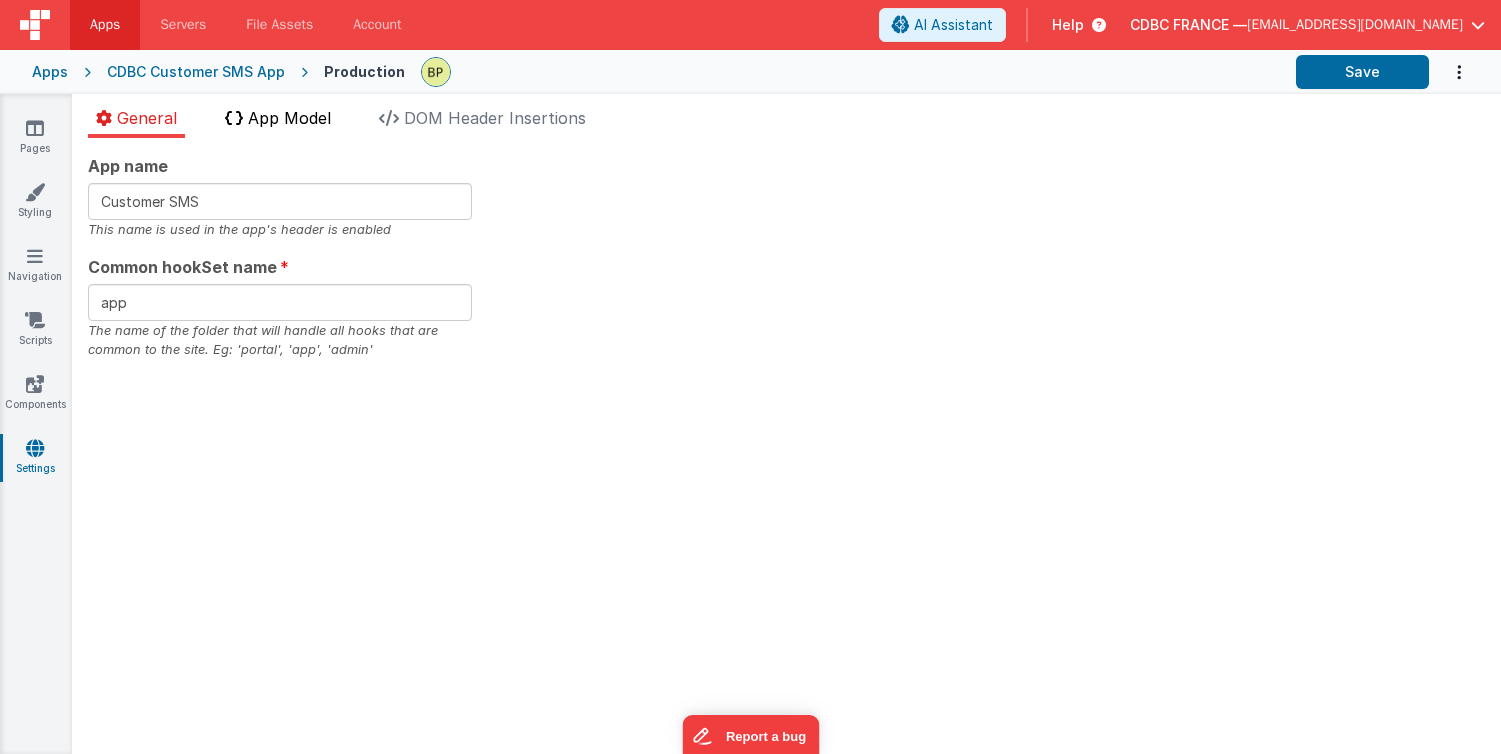 click on "App Model" at bounding box center [289, 118] 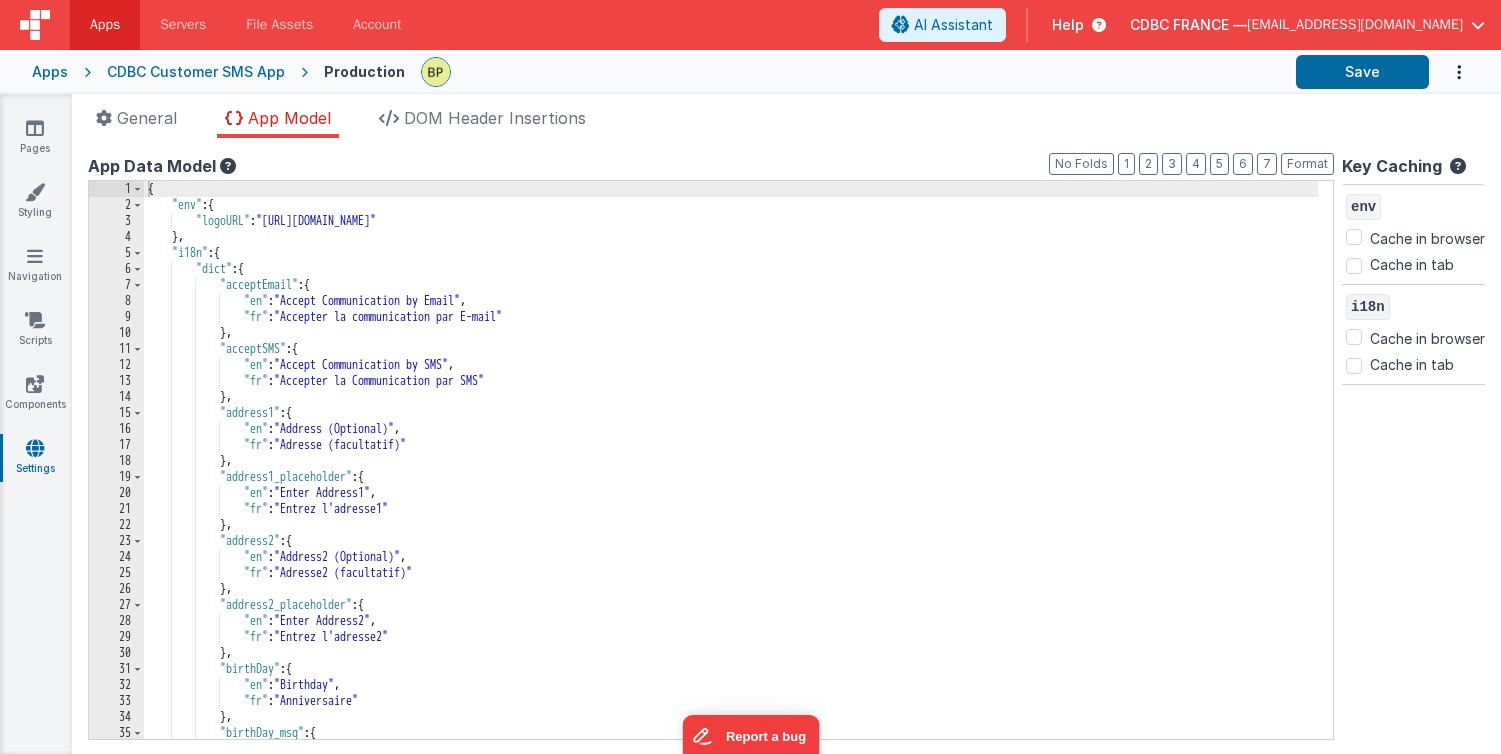 scroll, scrollTop: 0, scrollLeft: 0, axis: both 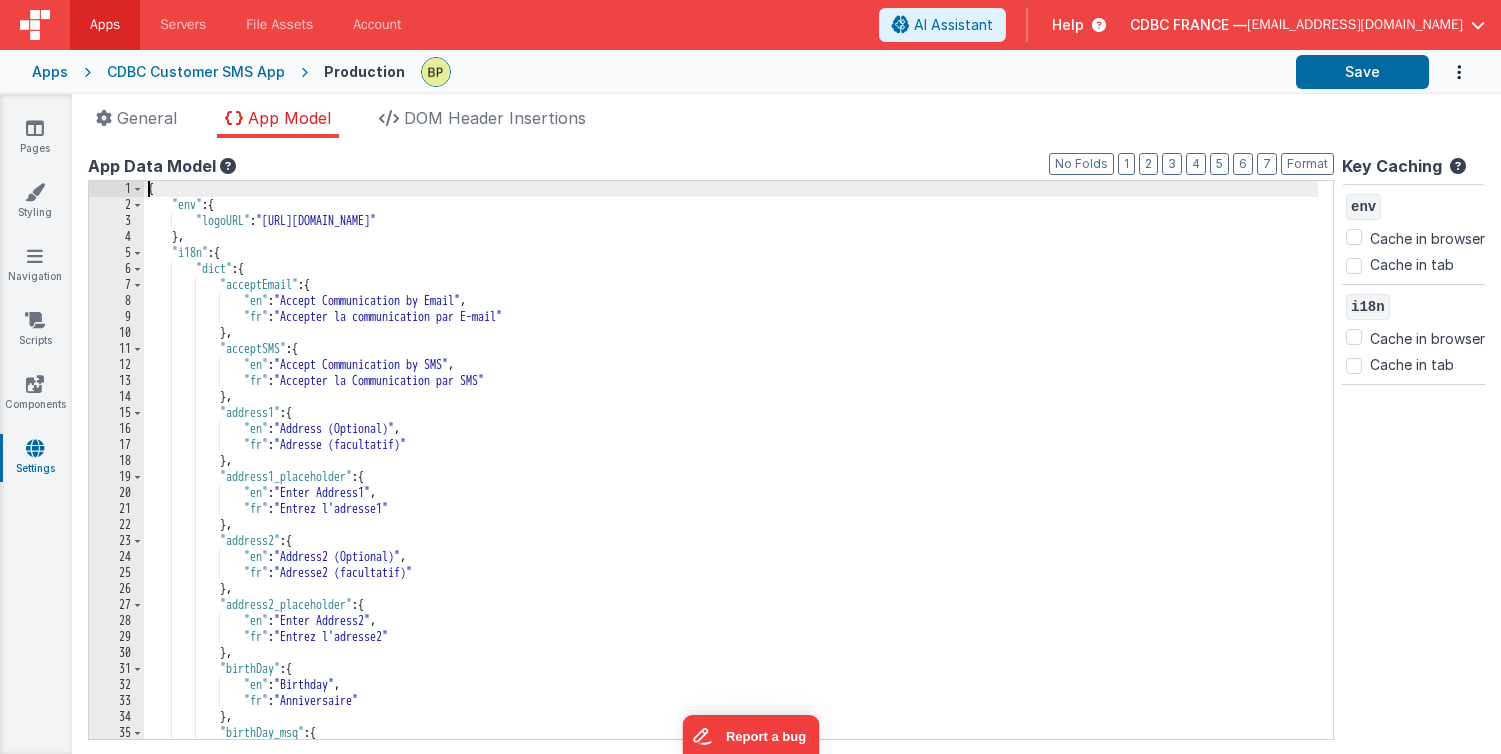click on "{      "env" :  {           "logoURL" :  "[URL][DOMAIN_NAME]"      } ,      "i18n" :  {           "dict" :  {                "acceptEmail" :  {                     "en" :  "Accept Communication by Email" ,                     "fr" :  "Accepter la communication par E-mail"                } ,                "acceptSMS" :  {                     "en" :  "Accept Communication by SMS" ,                     "fr" :  "Accepter la Communication par SMS"                } ,                "address1" :  {                     "en" :  "Address (Optional)" ,                     "fr" :  "Adresse (facultatif)"                } ,                "address1_placeholder" :  {                     "en" :  "Enter Address1" ,                     "fr" :  "Entrez l'adresse1"                } ,                "address2" :  {                     "en" :  "Address2 (Optional)" ,                     "fr" :  "Adresse2 (facultatif)"                } ,           {" at bounding box center (731, 476) 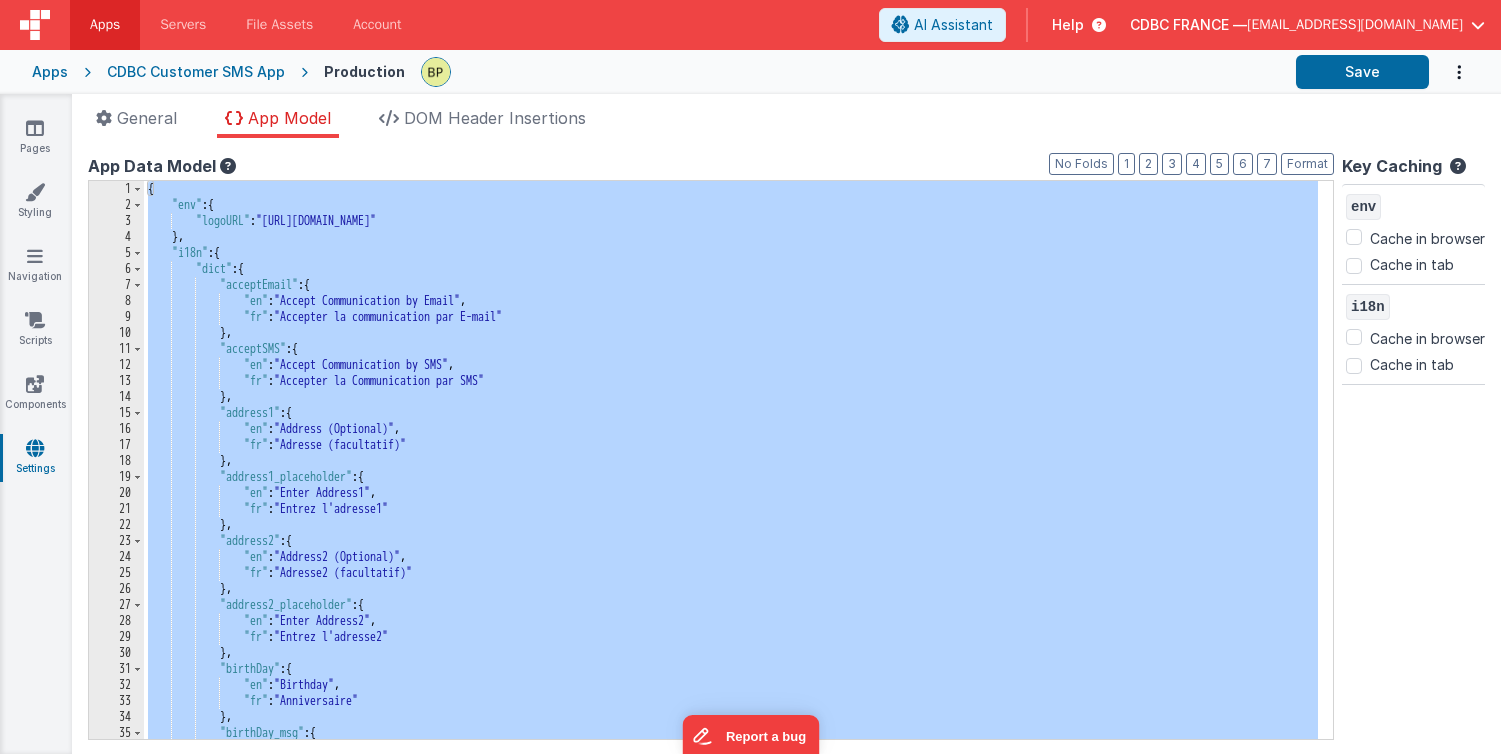 click on "Apps" at bounding box center [105, 25] 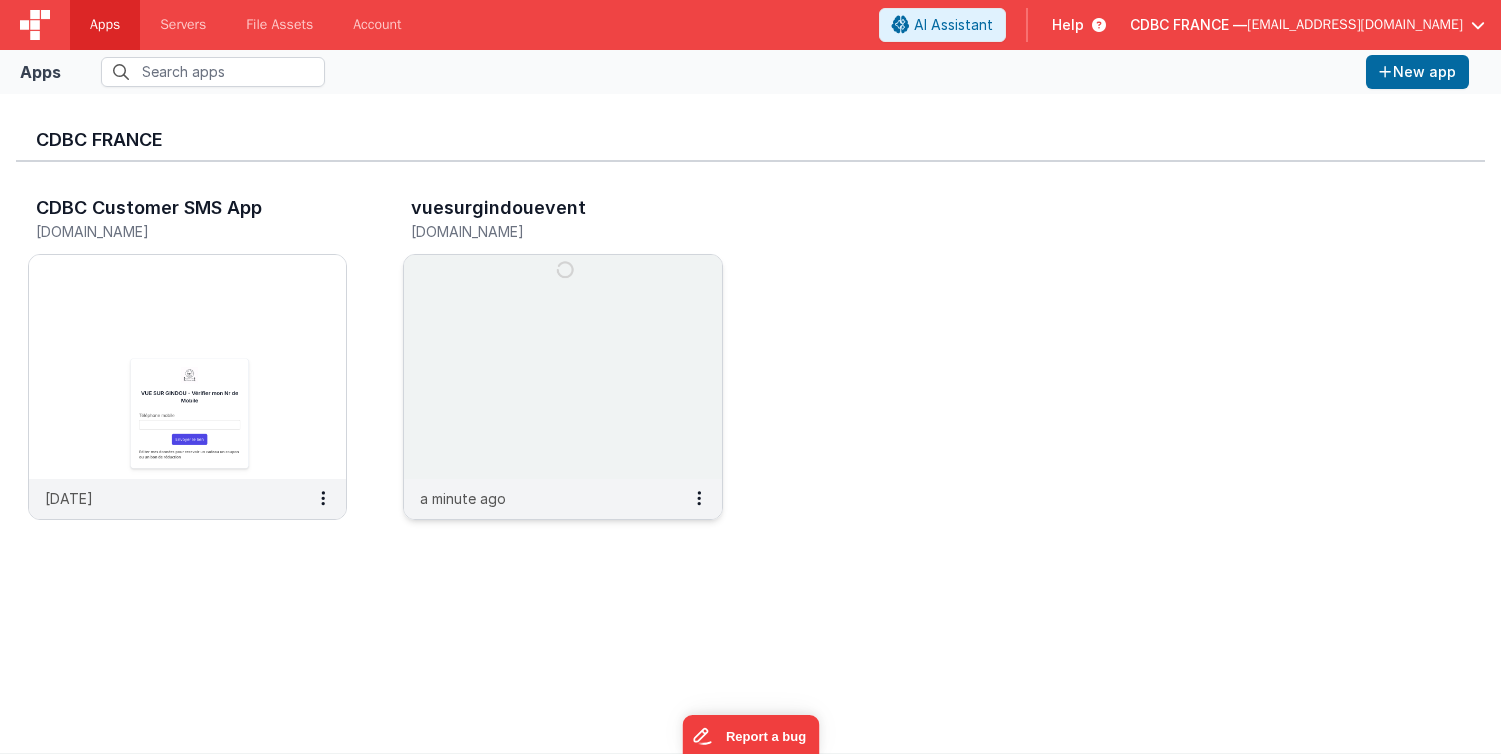 click at bounding box center (562, 367) 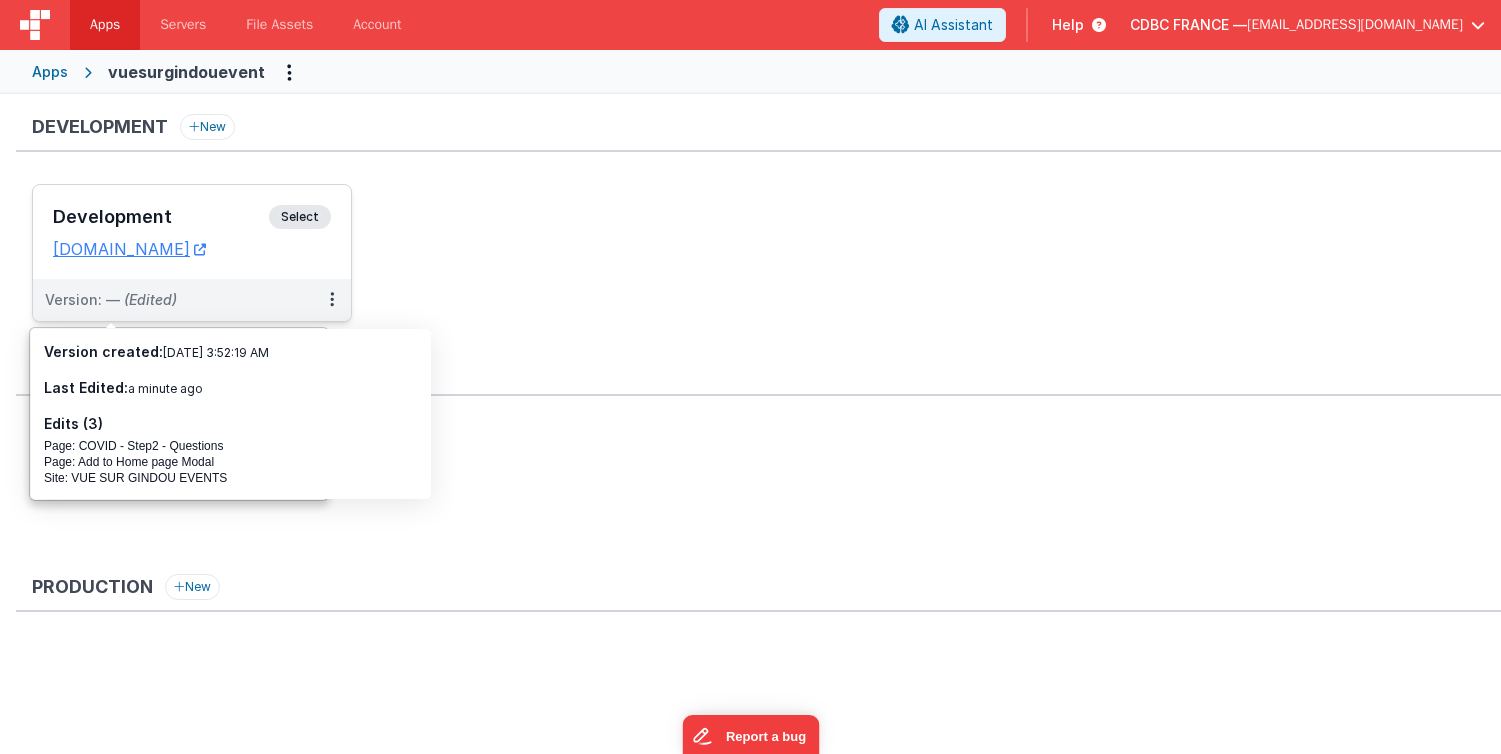 click on "Select" at bounding box center [300, 217] 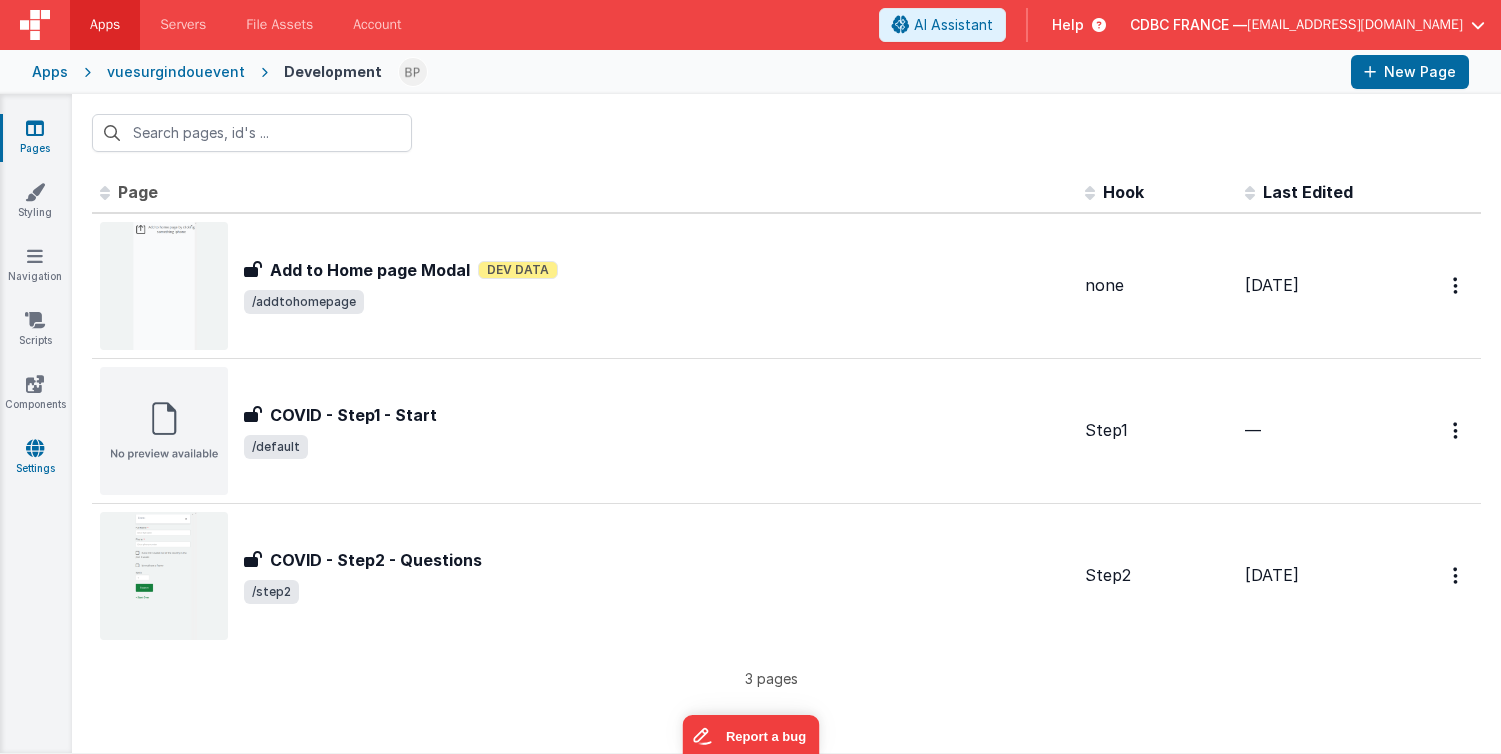 click at bounding box center (35, 448) 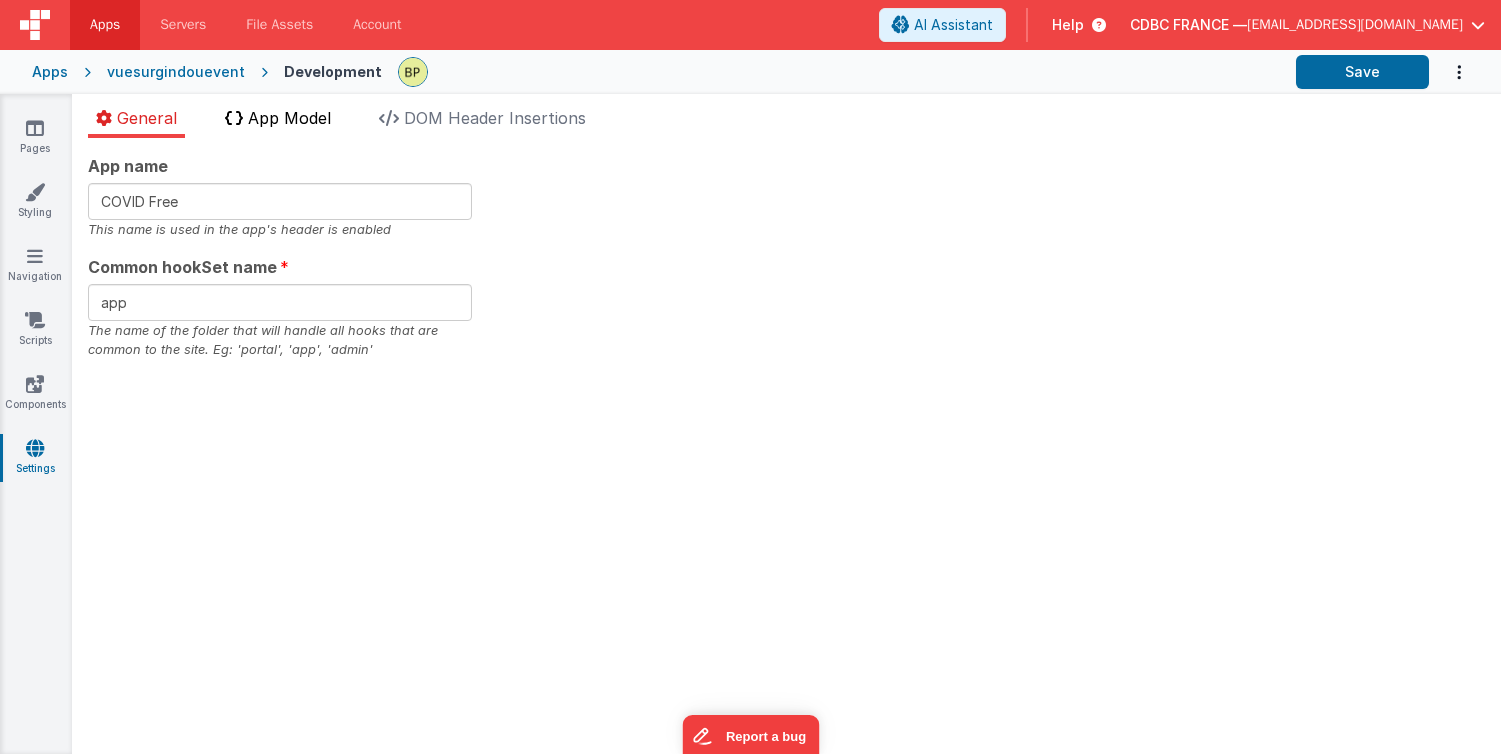 click on "App Model" at bounding box center [289, 118] 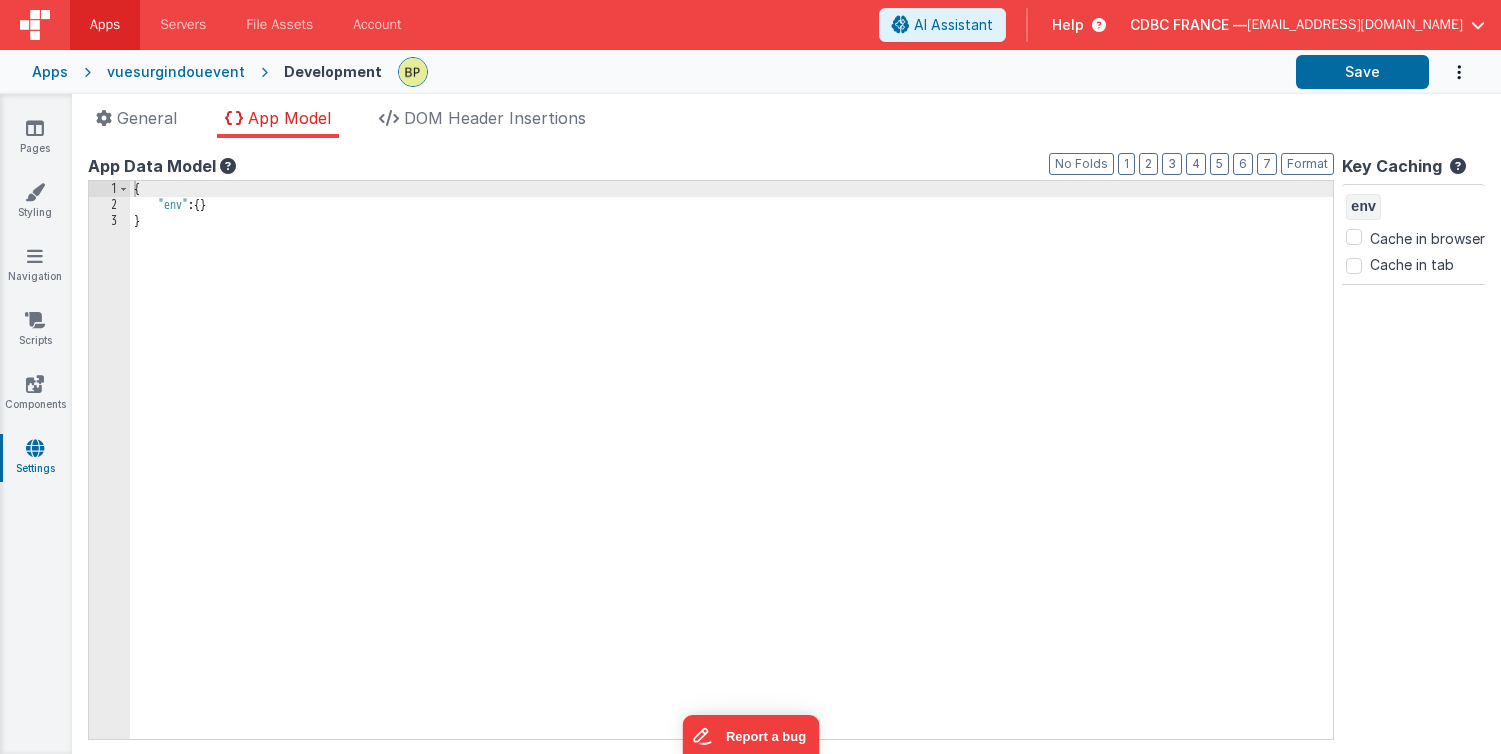 click on "{      "env" :  { } }" at bounding box center [731, 476] 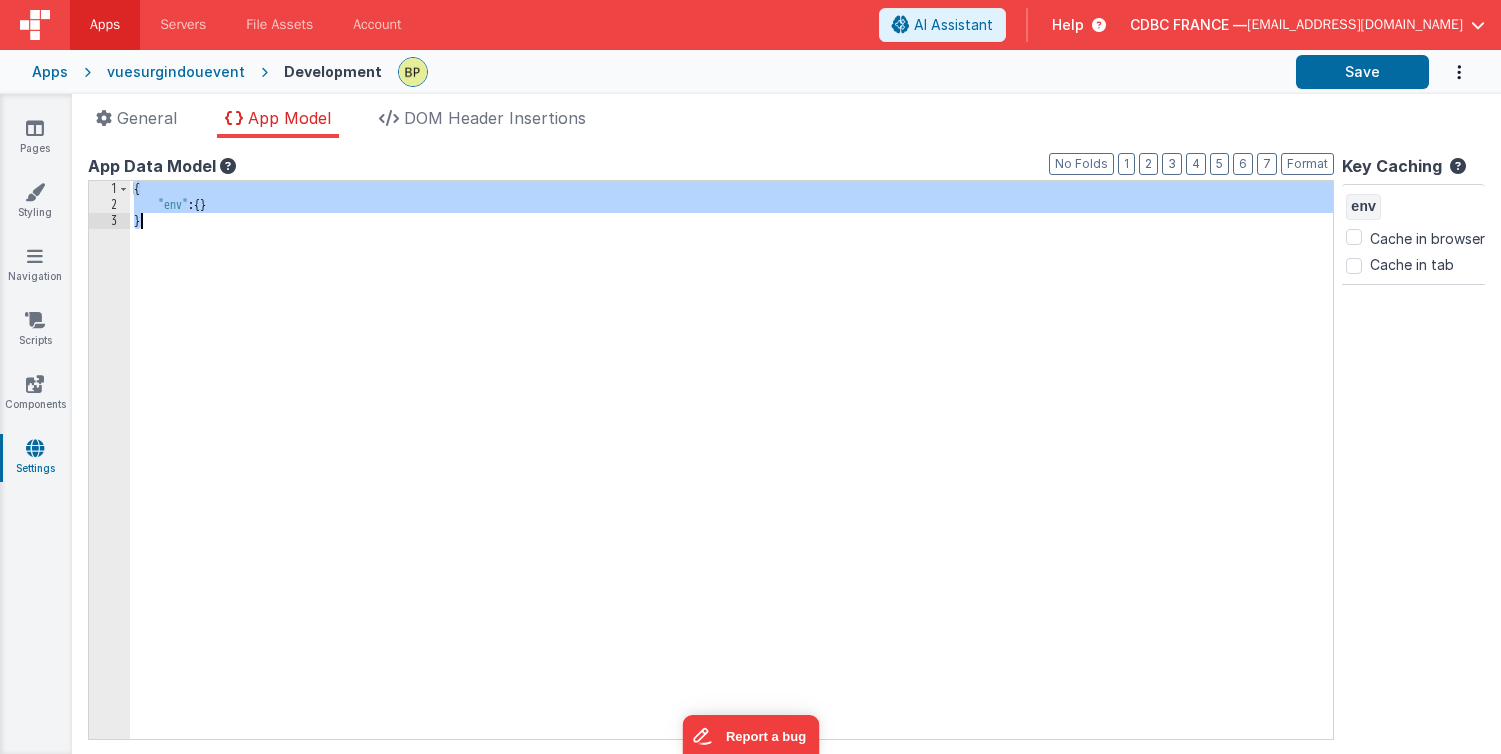 drag, startPoint x: 134, startPoint y: 187, endPoint x: 219, endPoint y: 277, distance: 123.79418 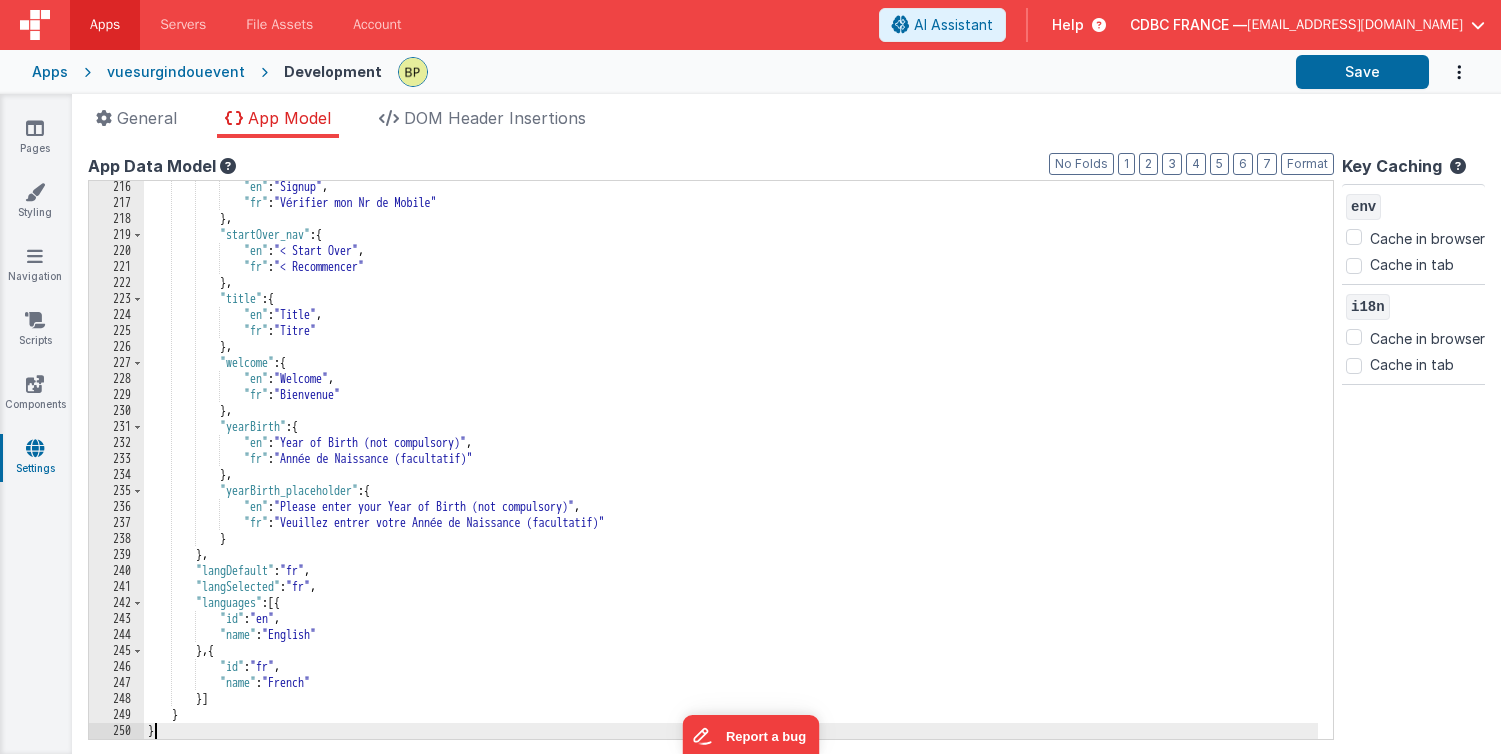 scroll, scrollTop: 3442, scrollLeft: 0, axis: vertical 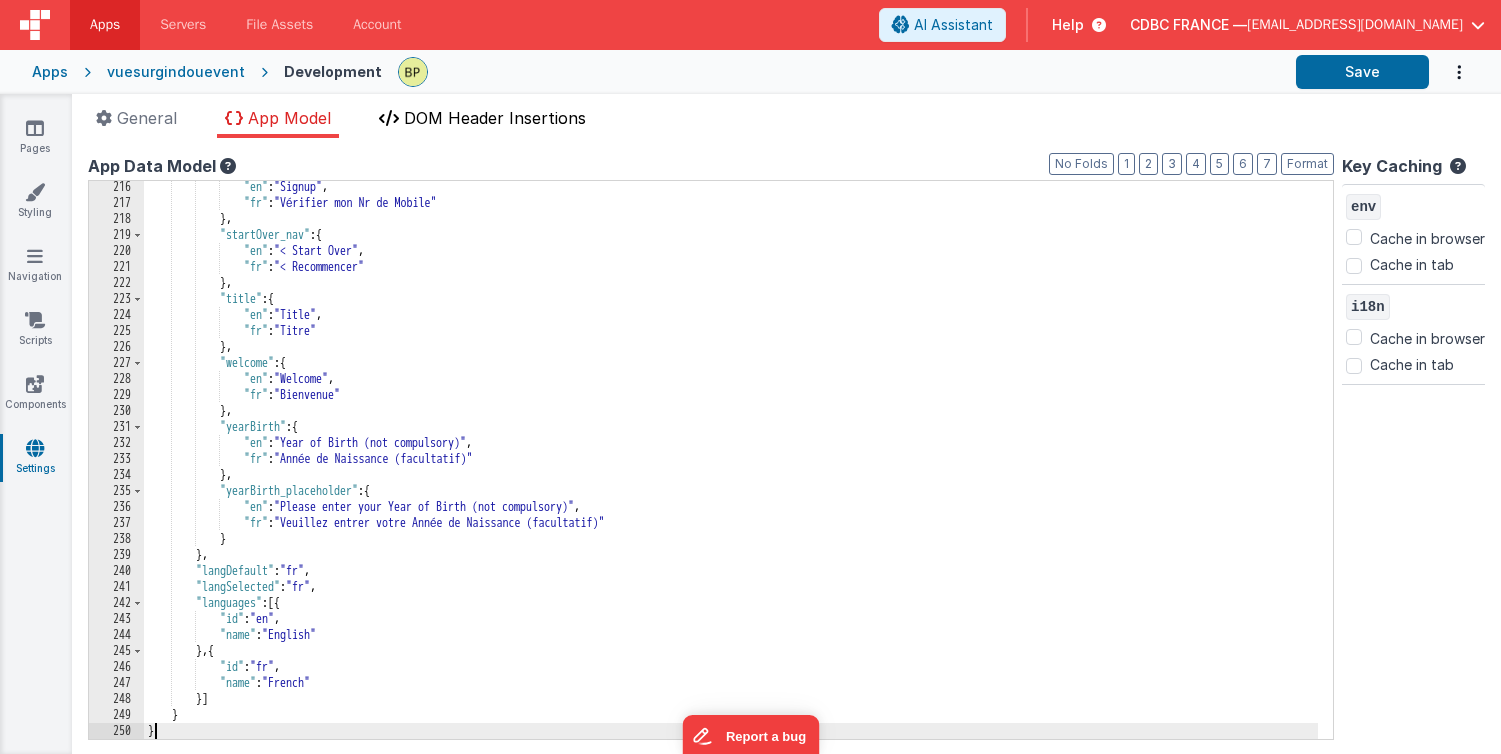 click on "DOM Header Insertions" at bounding box center (495, 118) 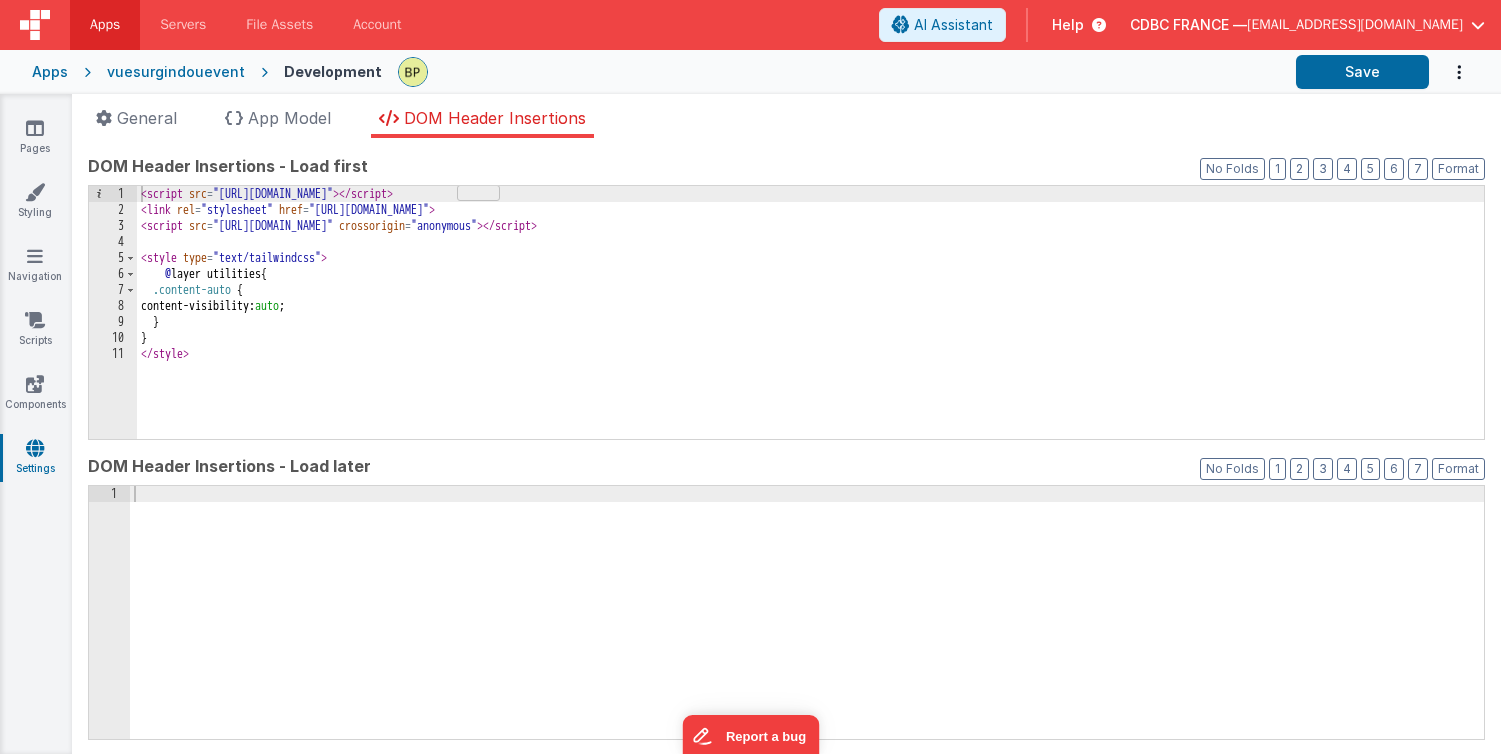 drag, startPoint x: 289, startPoint y: 118, endPoint x: 193, endPoint y: 121, distance: 96.04687 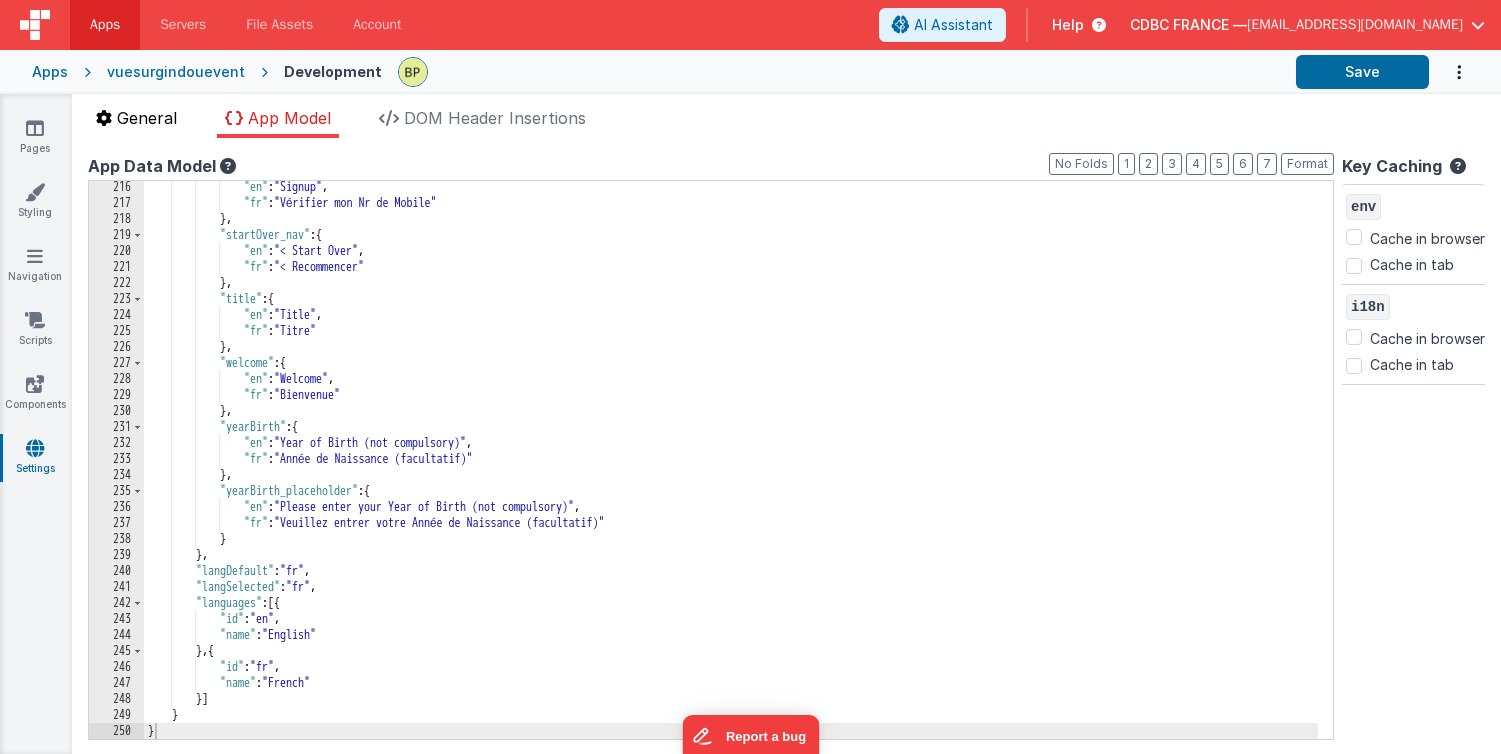 click on "General" at bounding box center (147, 118) 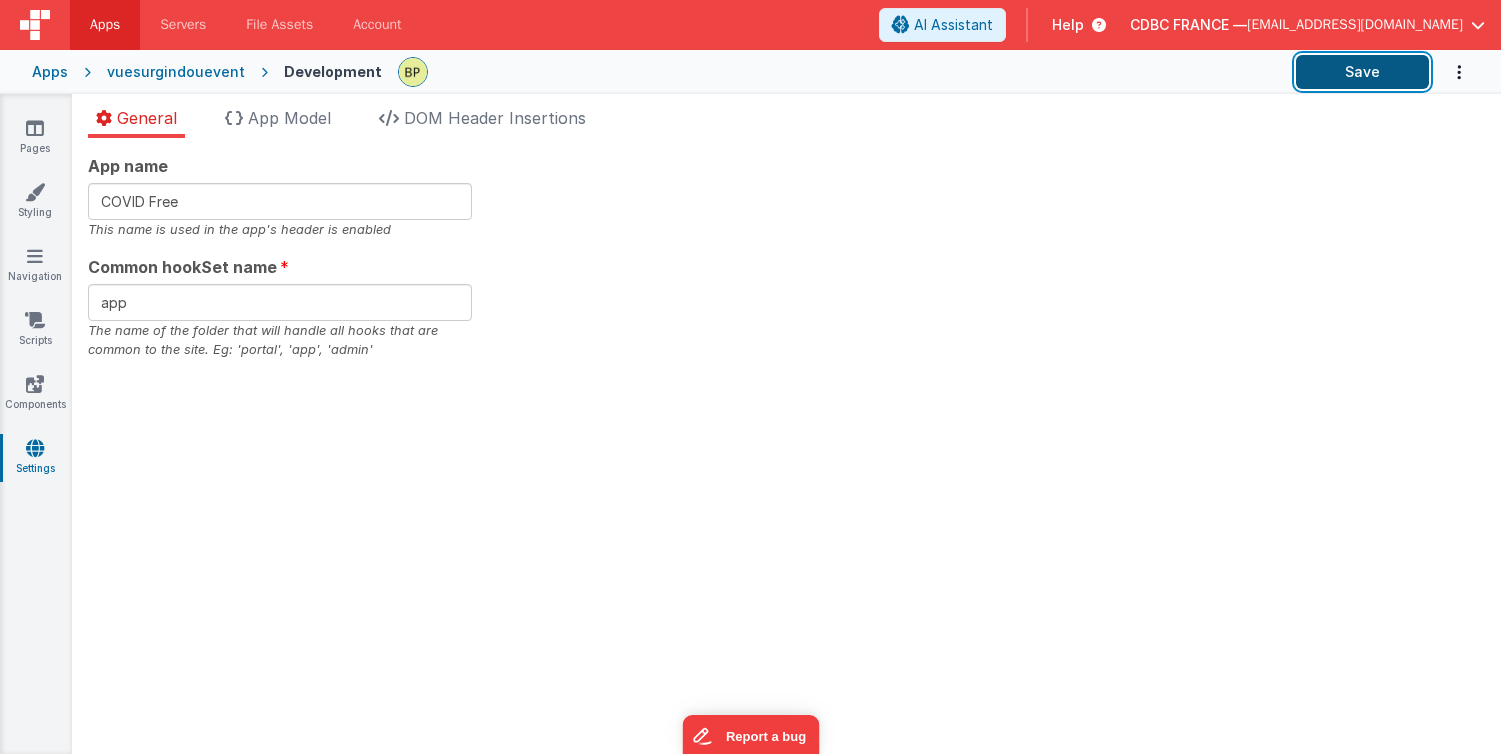 click on "Save" at bounding box center [1362, 72] 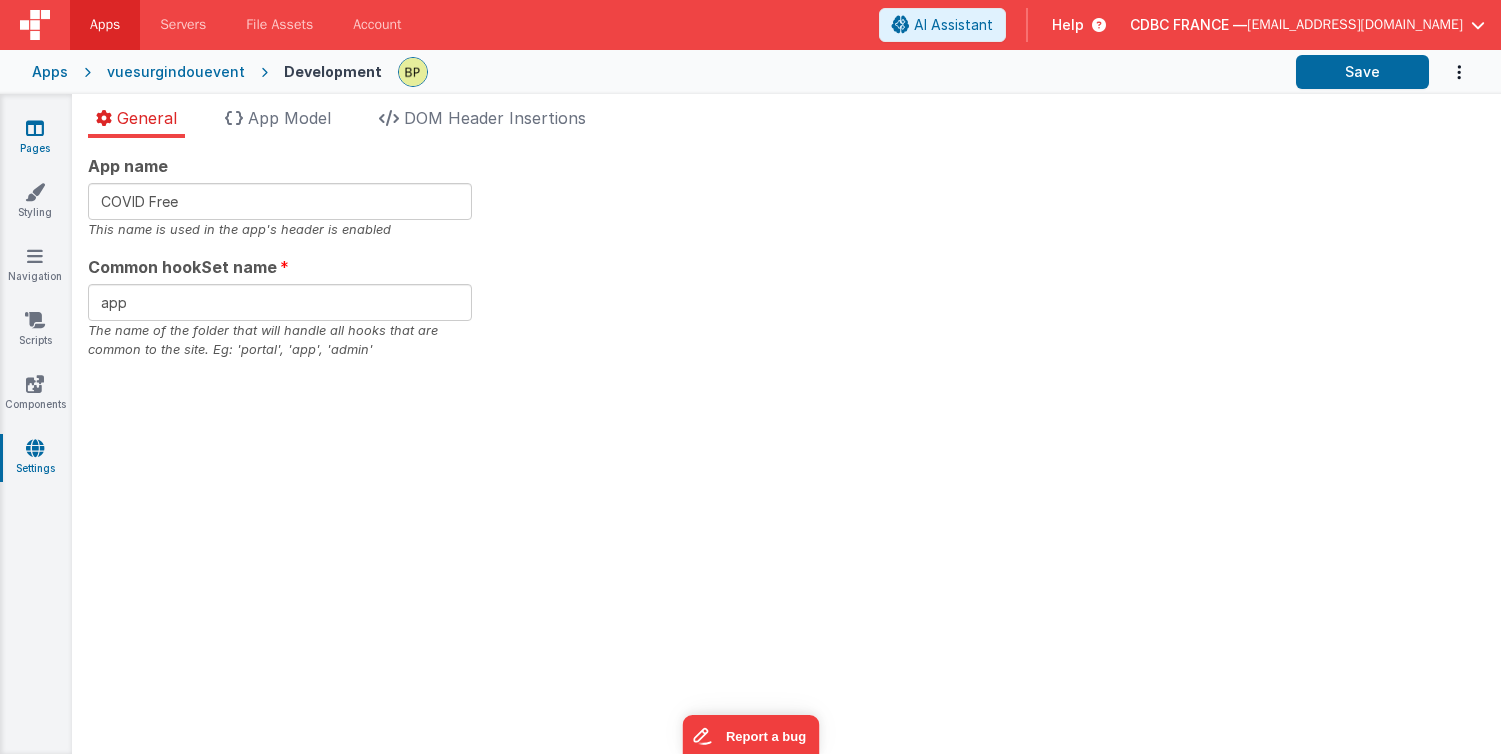 click at bounding box center (35, 128) 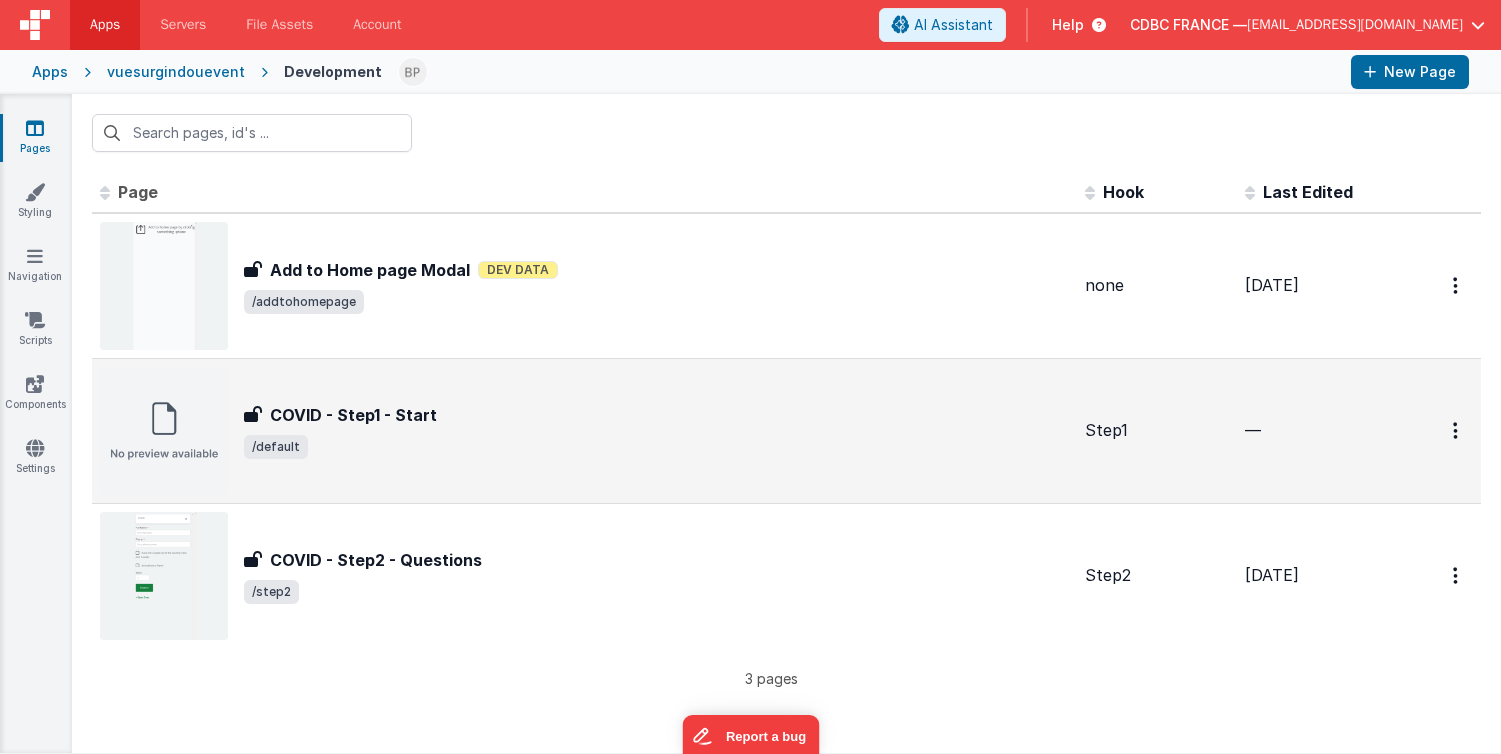 click on "COVID - Step1 - Start
COVID - Step1 - Start
/default" at bounding box center [656, 431] 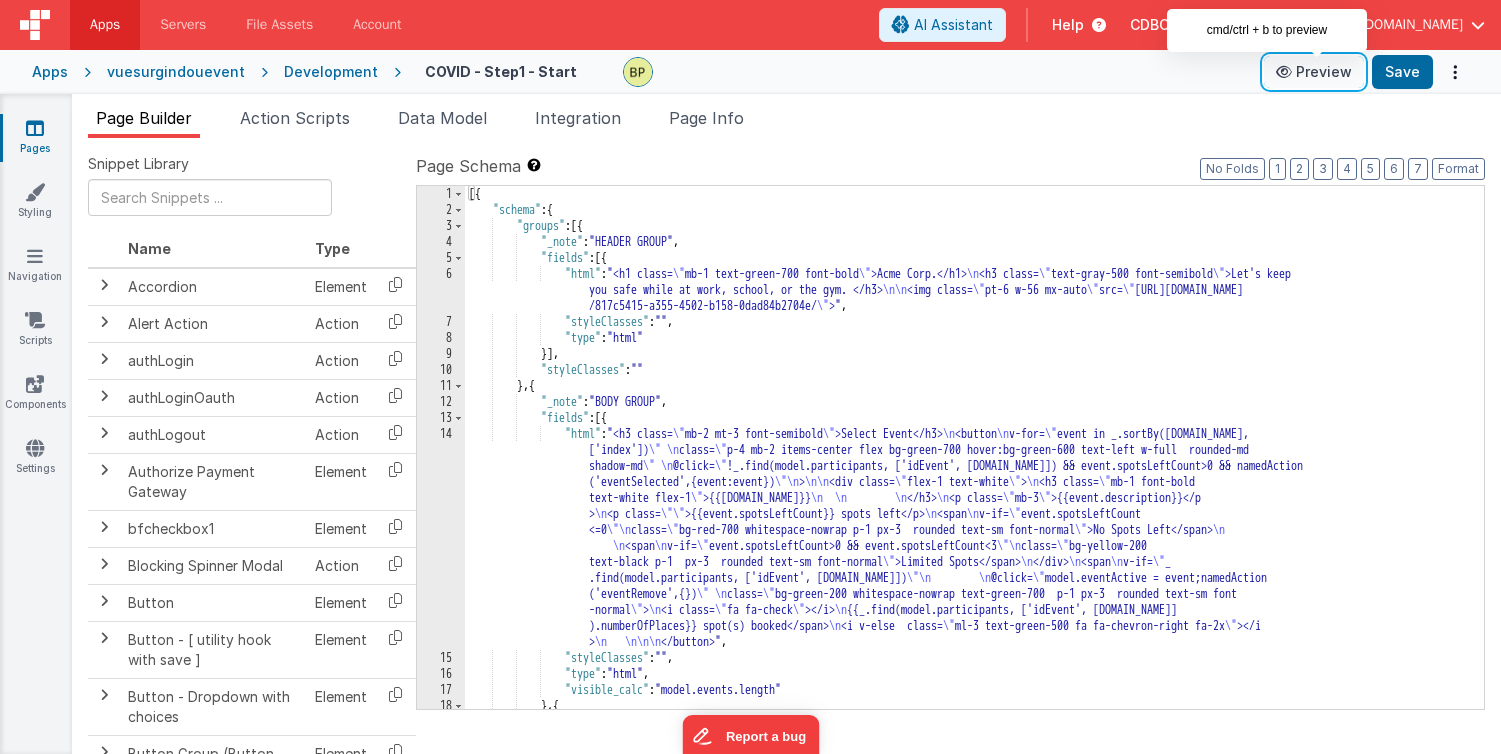 click on "Preview" at bounding box center [1314, 72] 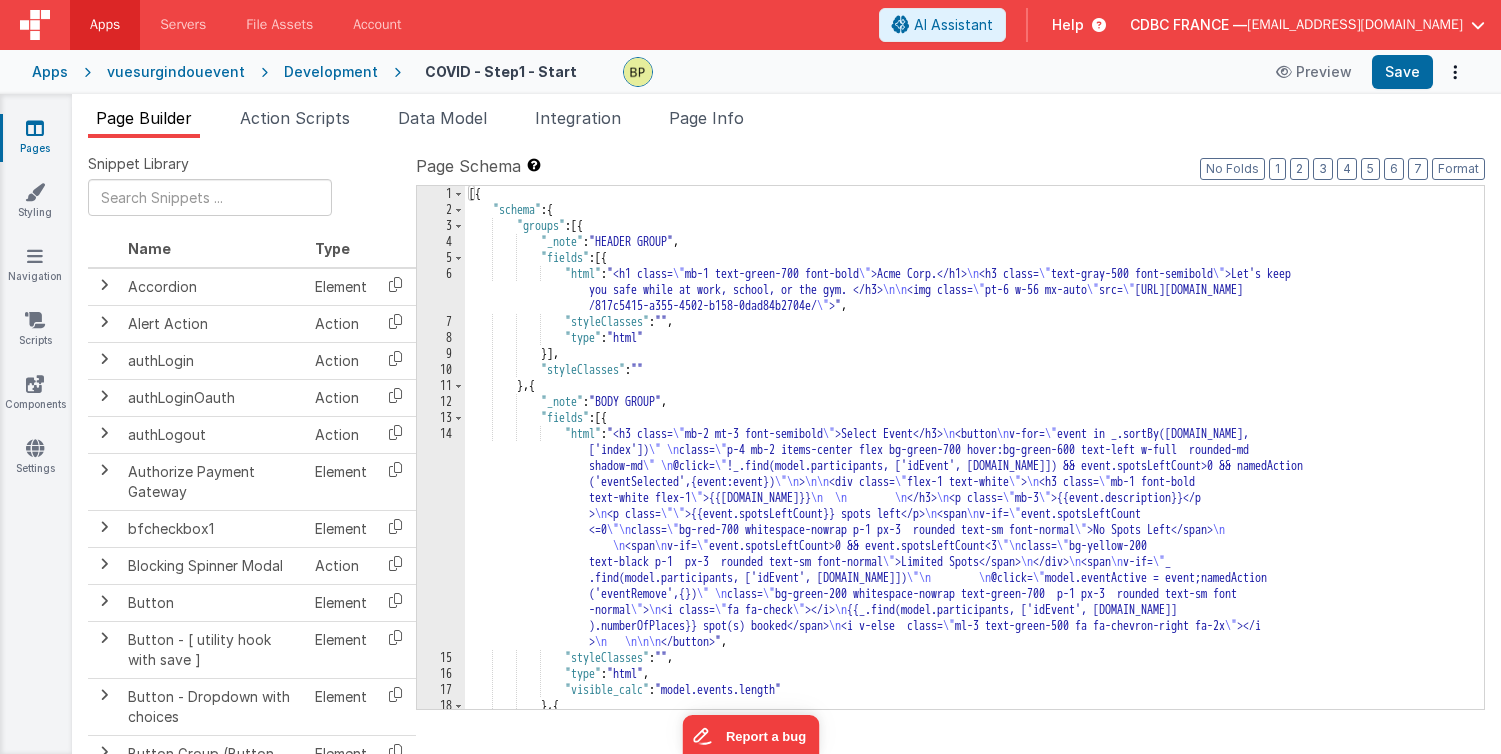click at bounding box center (35, 128) 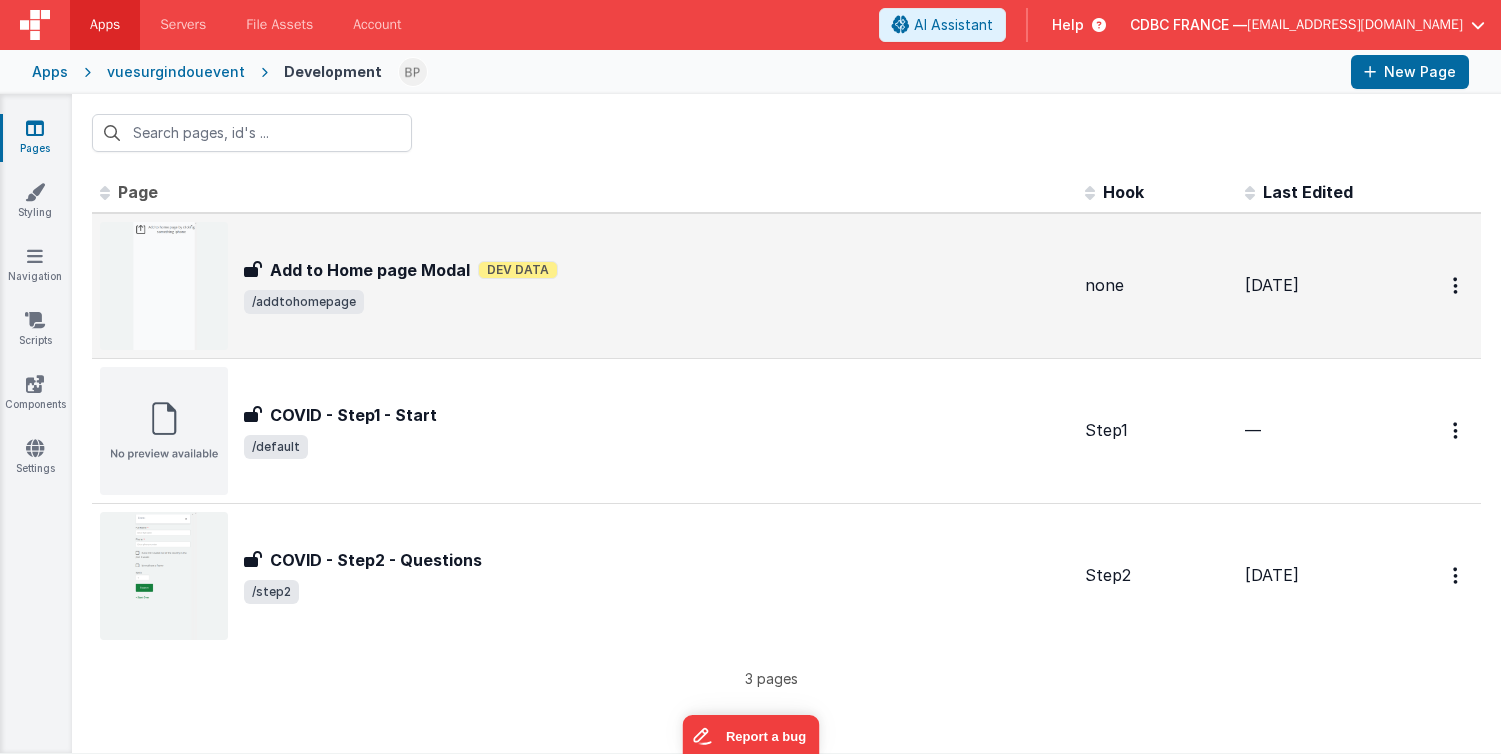 click on "Add to Home page Modal" at bounding box center (370, 270) 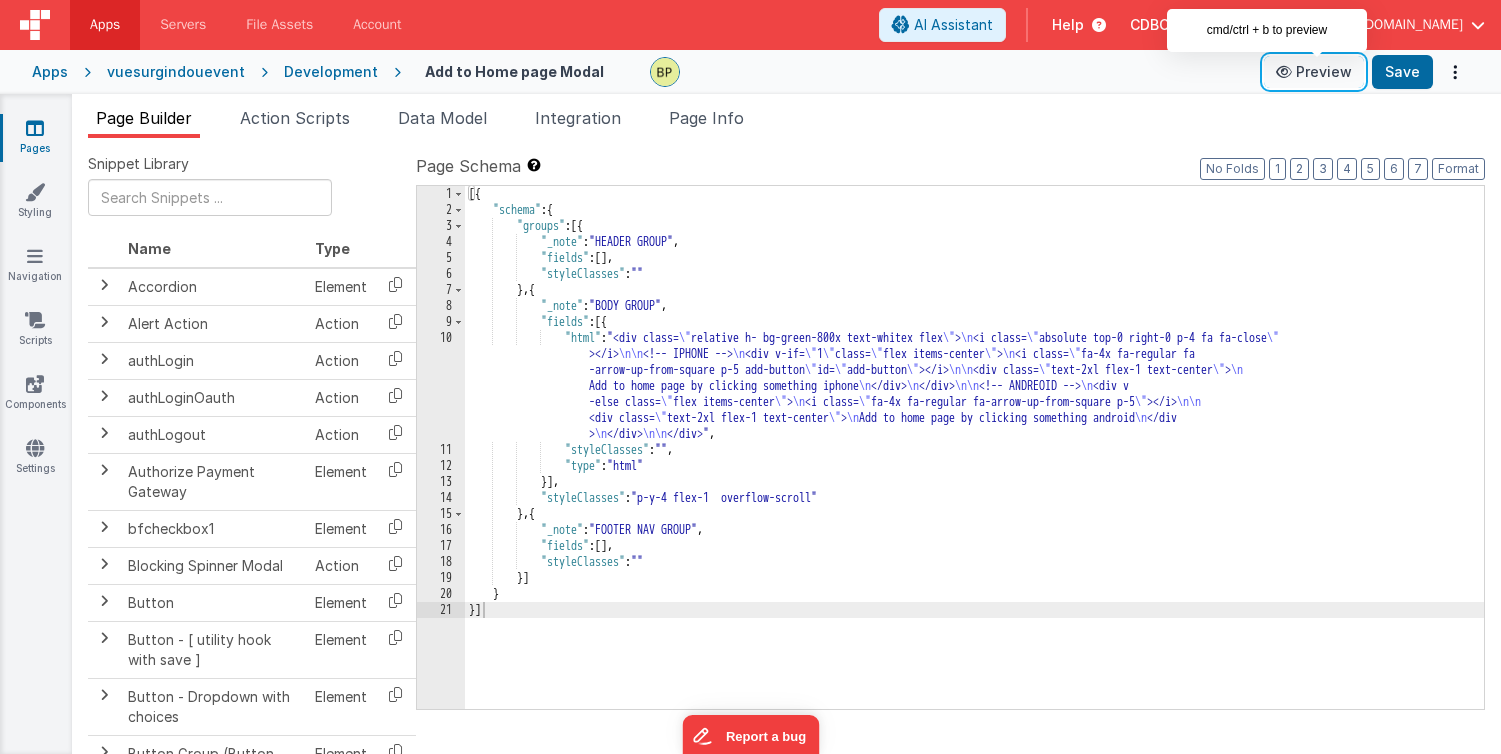 click on "Preview" at bounding box center (1314, 72) 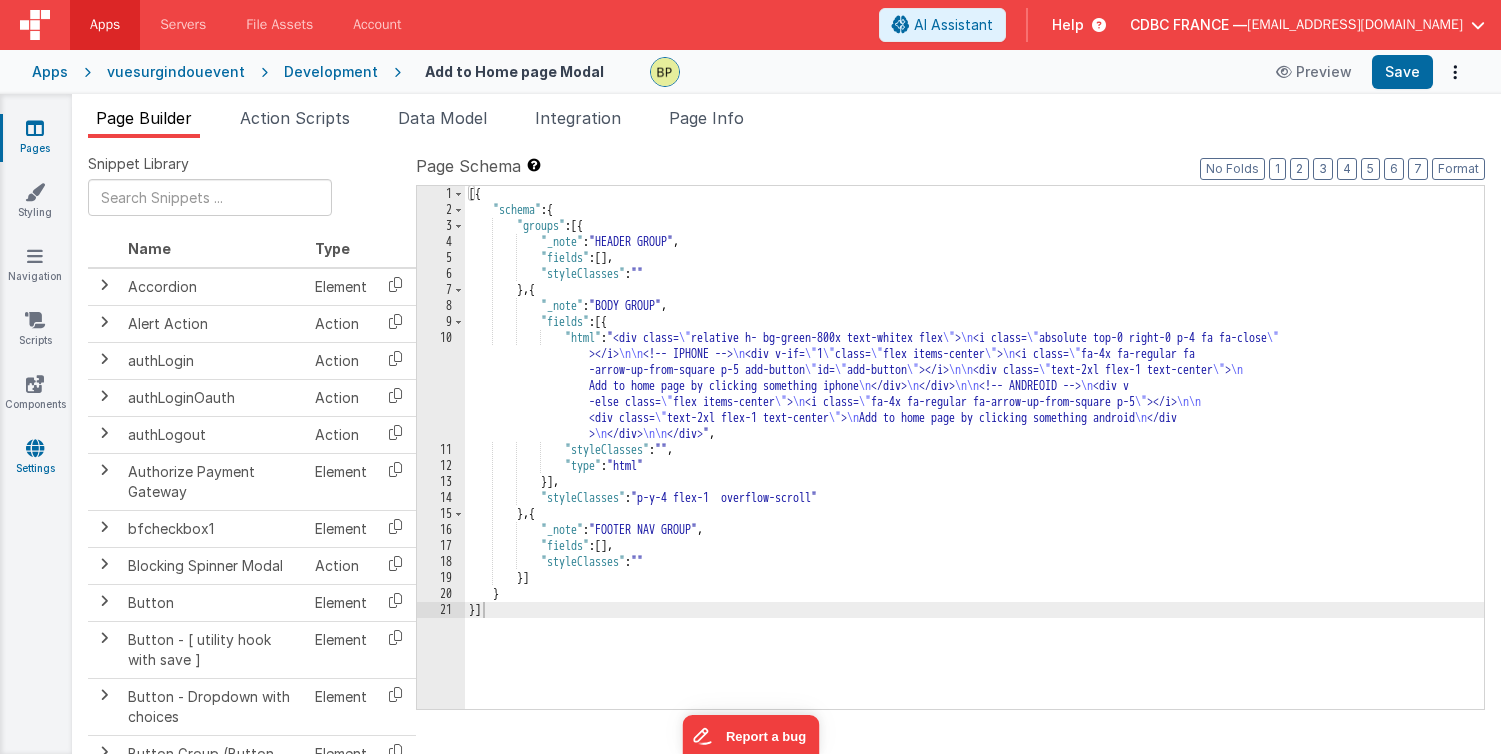 click at bounding box center [35, 448] 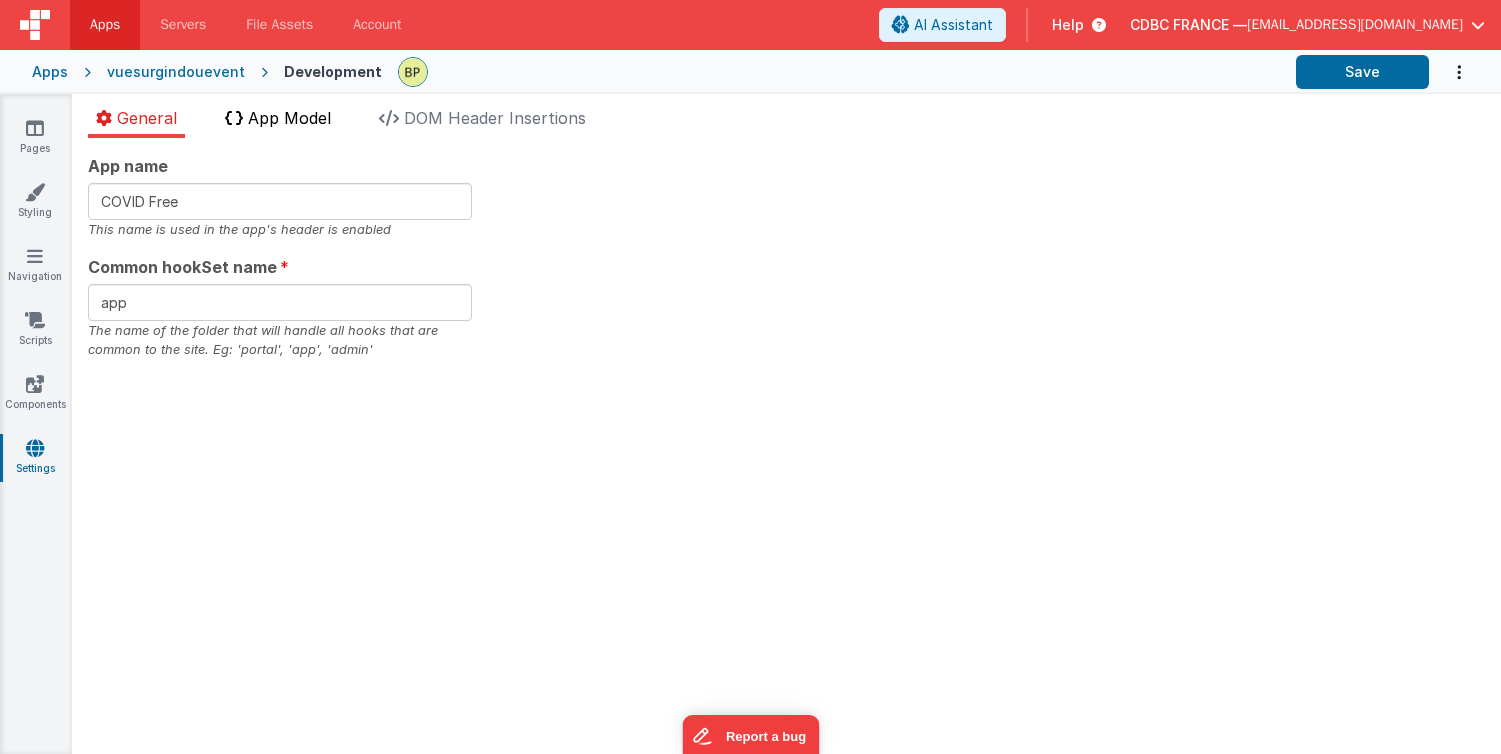 click on "App Model" at bounding box center [289, 118] 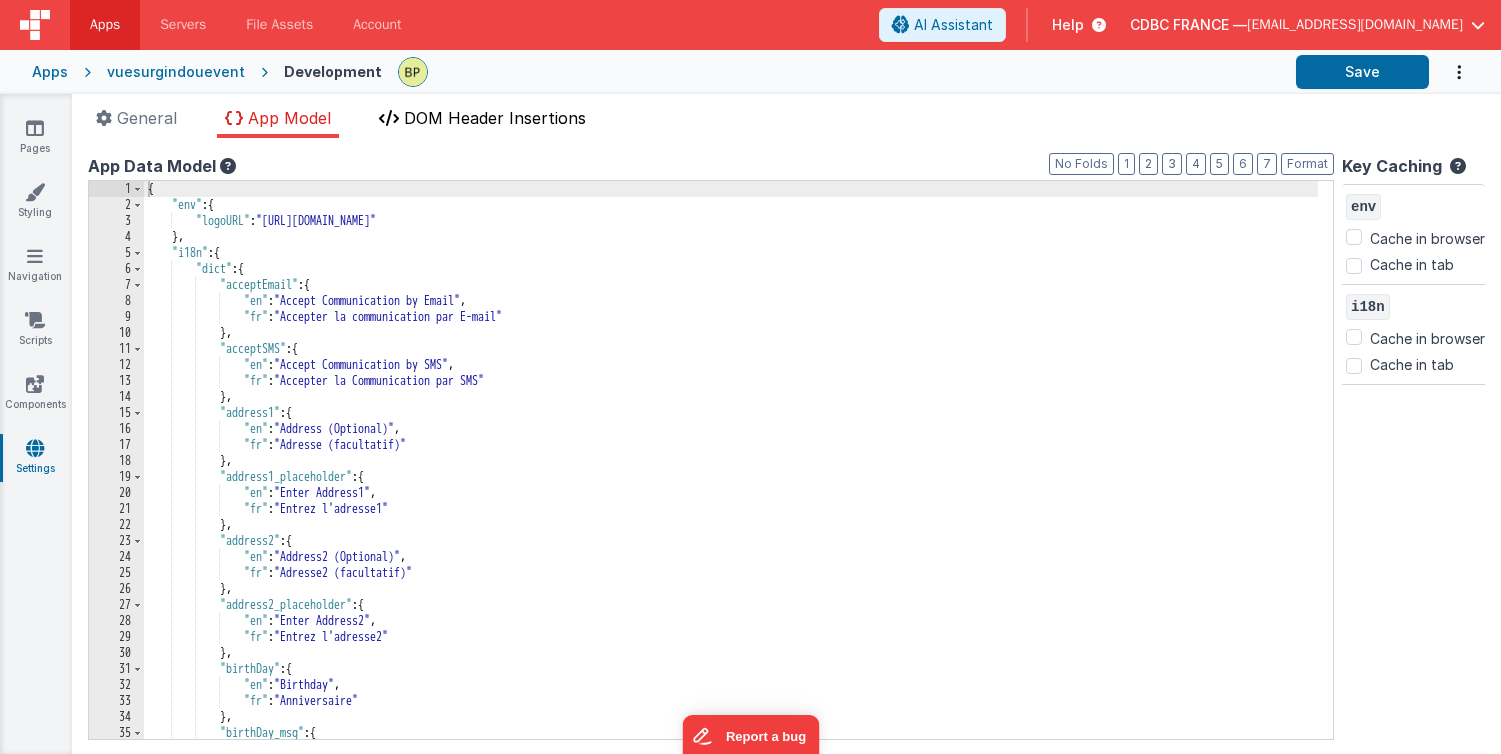 click on "DOM Header Insertions" at bounding box center (495, 118) 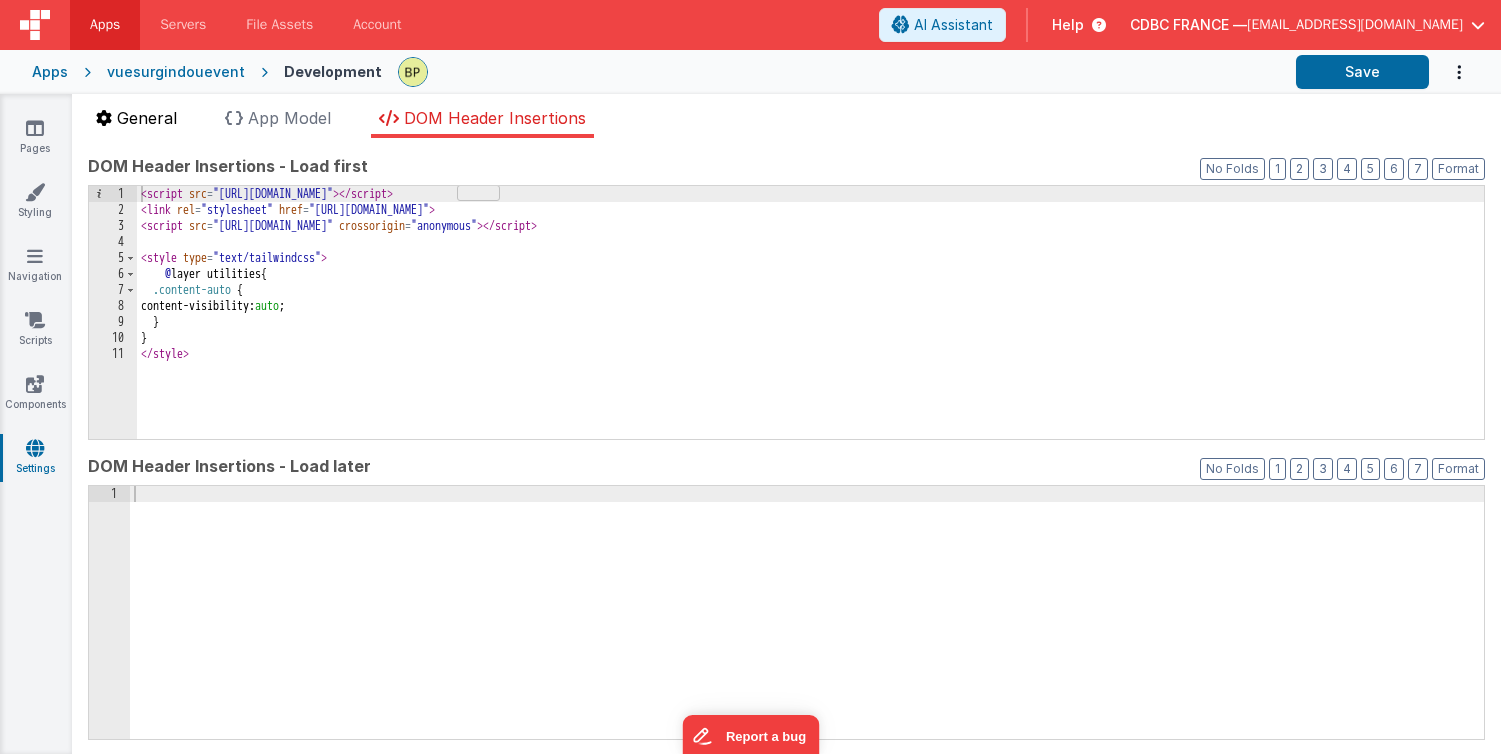 click on "General" at bounding box center (147, 118) 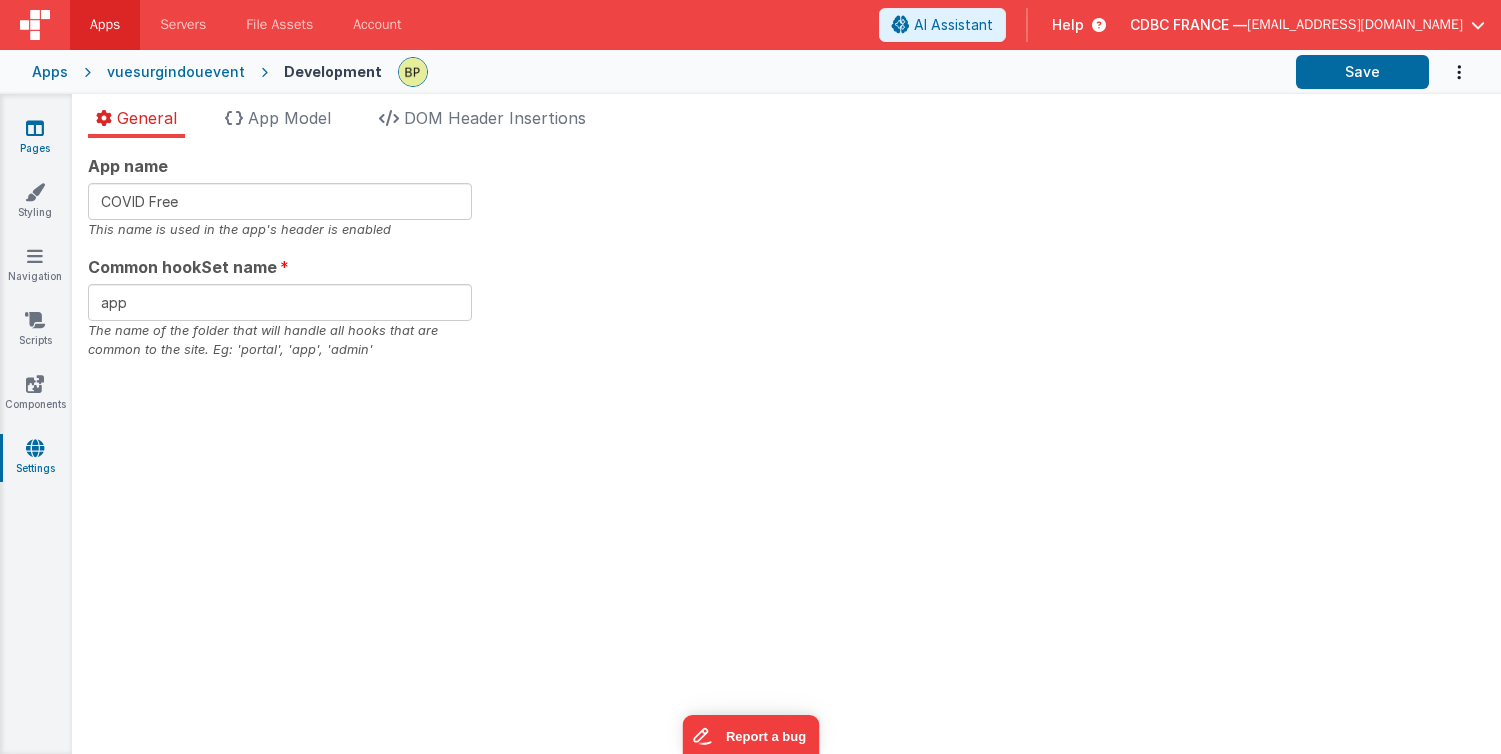 click at bounding box center [35, 128] 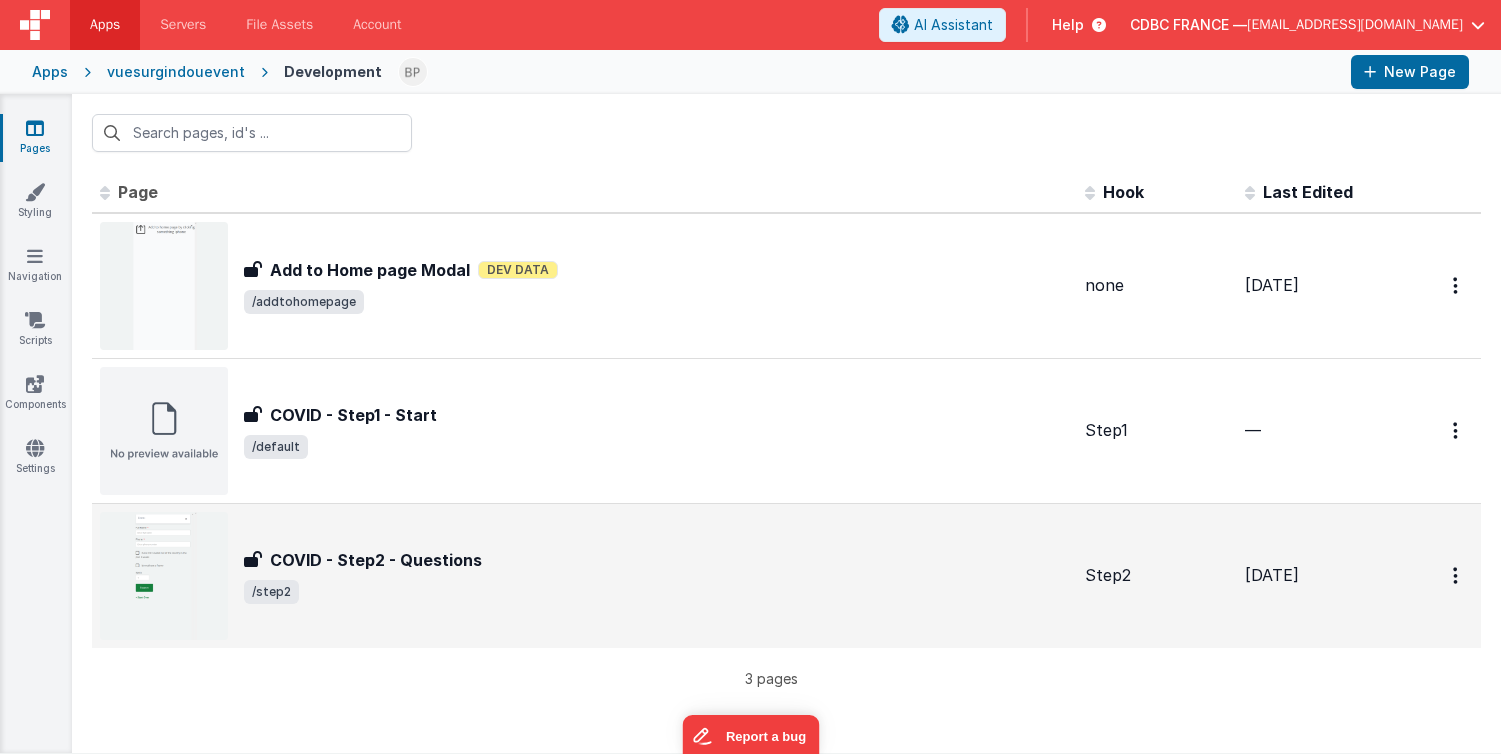 click on "COVID - Step2 - Questions" at bounding box center (376, 560) 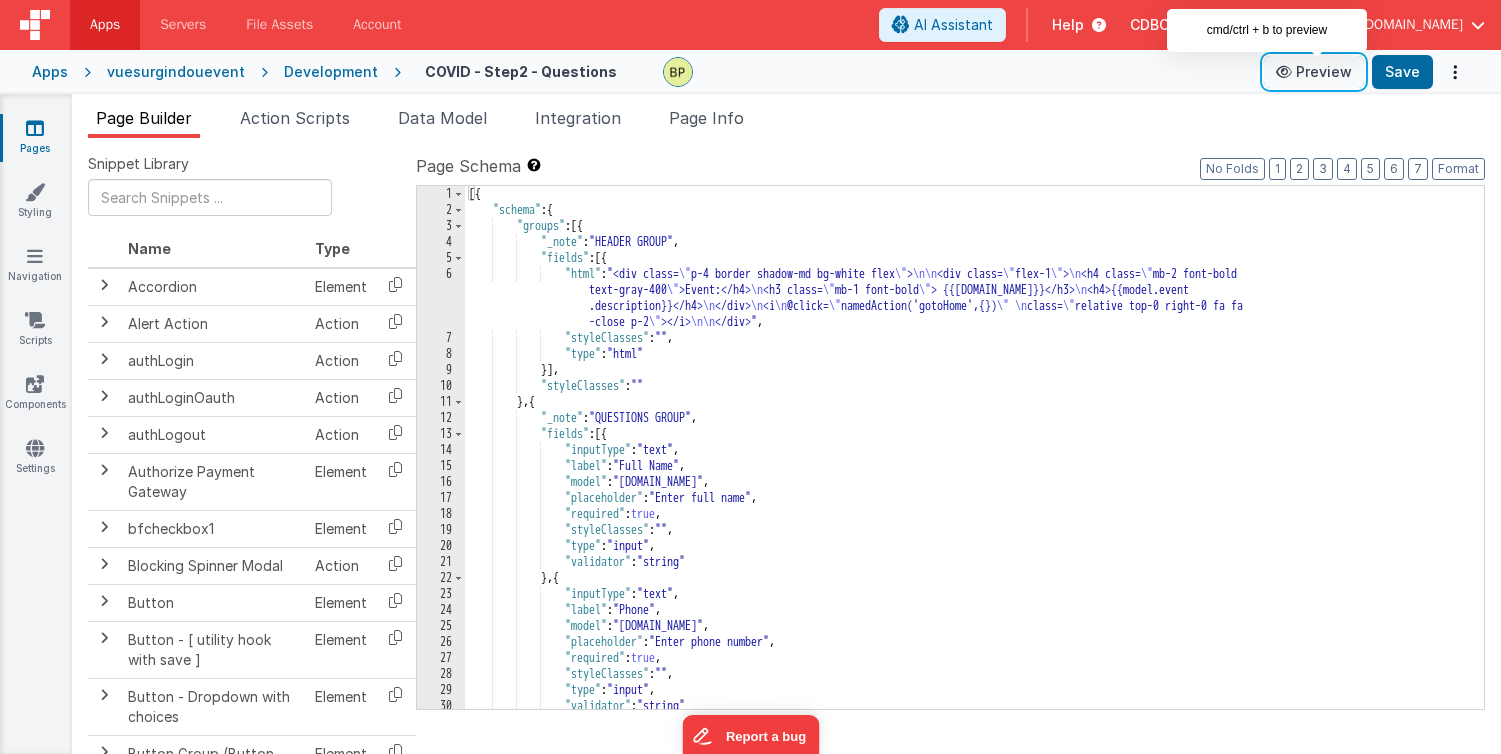 click on "Preview" at bounding box center [1314, 72] 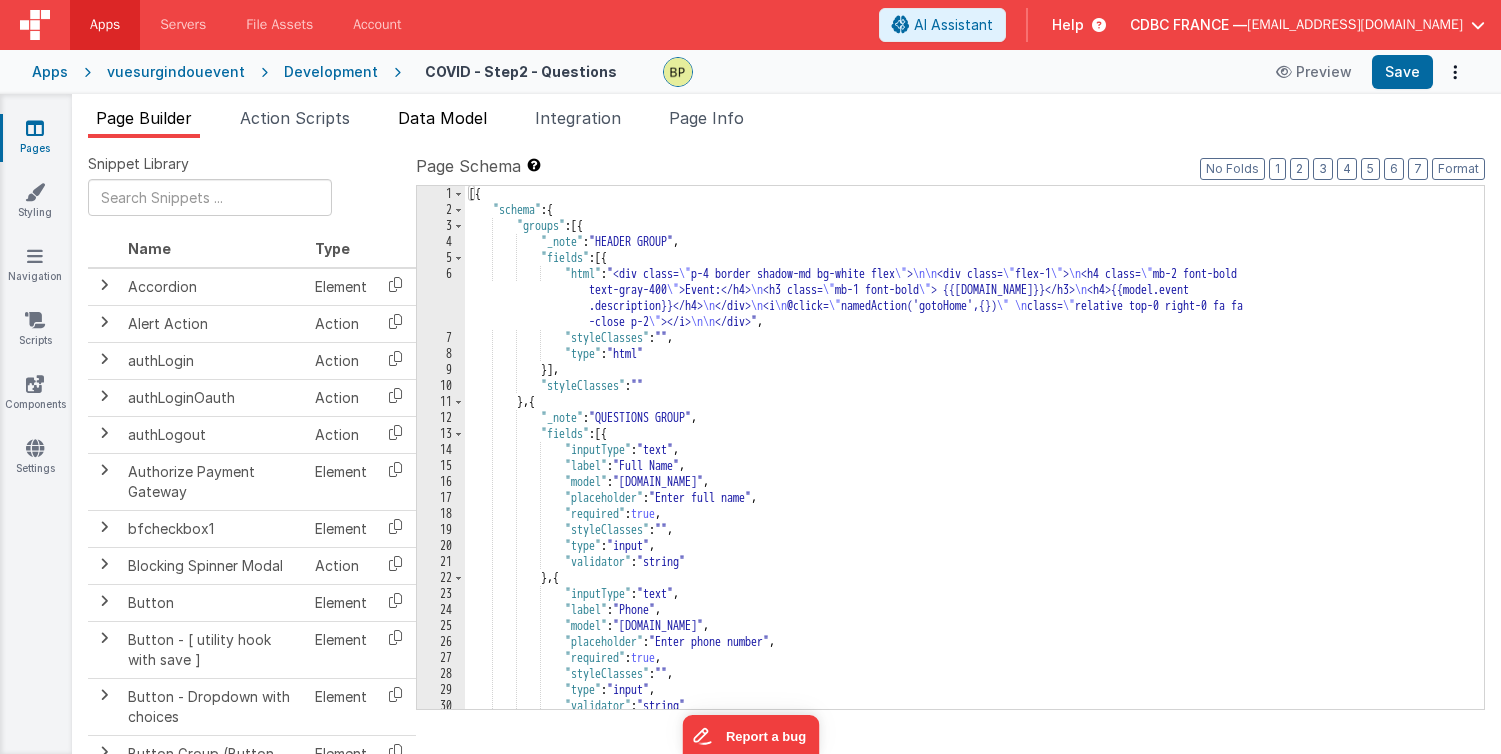 click on "Data Model" at bounding box center [442, 118] 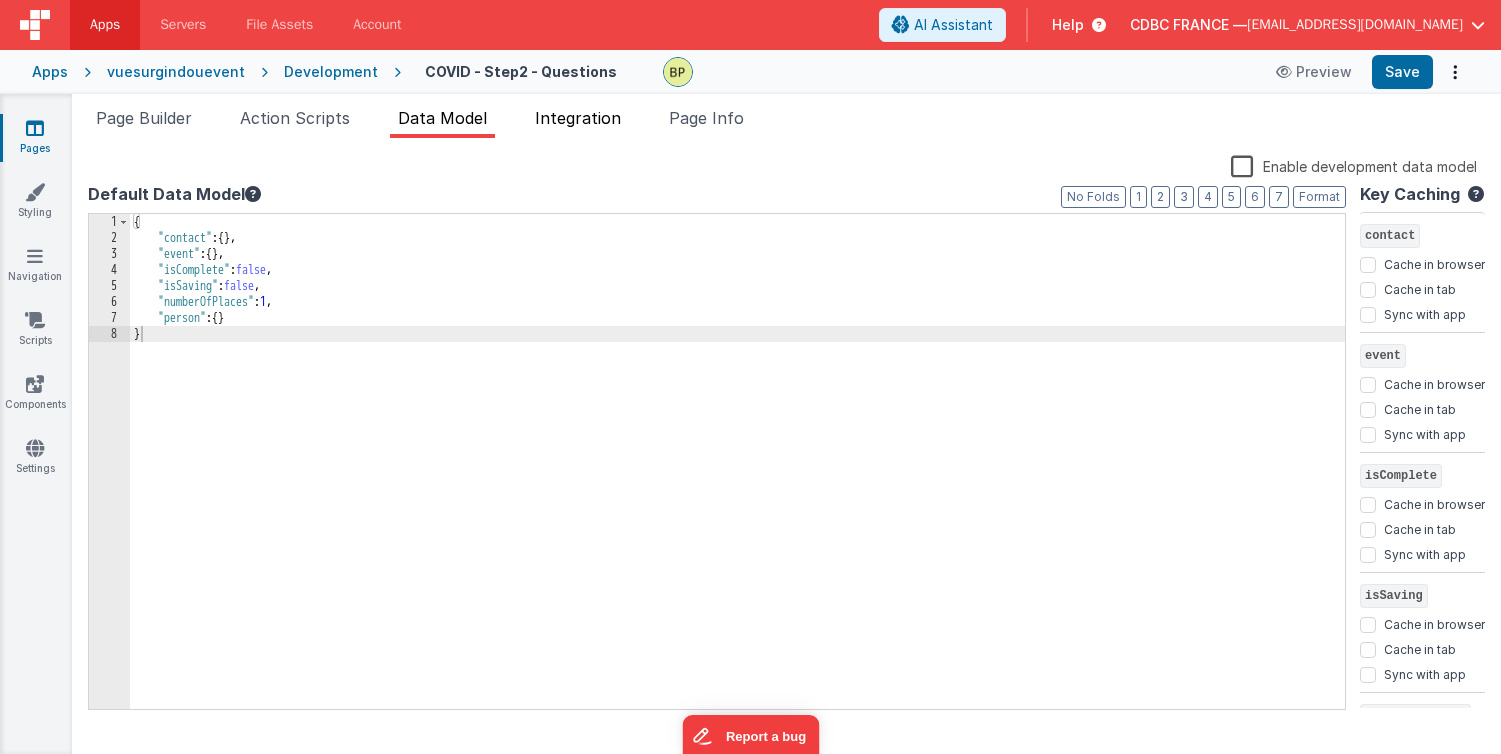 click on "Integration" at bounding box center (578, 118) 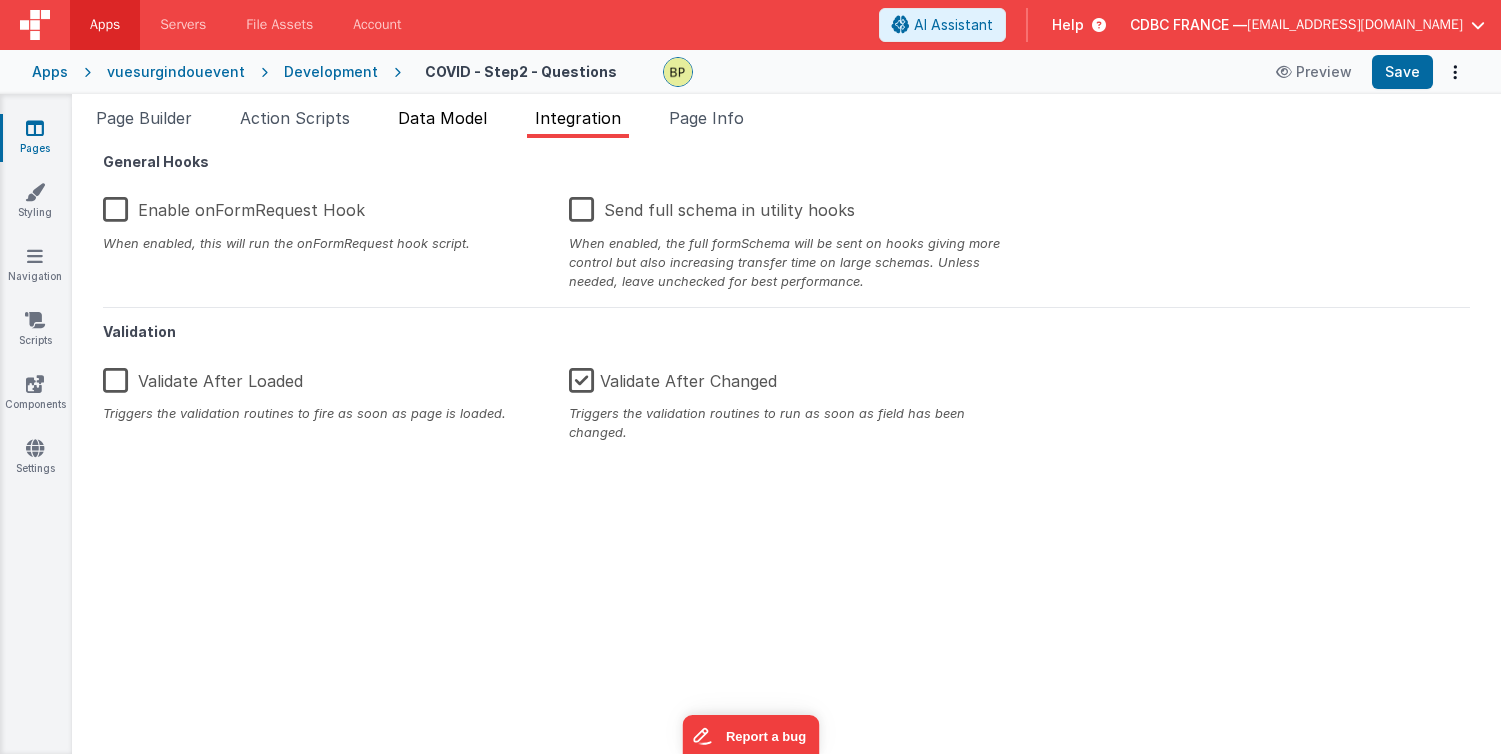click on "Data Model" at bounding box center [442, 118] 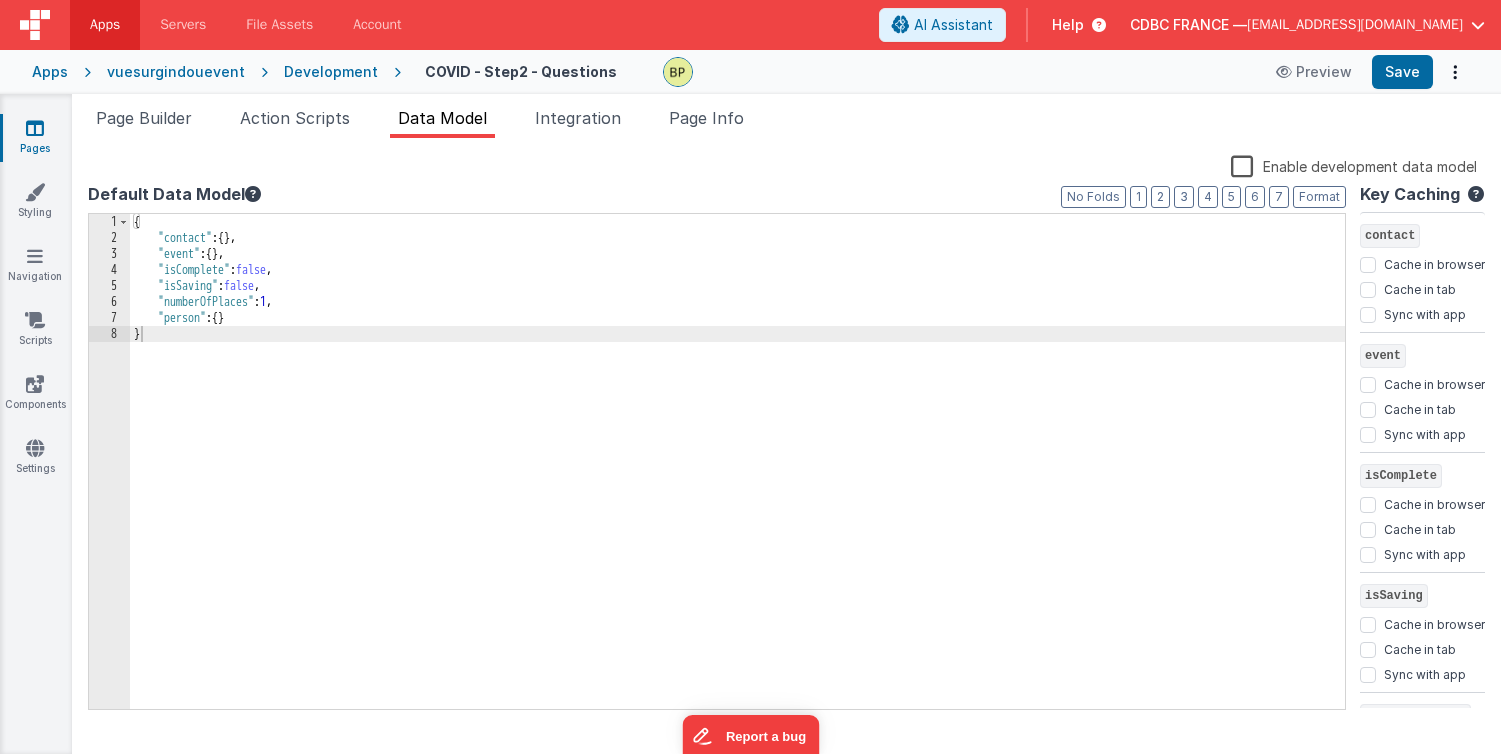 click at bounding box center [35, 128] 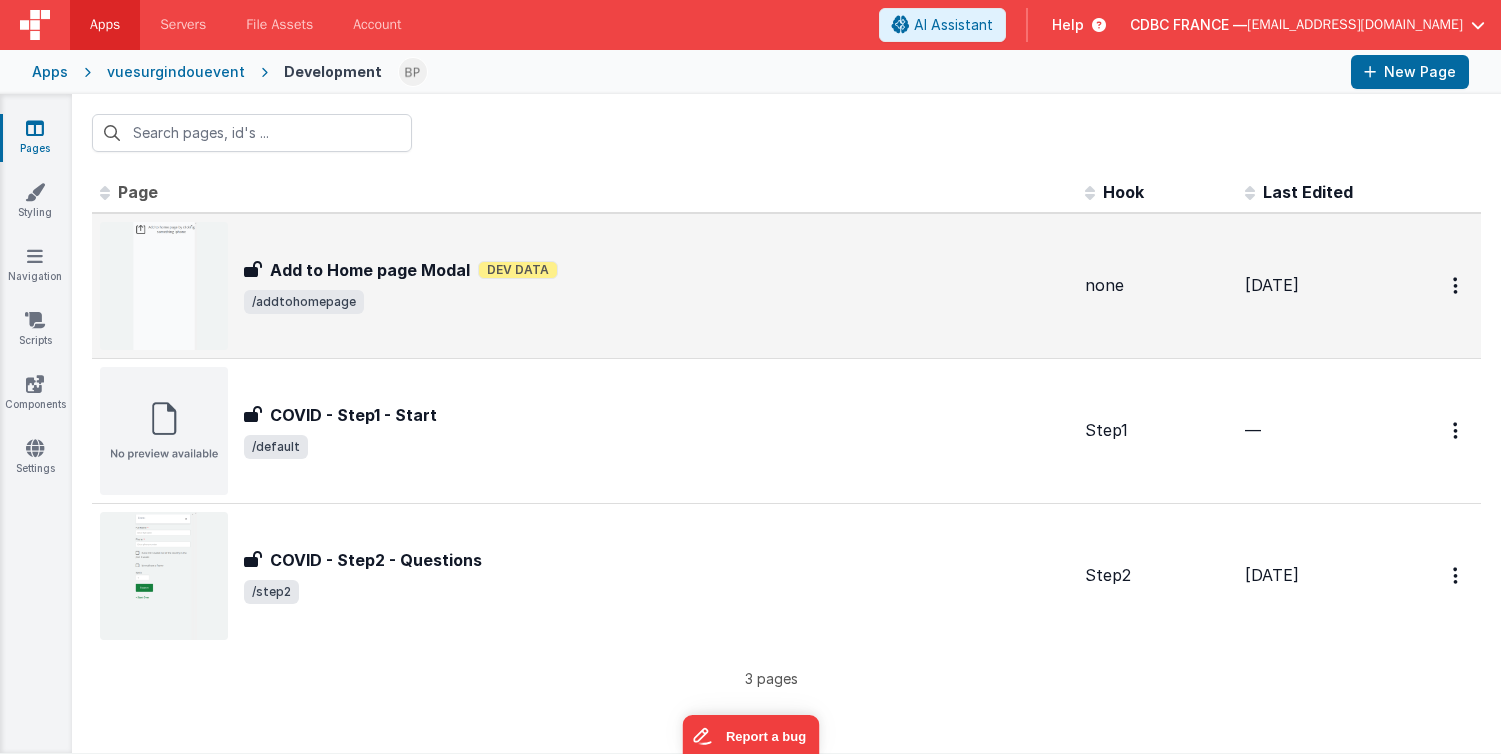 click on "Add to Home page Modal" at bounding box center [370, 270] 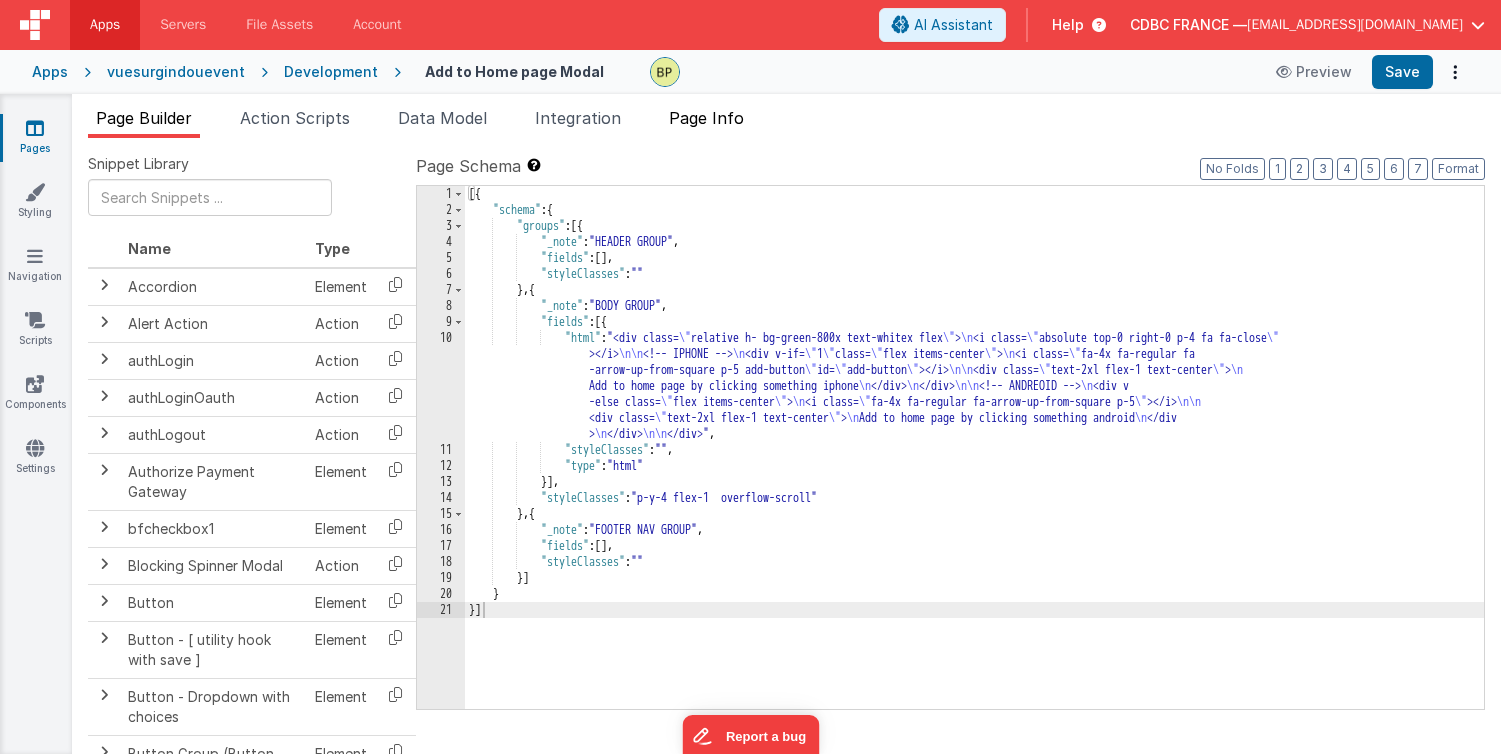 click on "Page Info" at bounding box center [706, 118] 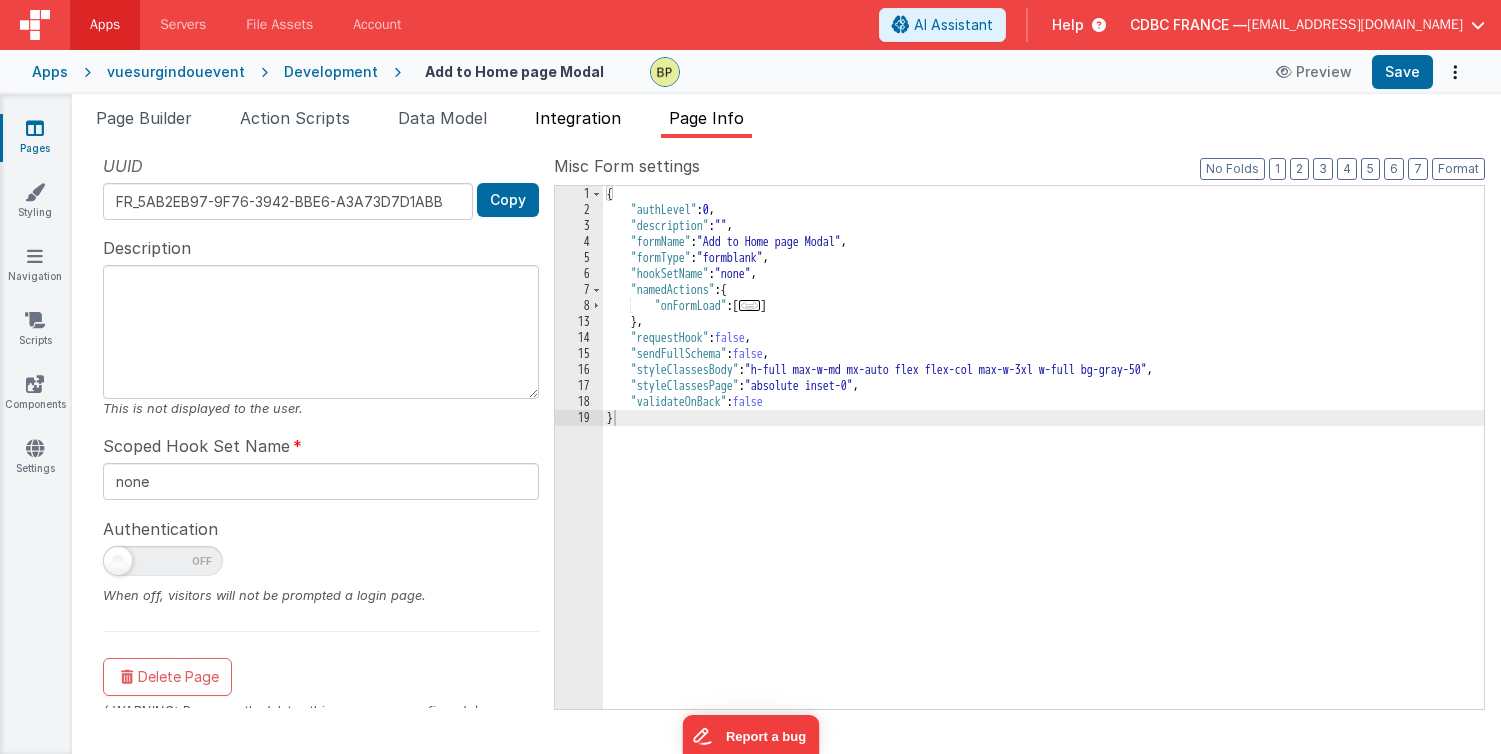 click on "Integration" at bounding box center (578, 118) 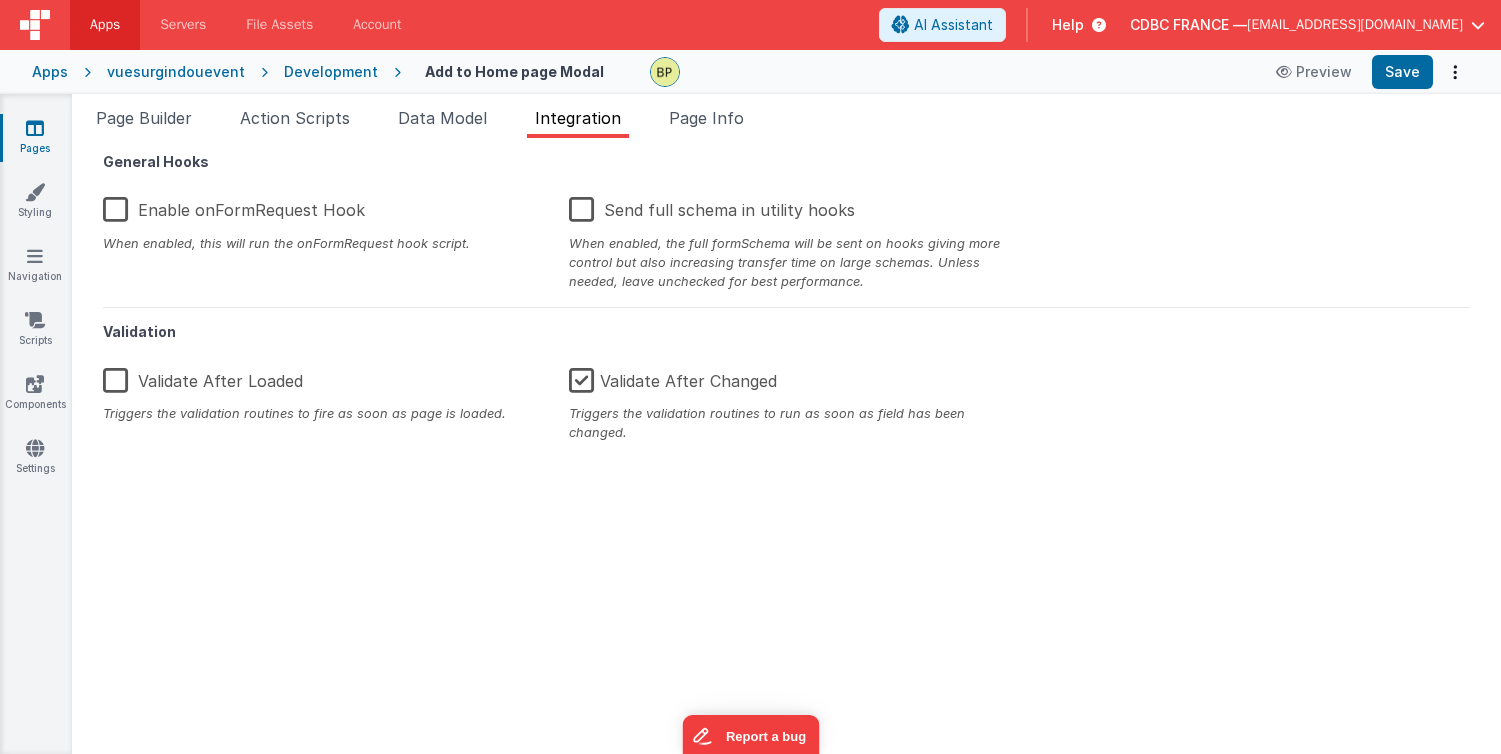 click on "Enable onFormRequest Hook" at bounding box center (234, 206) 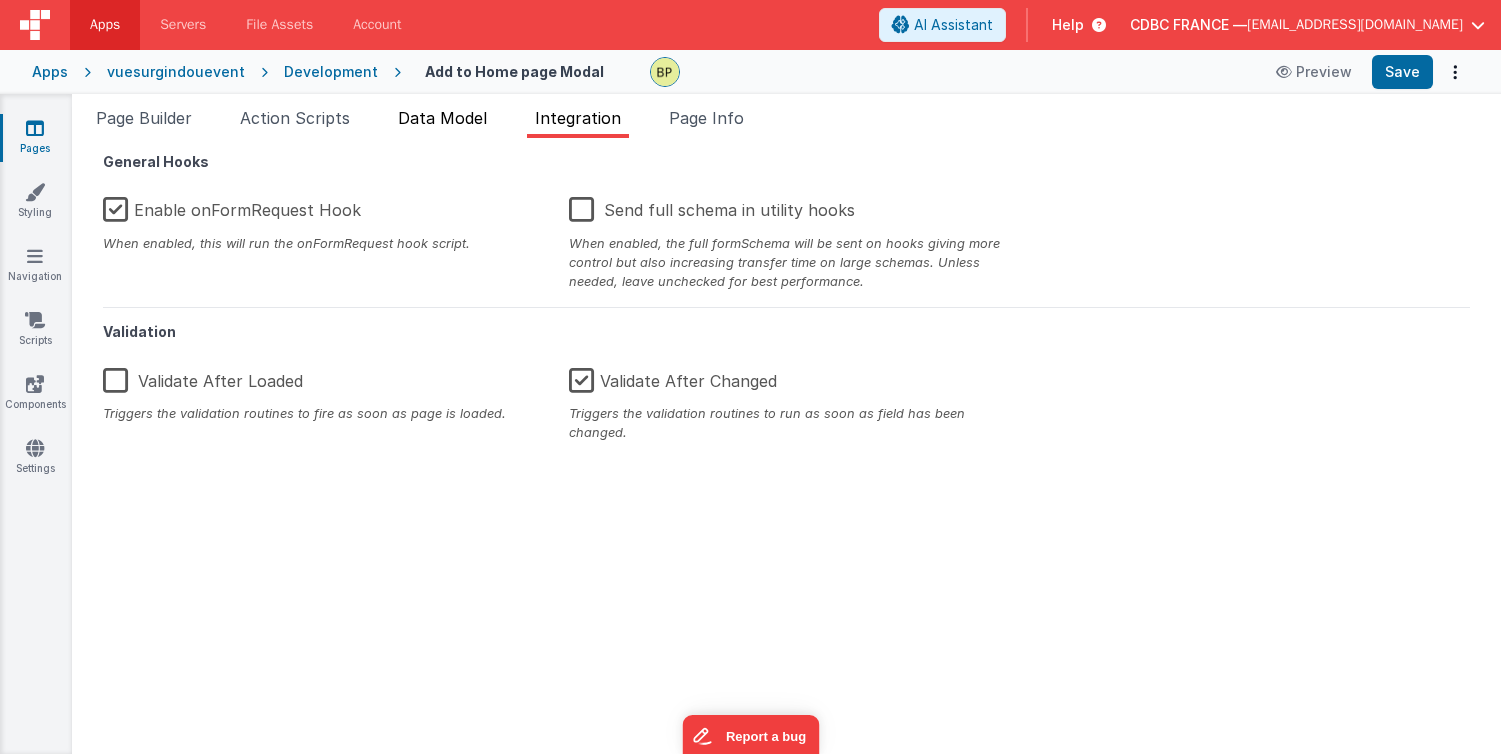click on "Data Model" at bounding box center (442, 118) 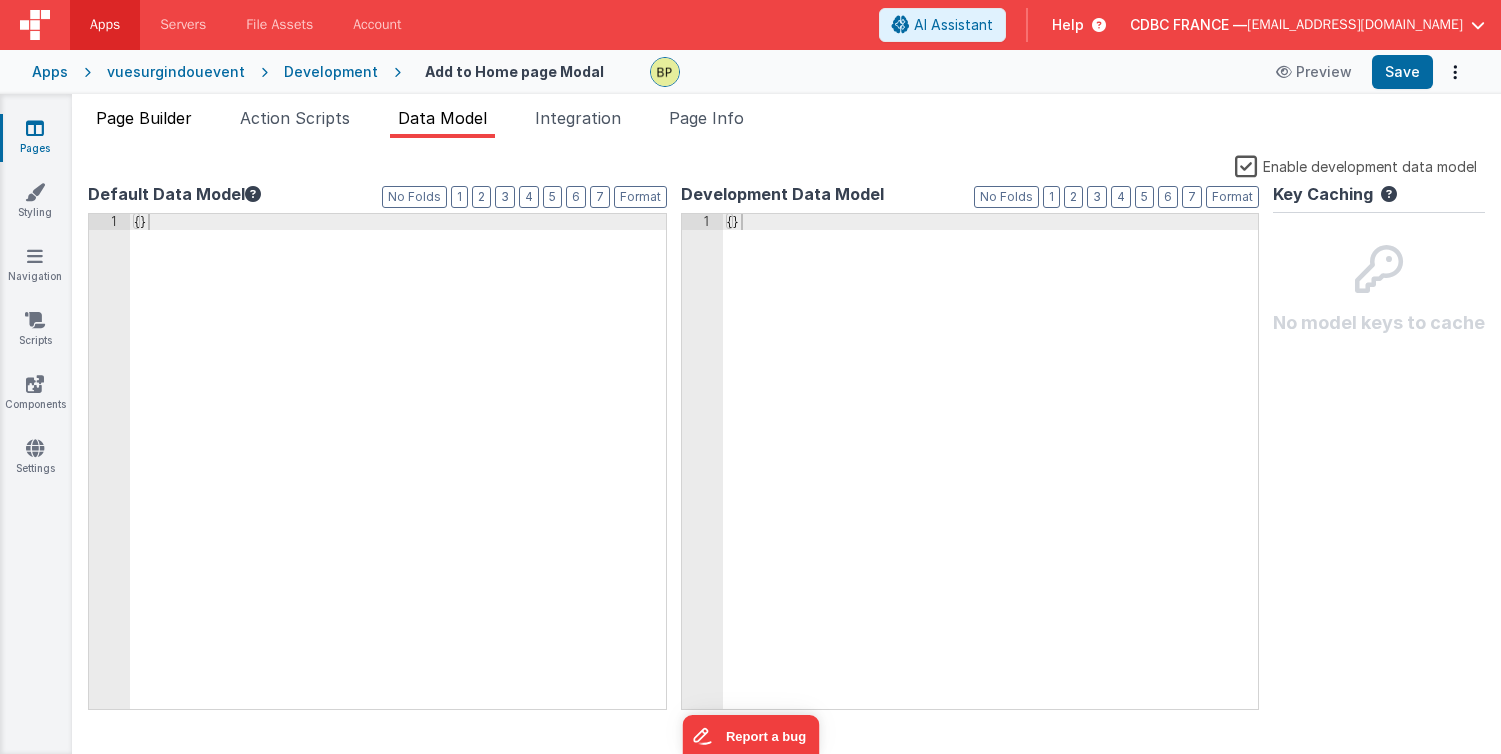 click on "Page Builder" at bounding box center (144, 118) 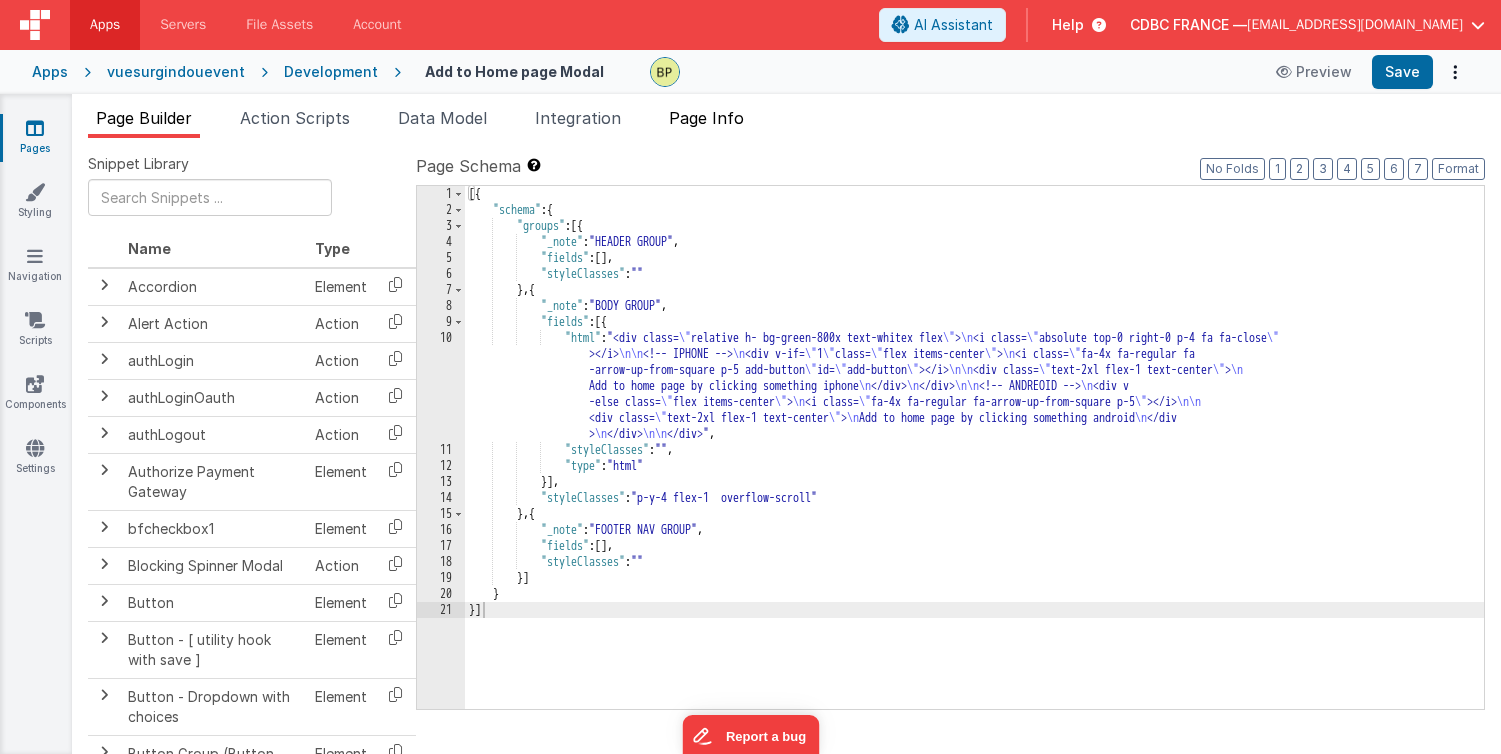 click on "Page Info" at bounding box center [706, 118] 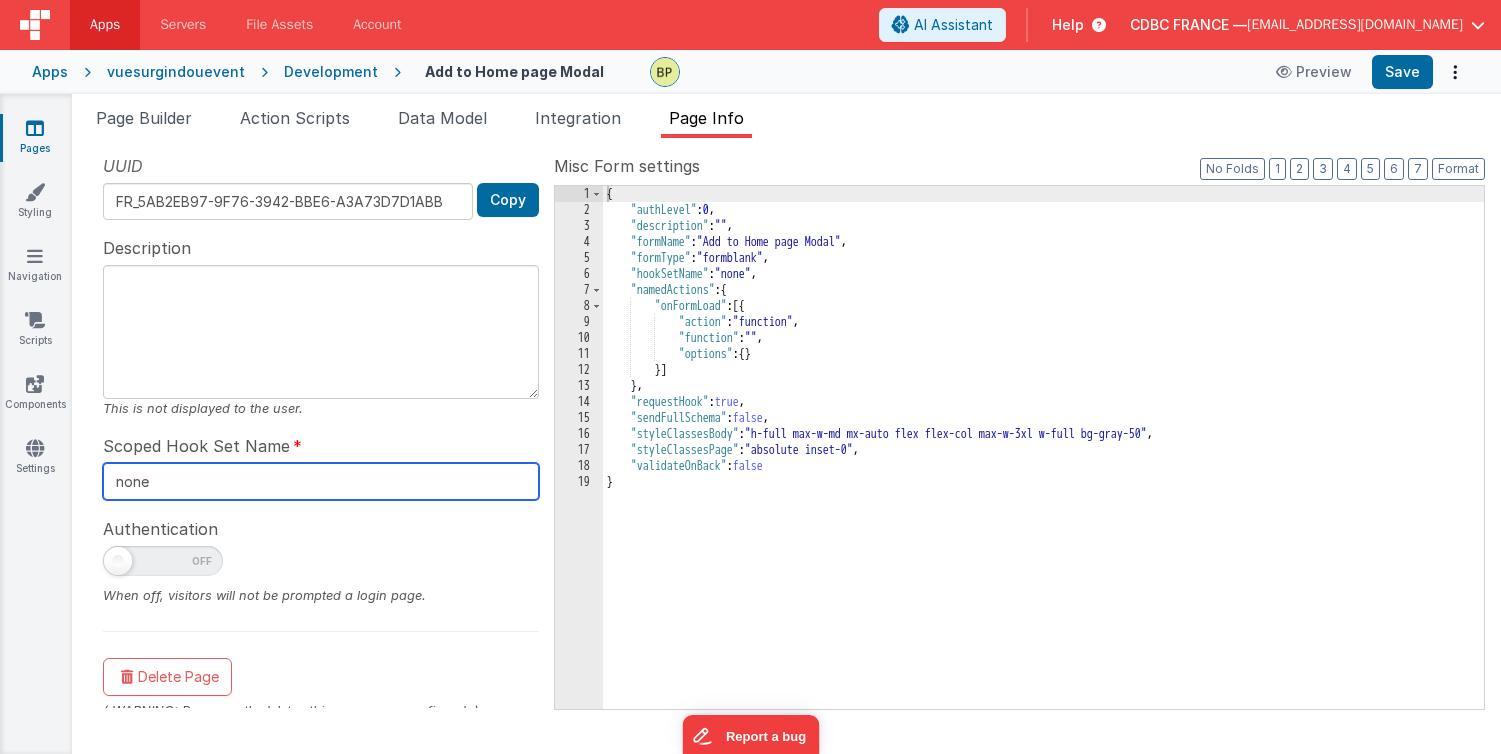 click on "none" at bounding box center [321, 481] 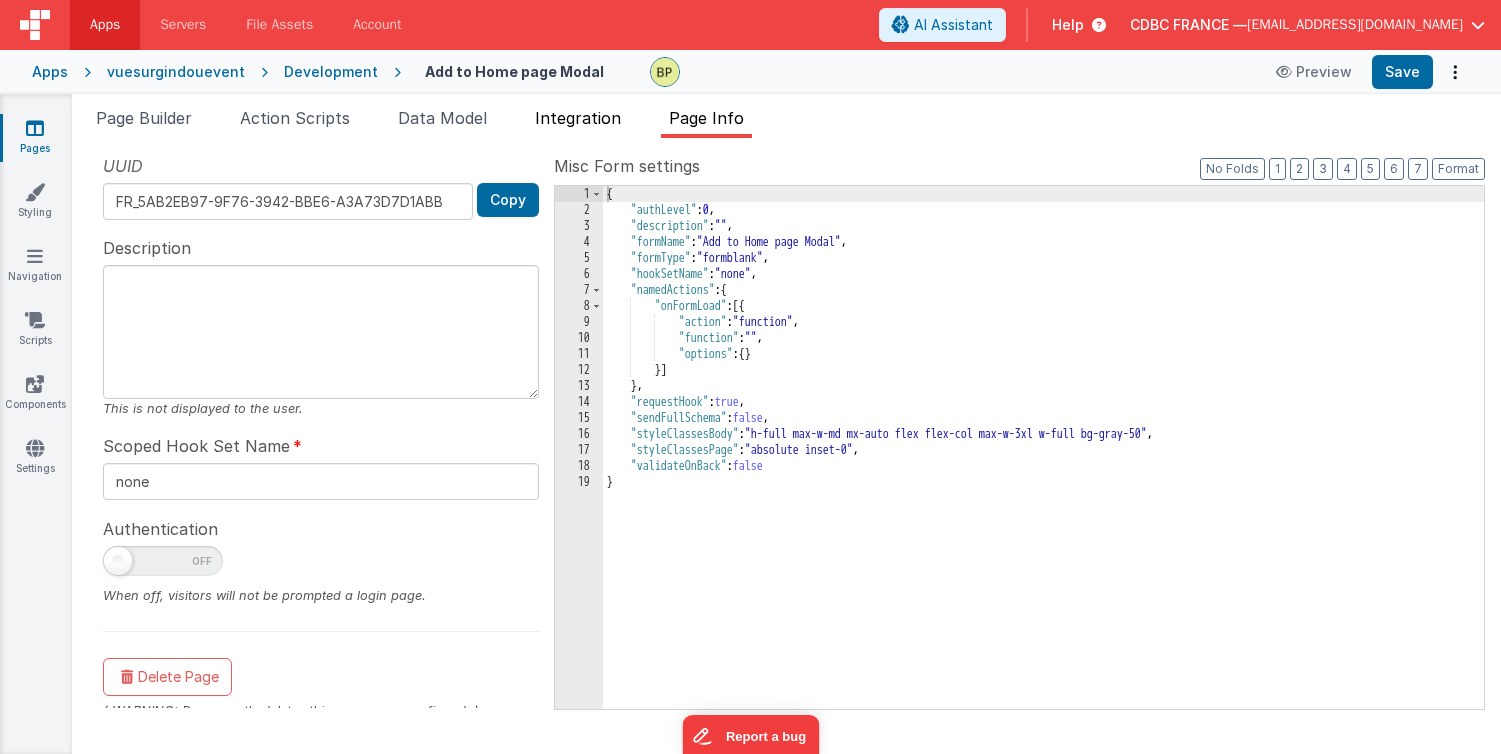 click on "Integration" at bounding box center [578, 118] 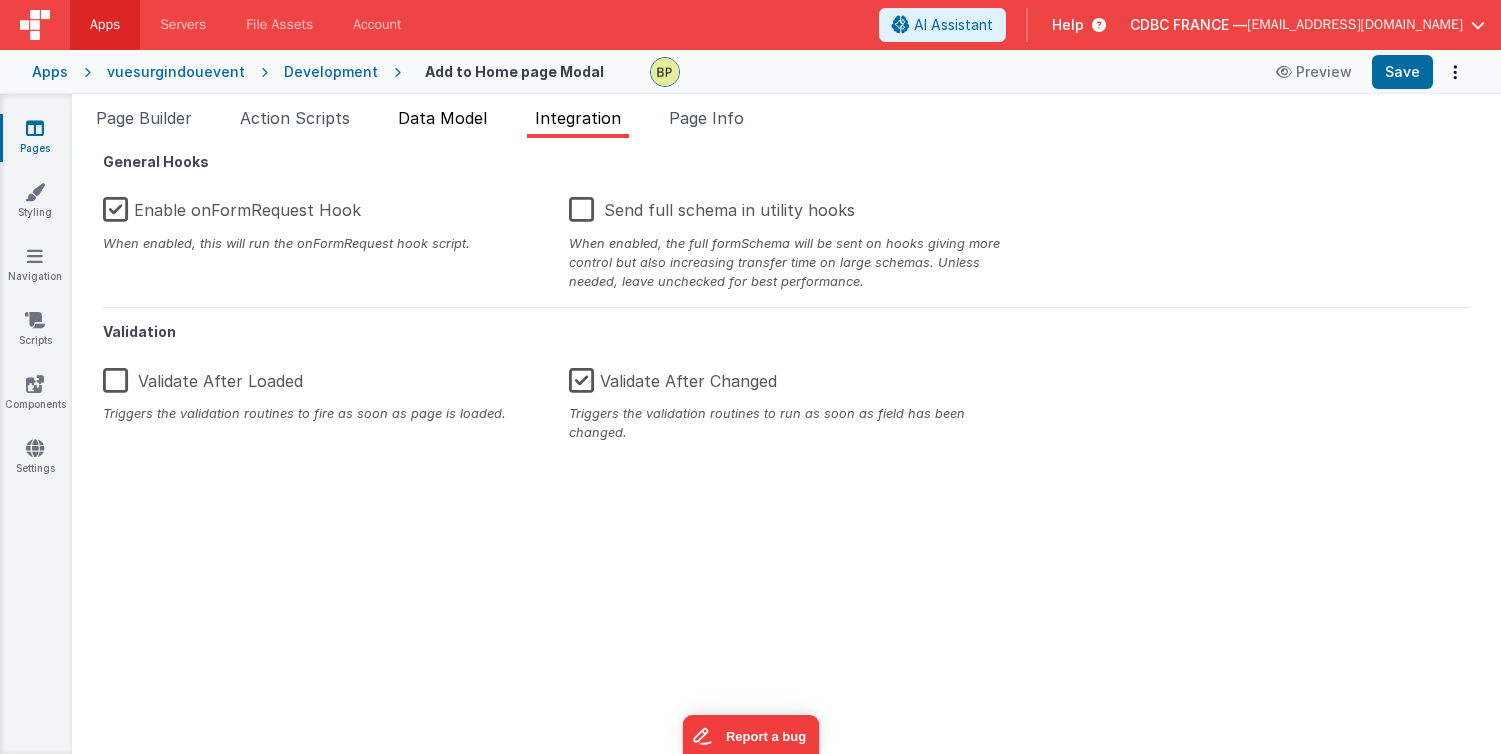 click on "Data Model" at bounding box center (442, 118) 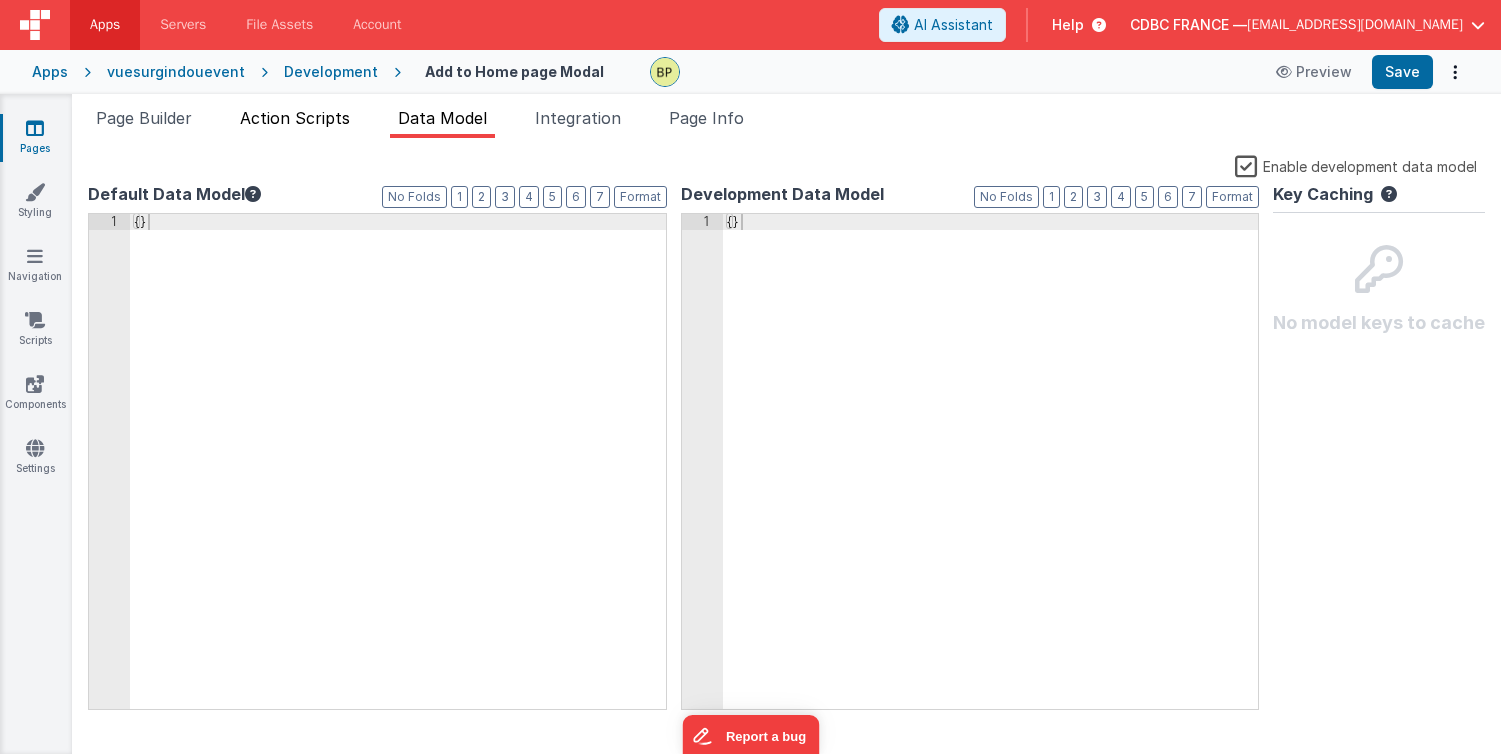 click on "Action Scripts" at bounding box center [295, 118] 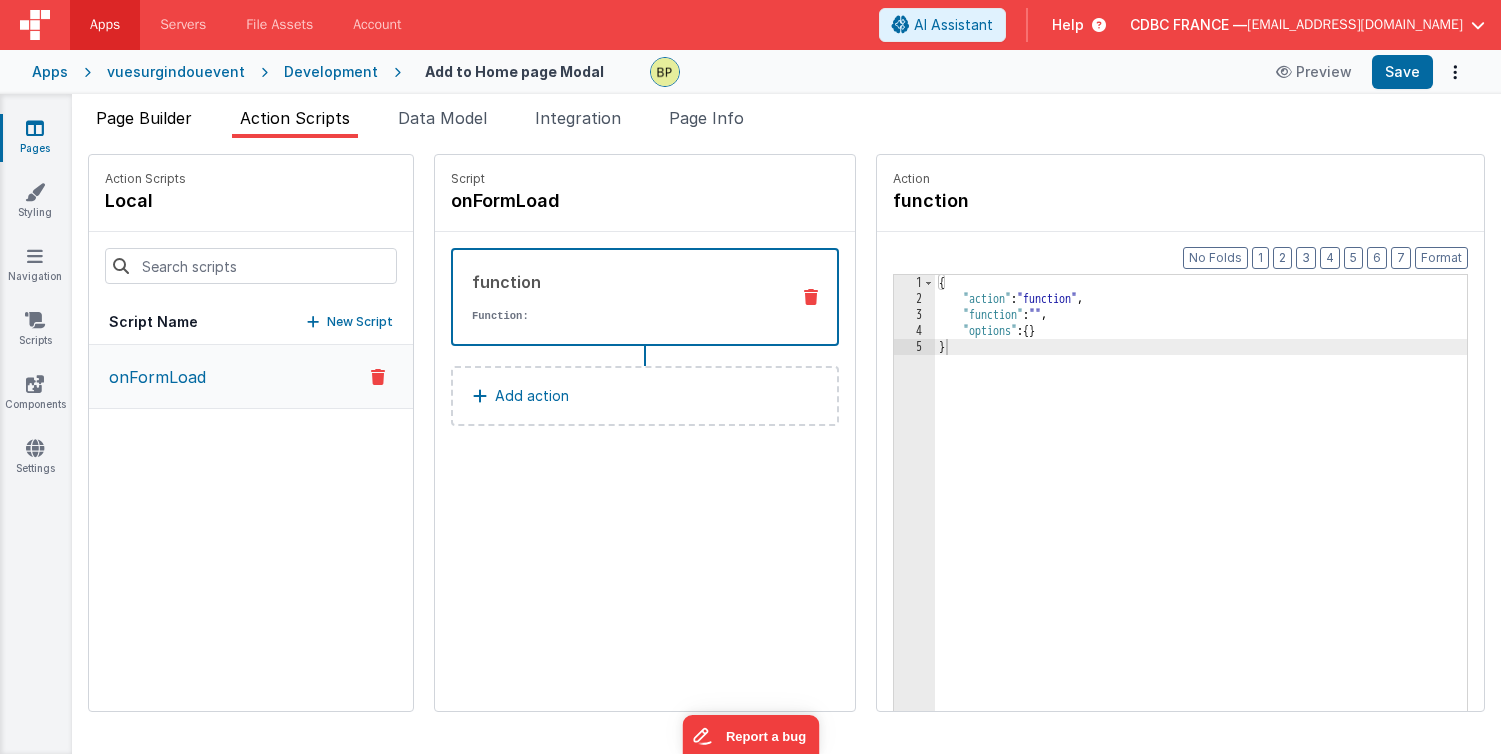 click on "Page Builder" at bounding box center (144, 118) 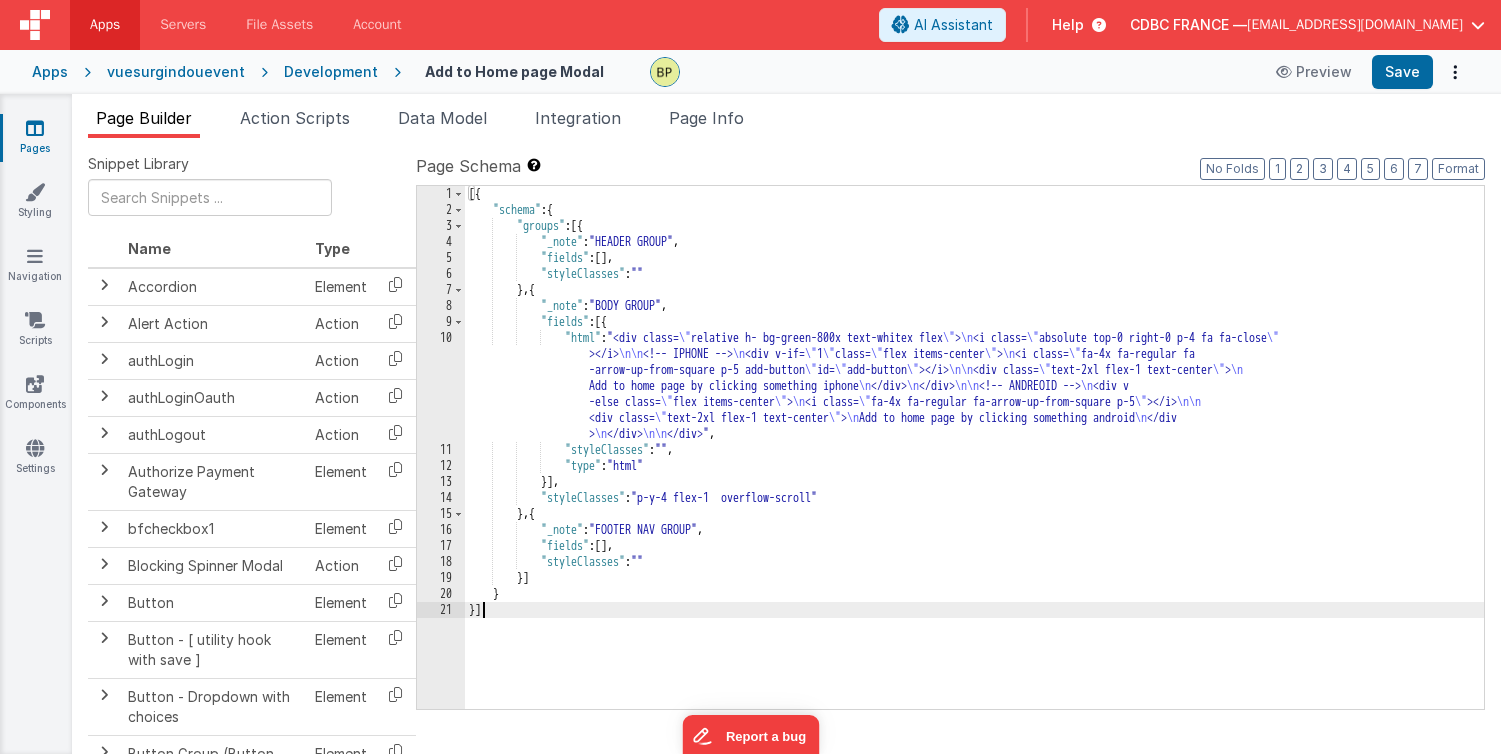 click on "10" at bounding box center (441, 386) 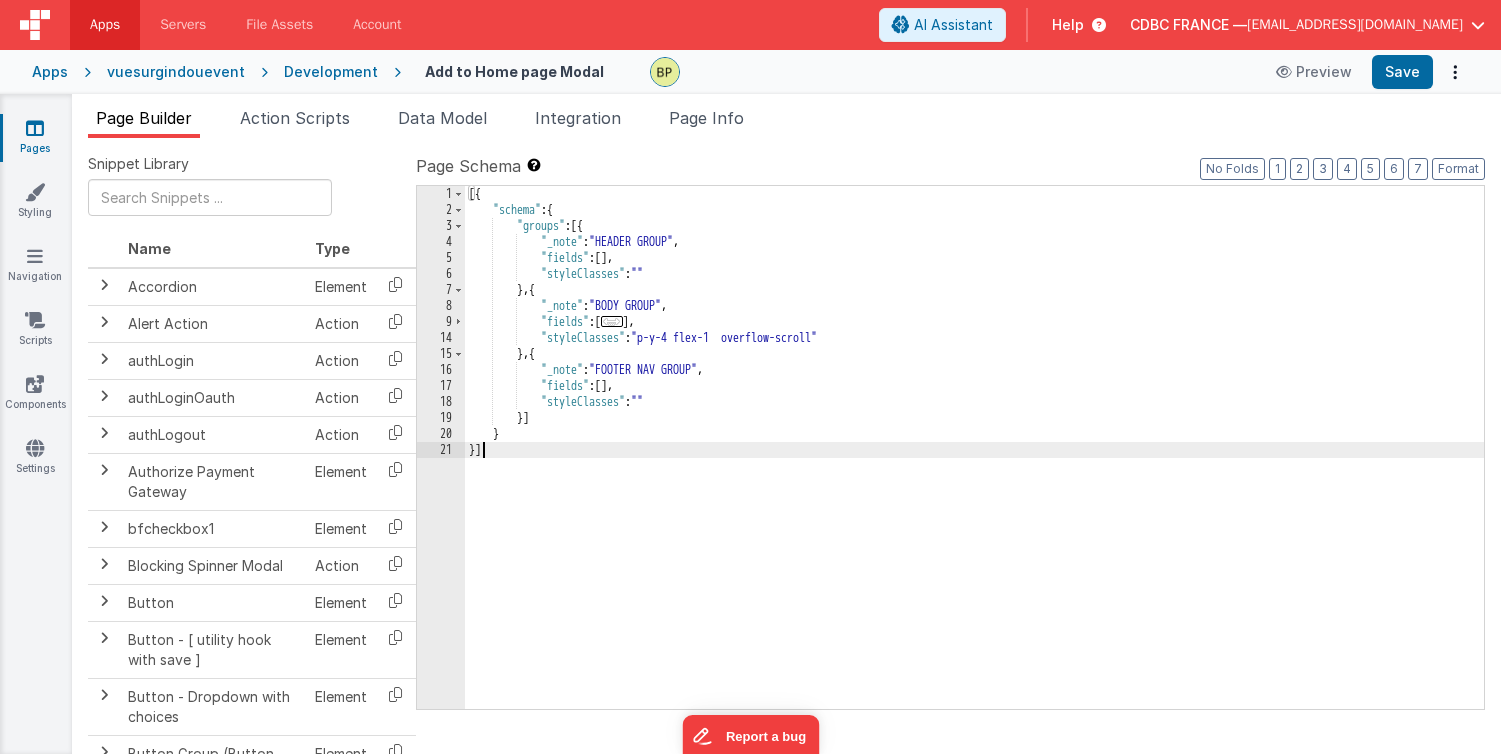 click on "18" at bounding box center [441, 402] 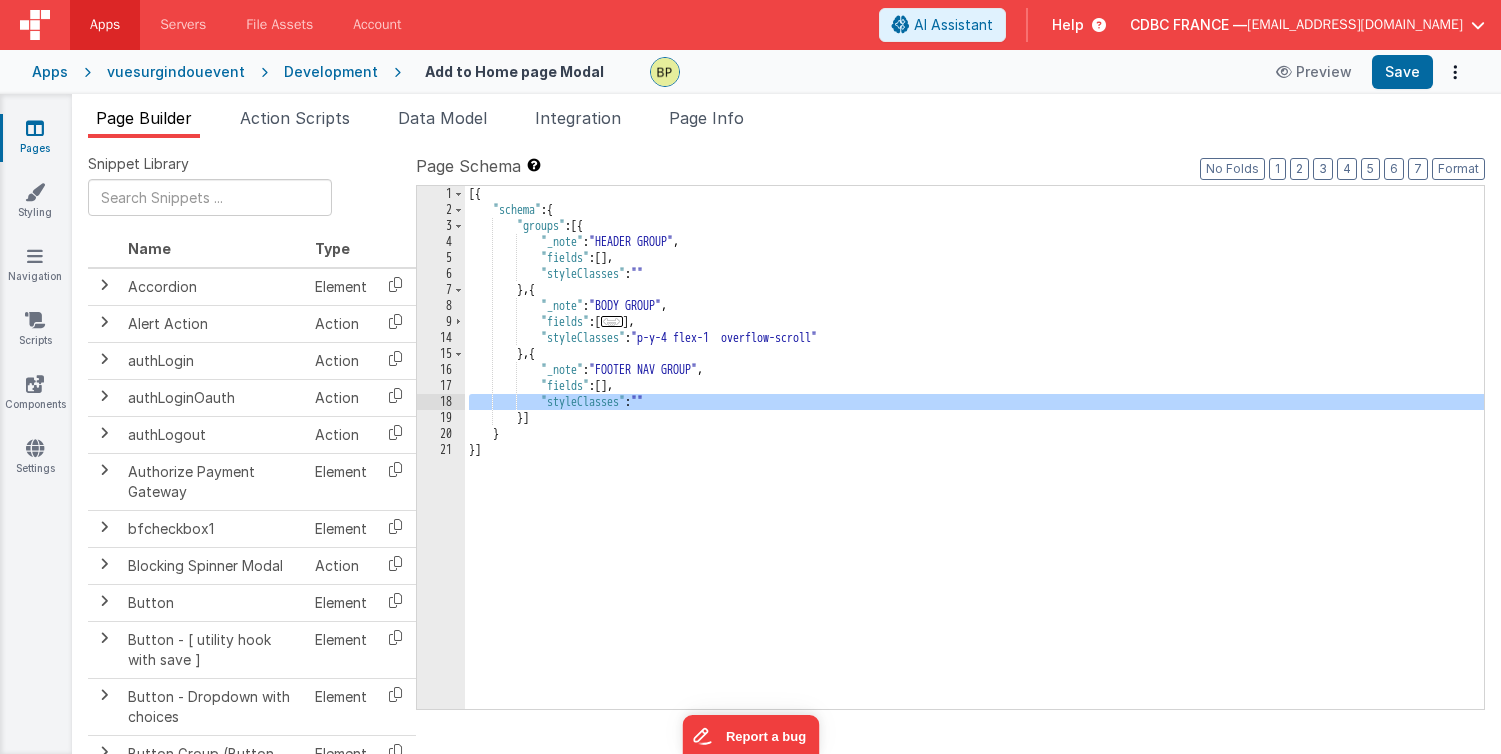 click on "18" at bounding box center [441, 402] 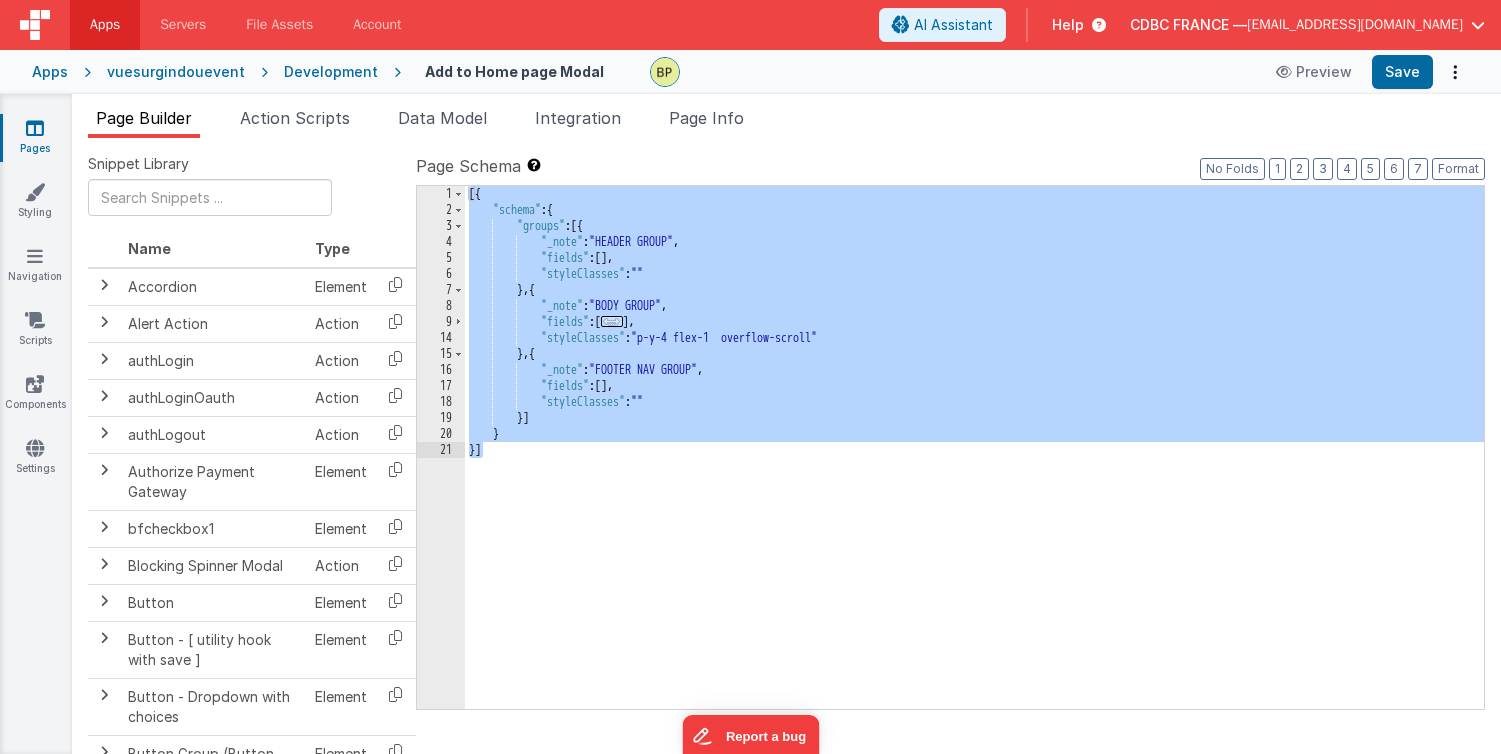 click on "21" at bounding box center [441, 450] 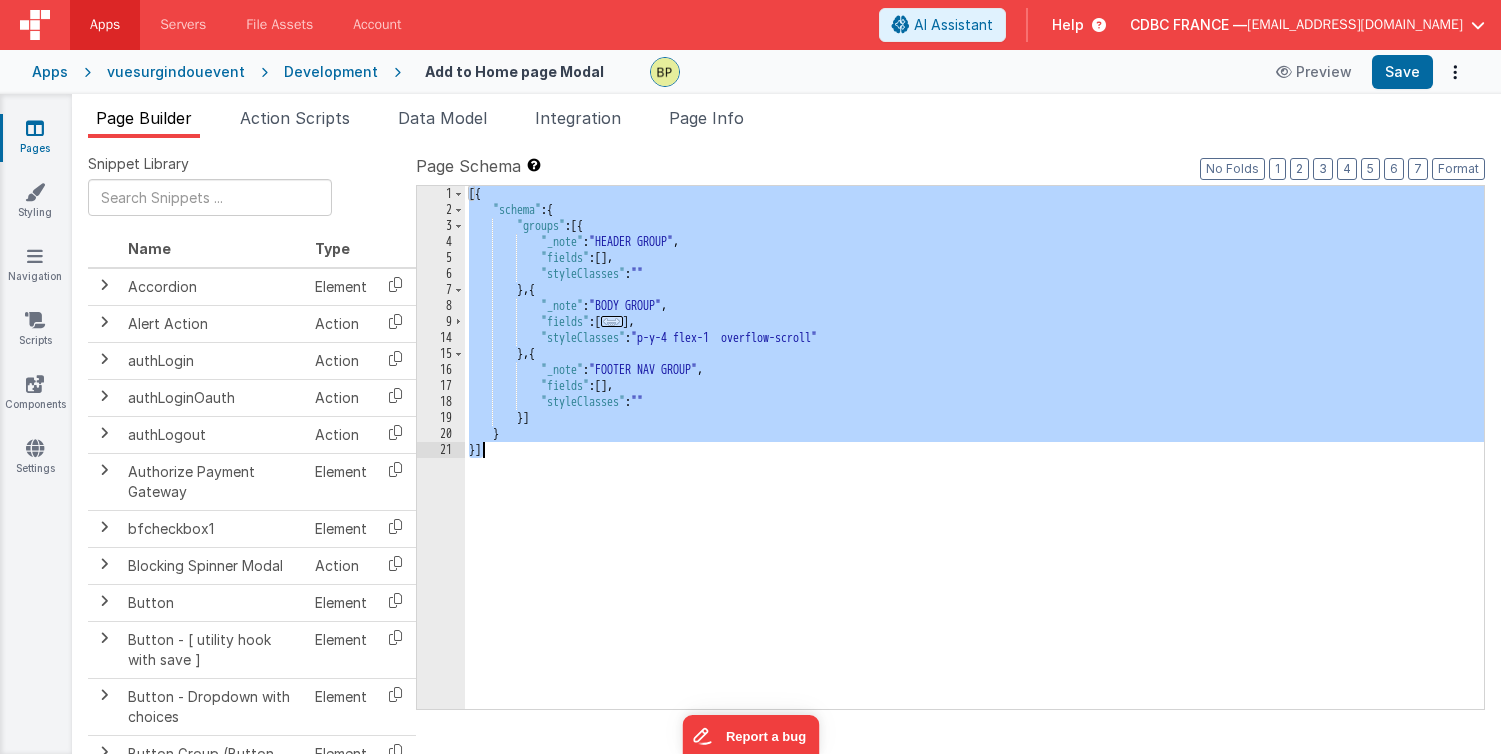 click on "21" at bounding box center (441, 450) 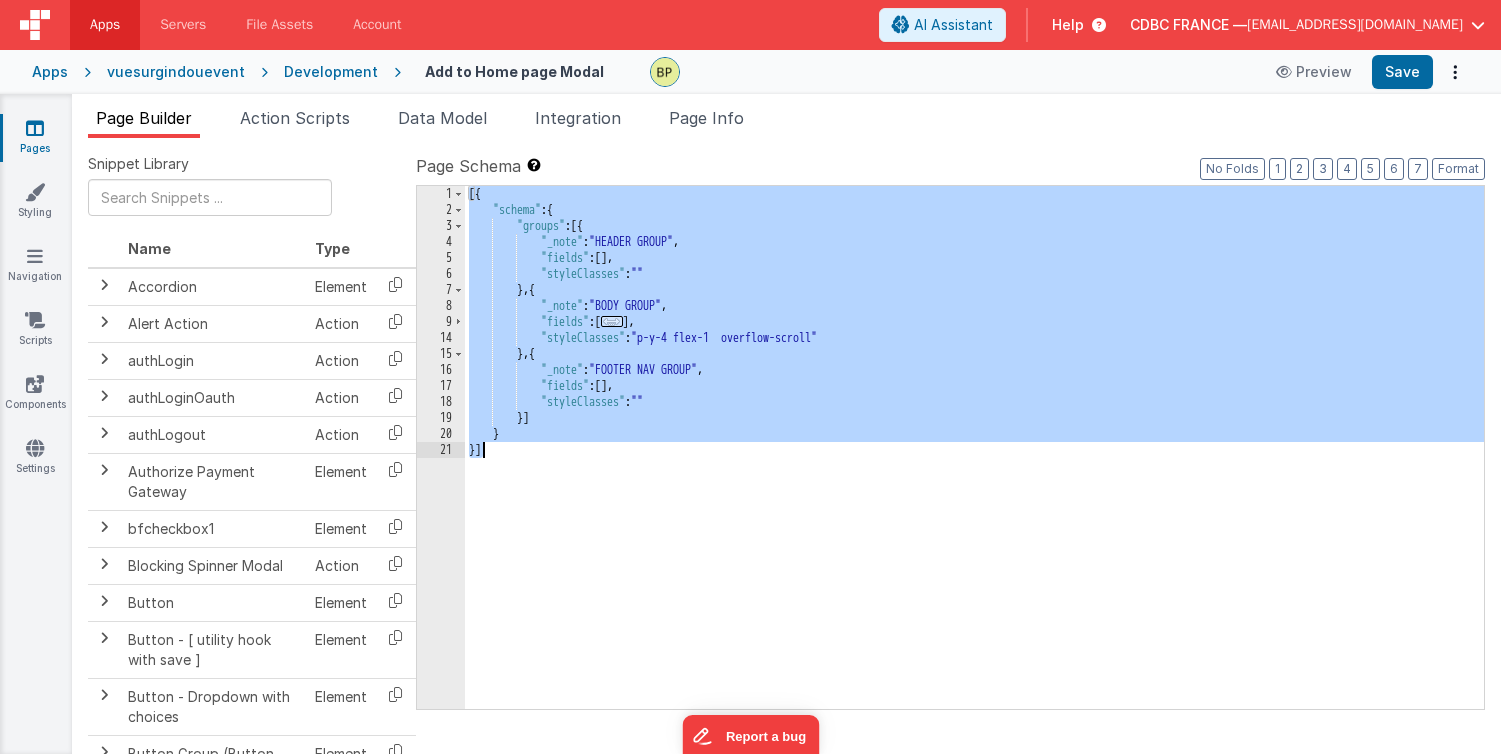 click on "..." at bounding box center [612, 321] 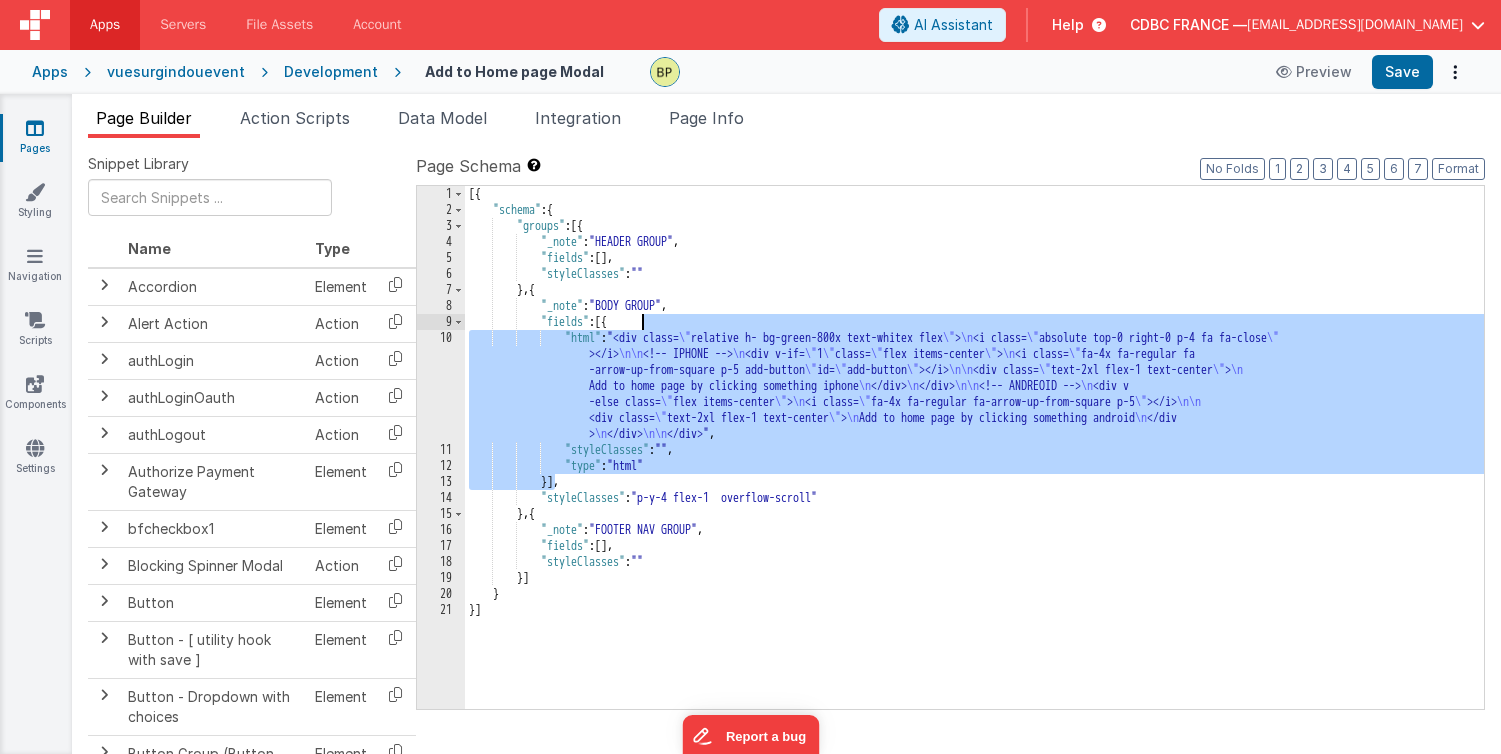 click on "[{      "schema" :  {           "groups" :  [{                "_note" :  "HEADER GROUP" ,                "fields" :  [ ] ,                "styleClasses" :  ""           } ,  {                "_note" :  "BODY GROUP" ,                "fields" :  [{                     "html" :  "<div class= \" relative h- bg-green-800x text-whitex flex \" > \n     <i class= \" absolute top-0 right-0 p-4 fa fa-close \"                      ></i> \n\n     <!-- IPHONE --> \n     <div v-if= \" 1 \"  class= \" flex items-center \" > \n         <i class= \" fa-4x fa-regular fa                      -arrow-up-from-square p-5 add-button \"  id= \" add-button \" ></i> \n\n         <div class= \" text-2xl flex-1 text-center \" > \n                                   Add to home page by clicking something iphone \n         </div> \n     </div> \n\n     <!-- ANDREOID --> \n     <div v                      -else class= \" flex items-center \" > \n \" \" ></i> \n\n" at bounding box center [974, 463] 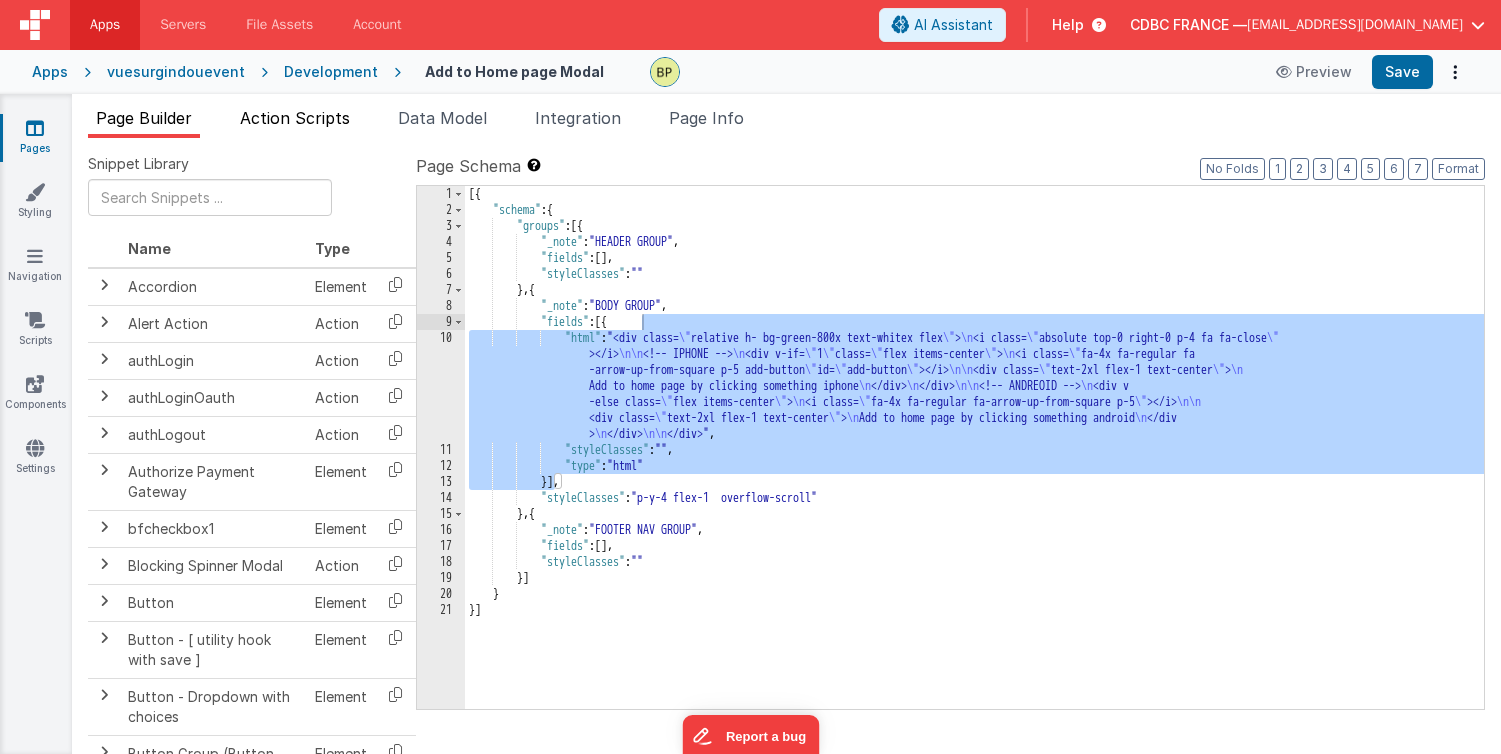 click on "Action Scripts" at bounding box center (295, 118) 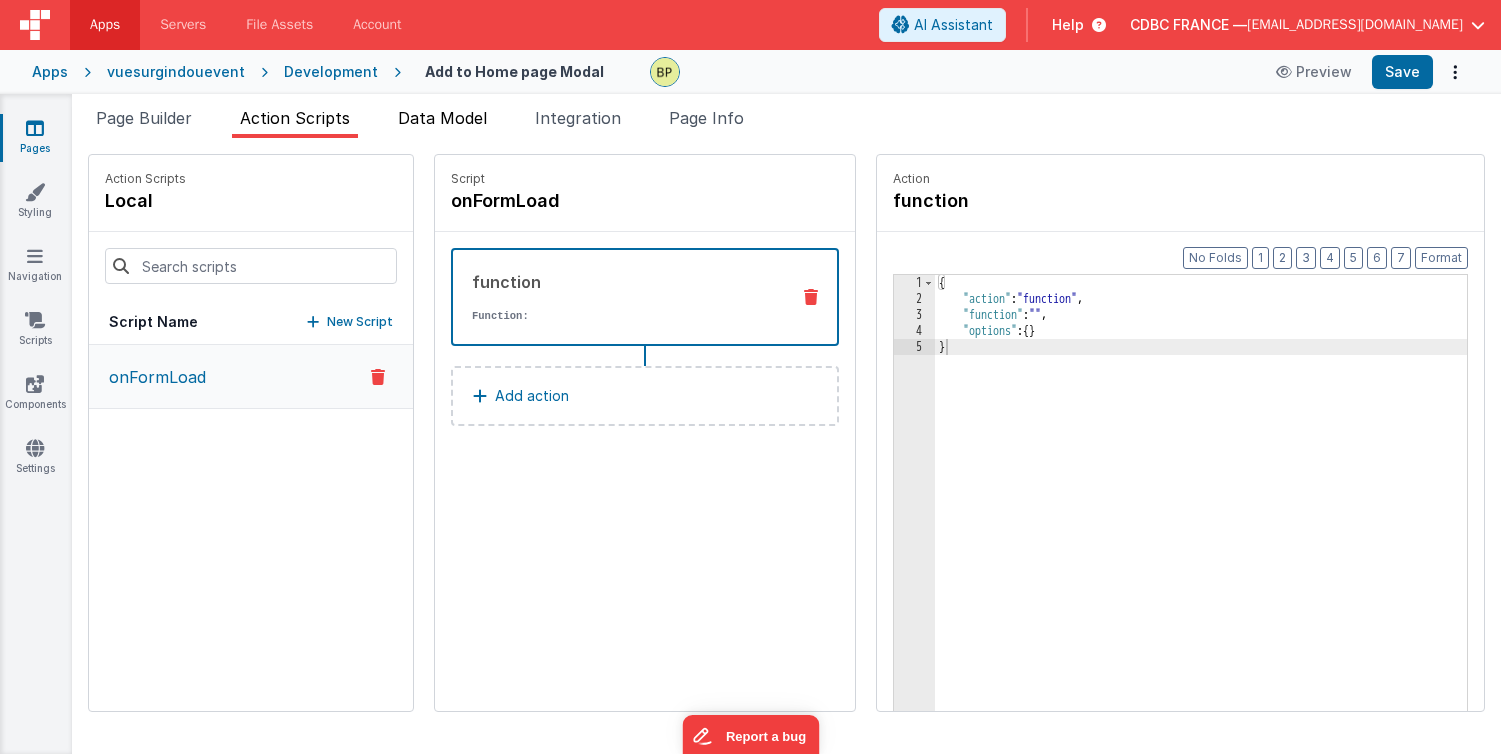 click on "Data Model" at bounding box center (442, 118) 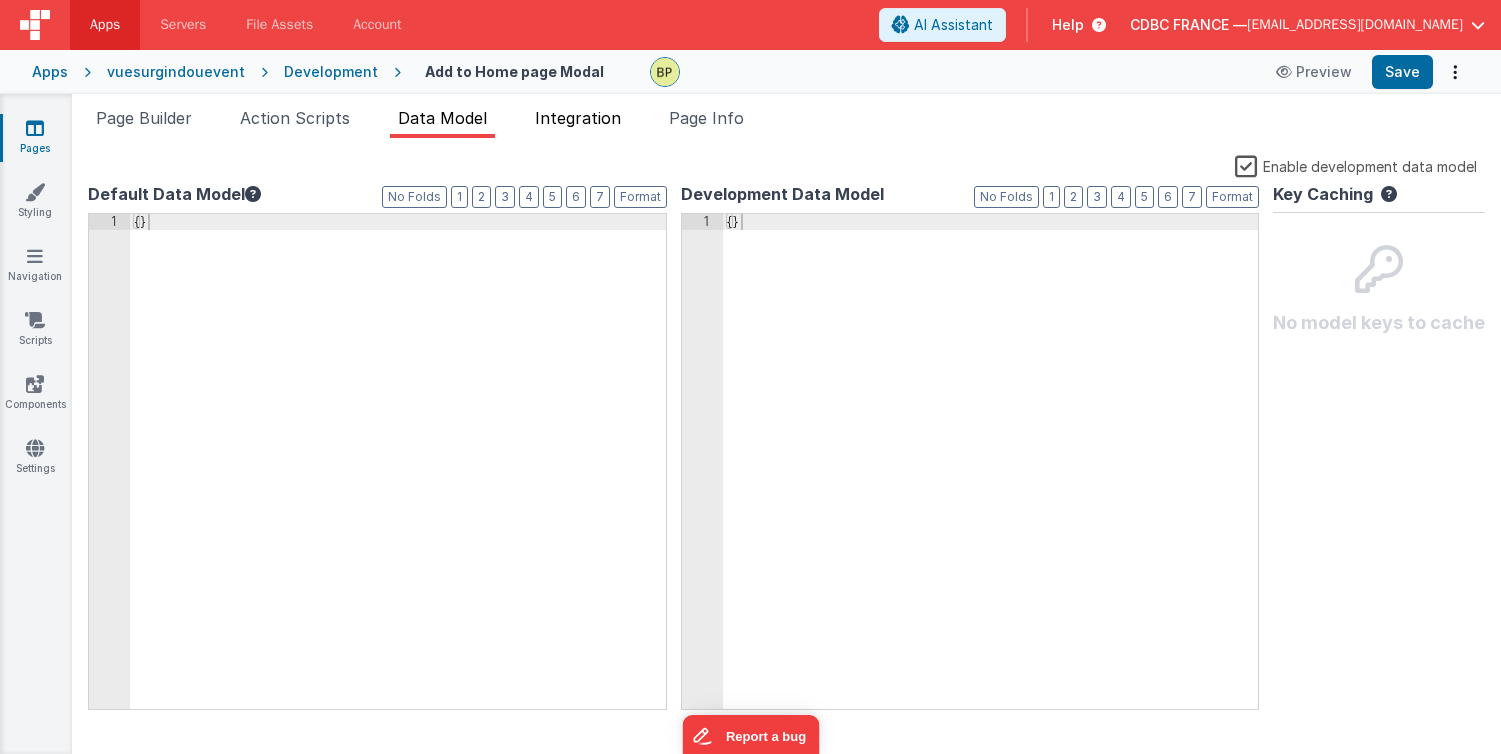 click on "Integration" at bounding box center (578, 118) 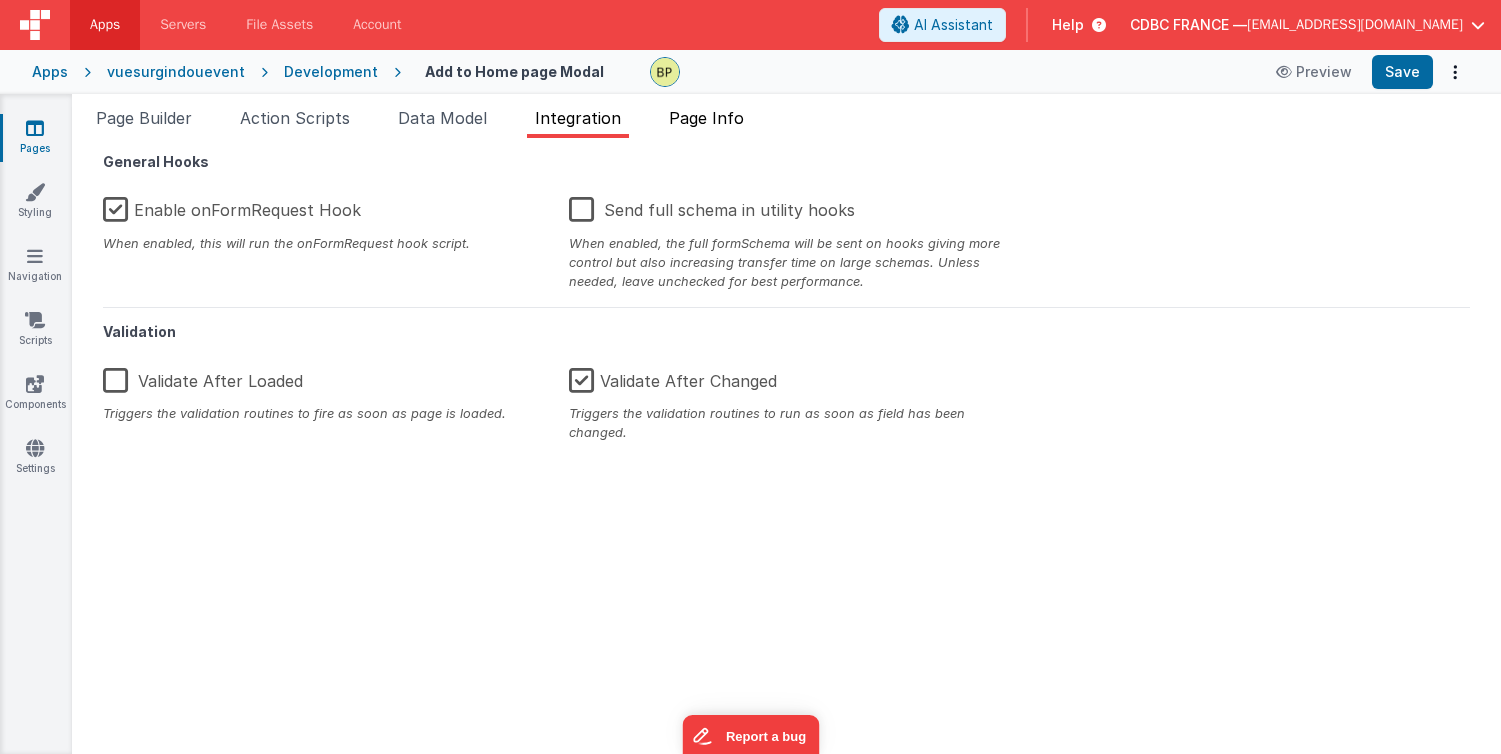 click on "Page Info" at bounding box center (706, 118) 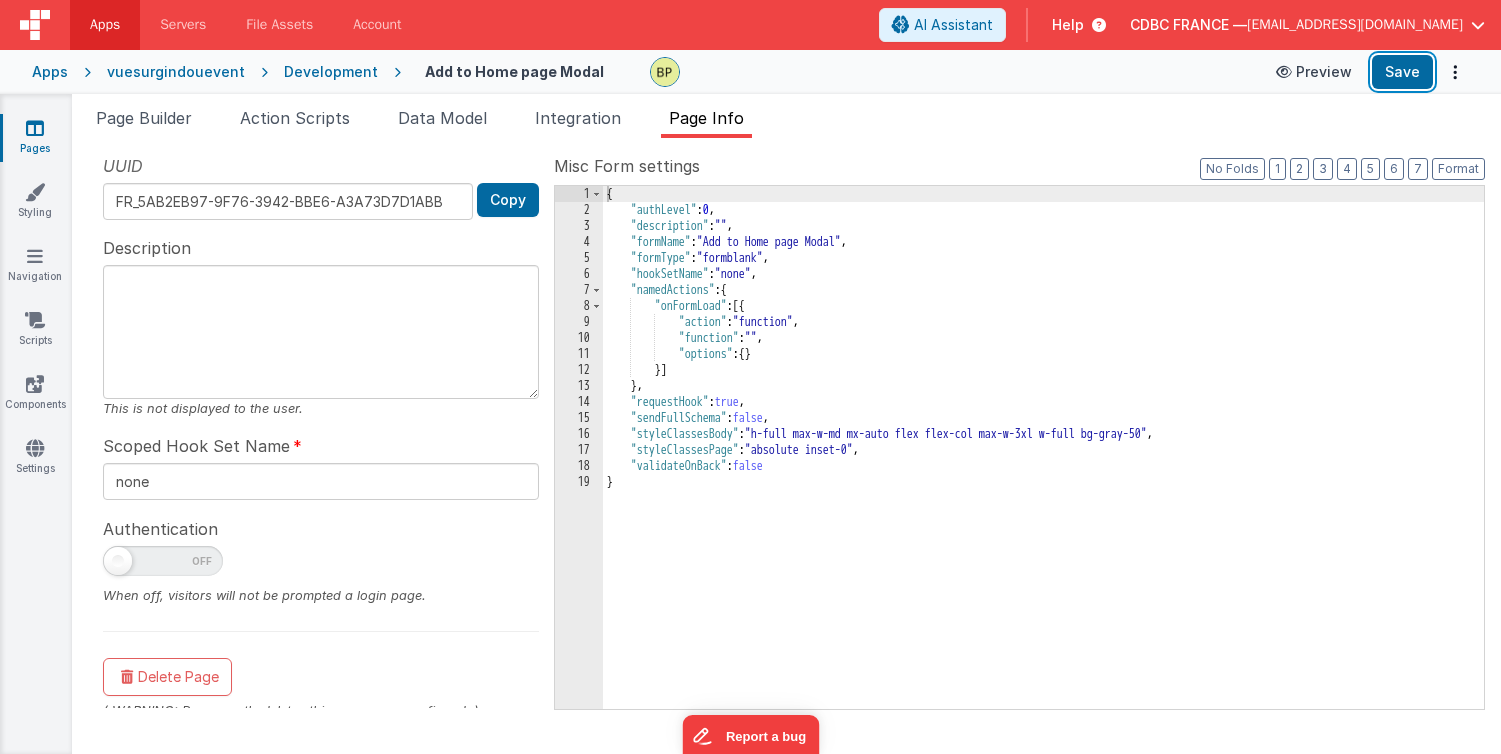 drag, startPoint x: 1389, startPoint y: 76, endPoint x: 1323, endPoint y: 77, distance: 66.007576 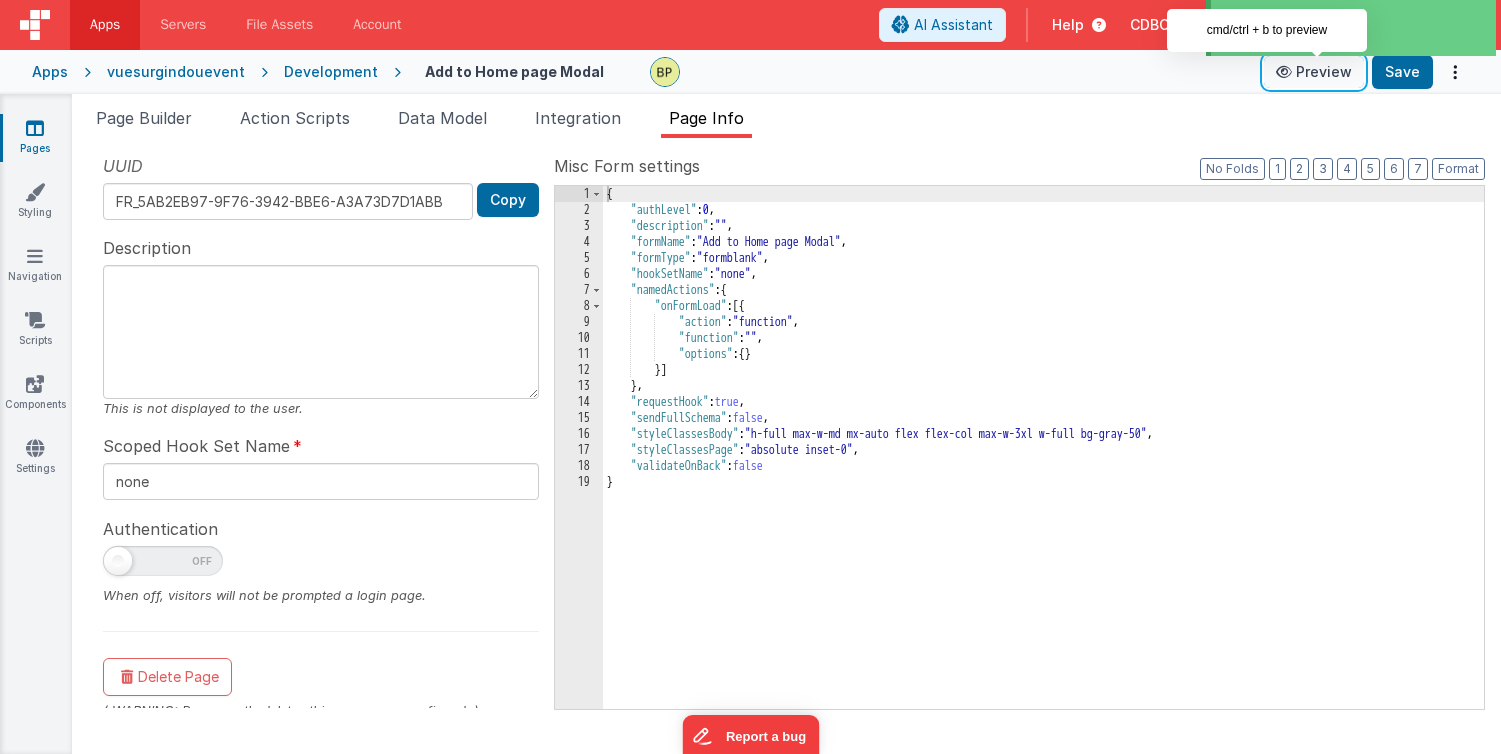 click on "Preview" at bounding box center (1314, 72) 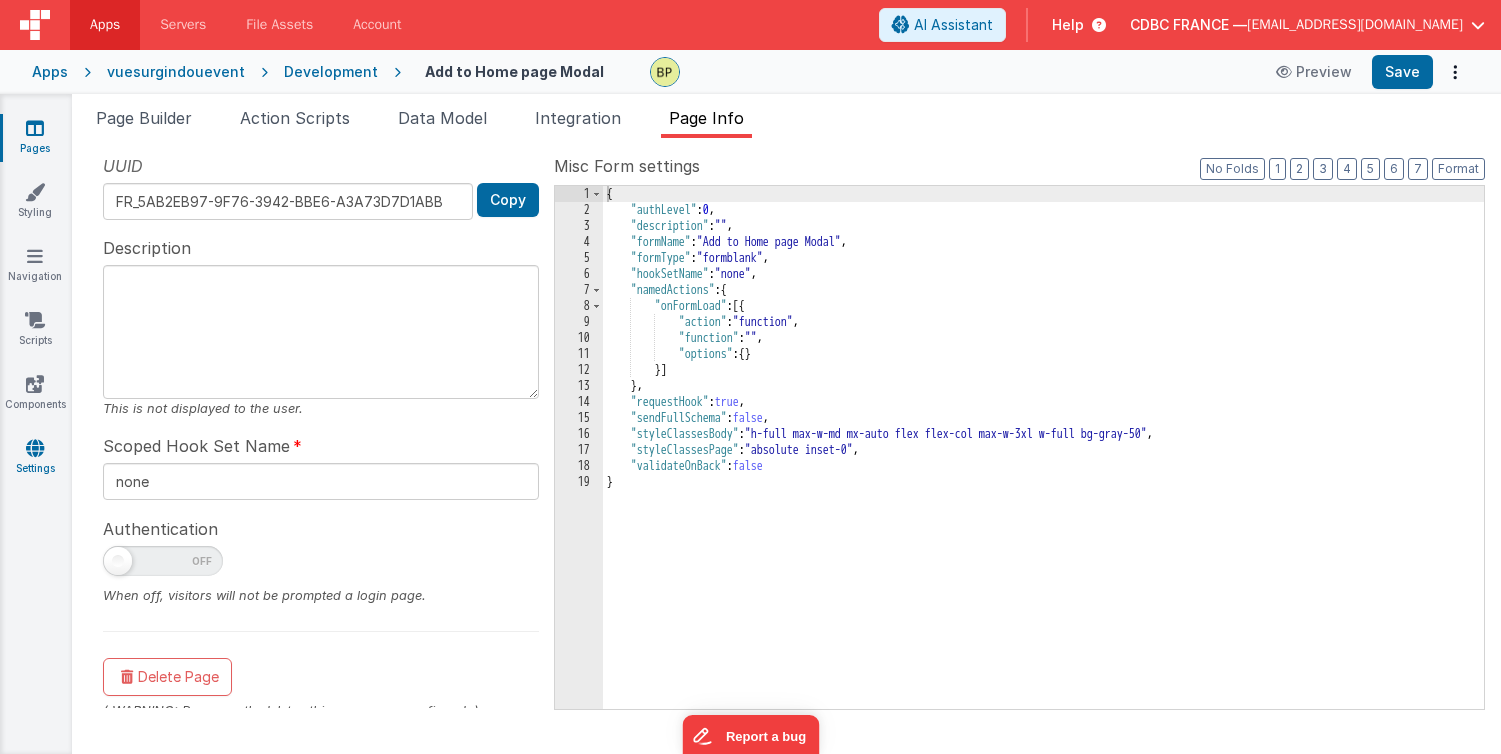 click at bounding box center [35, 448] 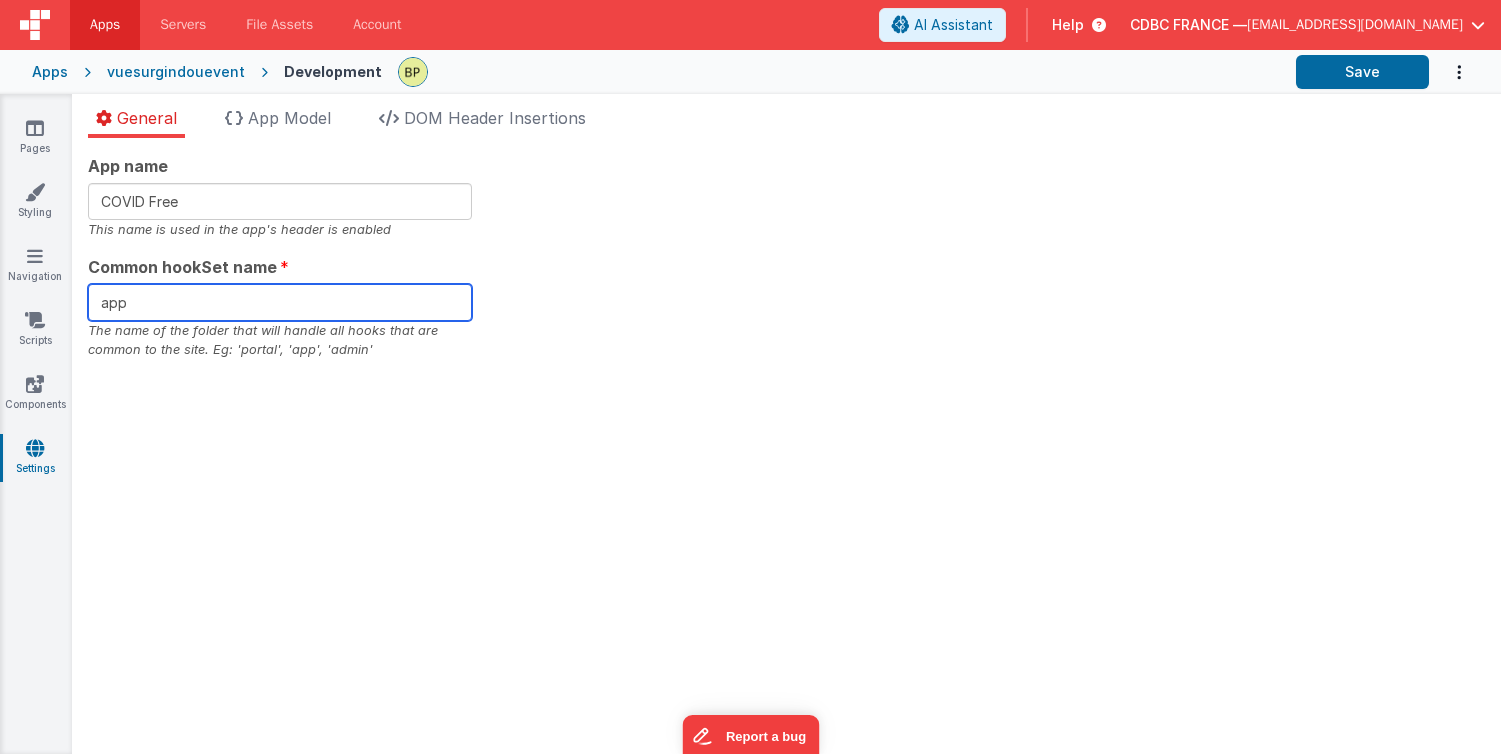 click on "app" at bounding box center [280, 302] 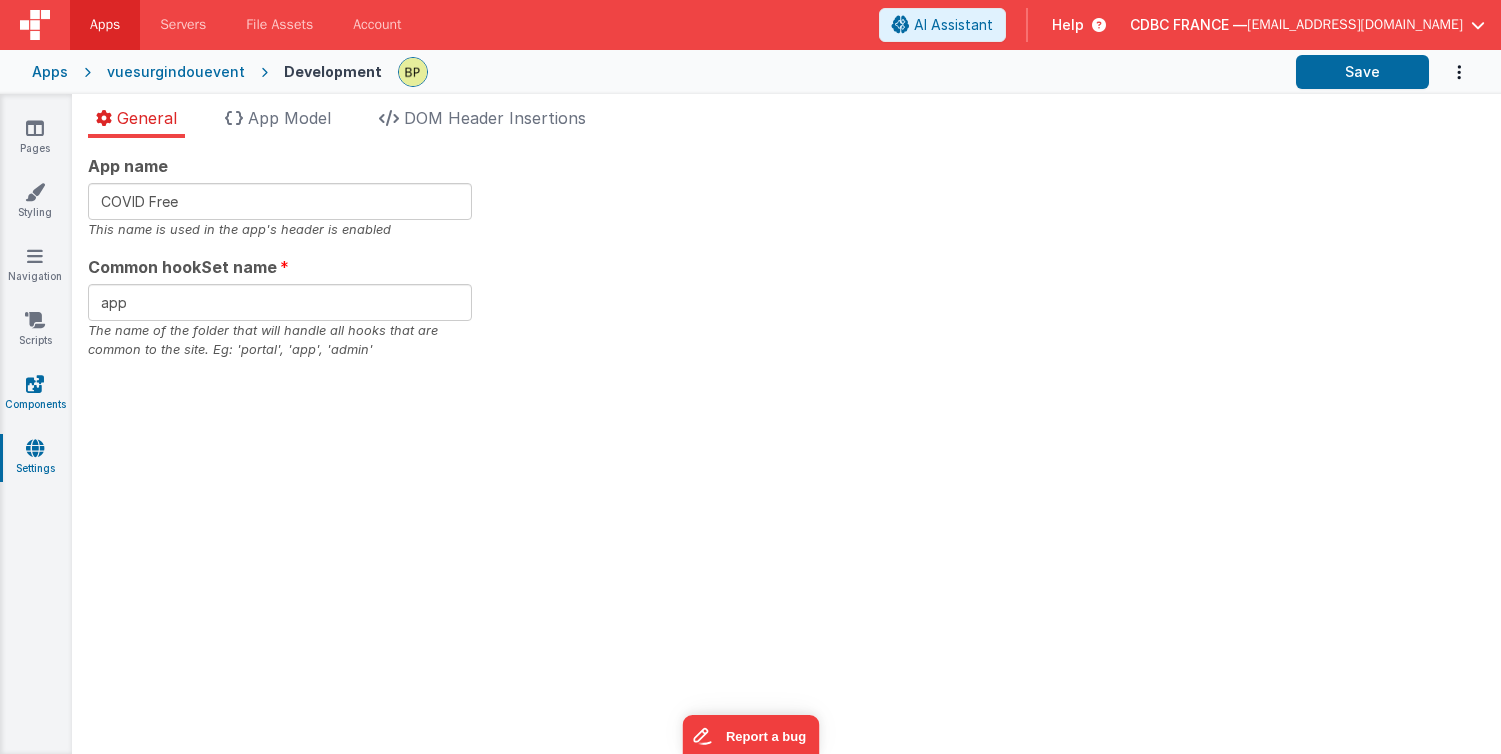 click at bounding box center (35, 384) 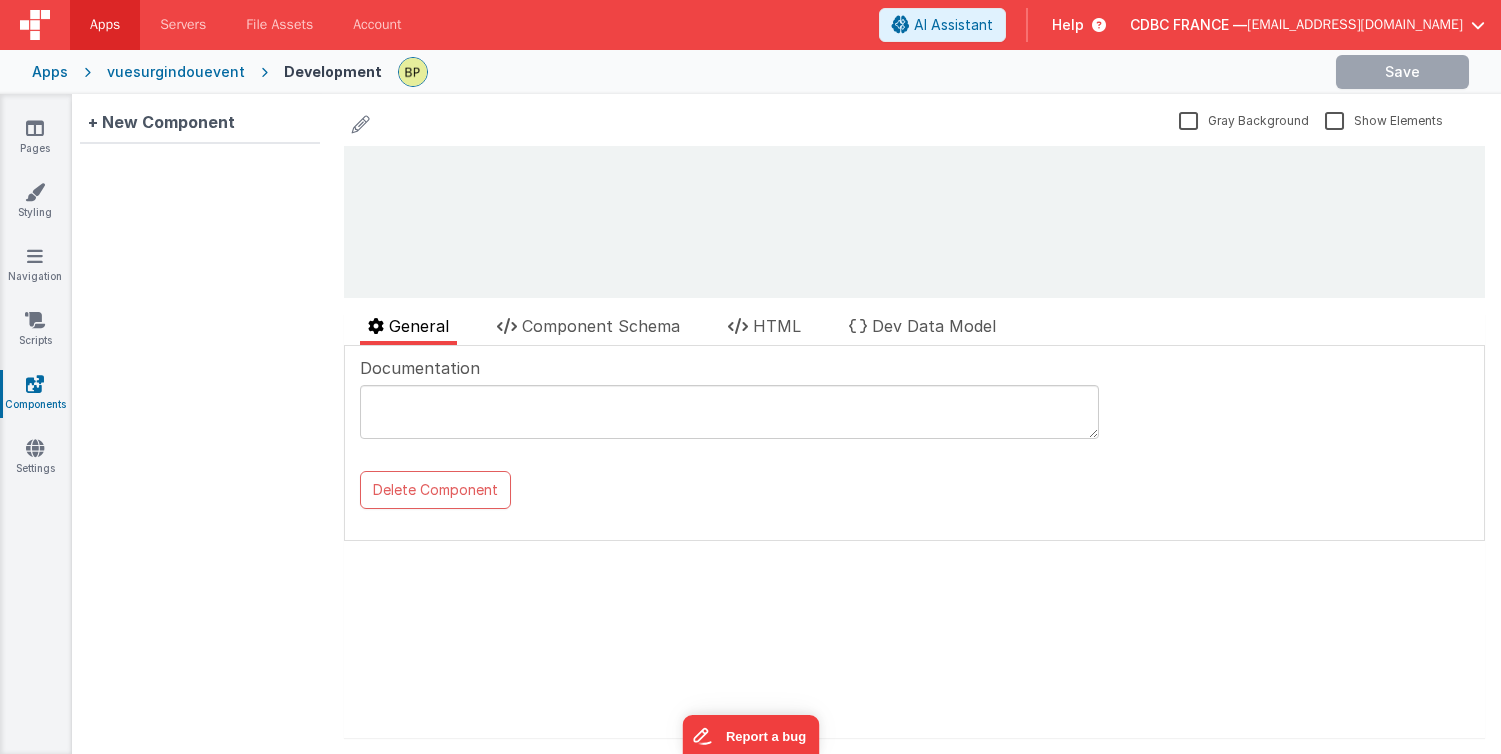 scroll, scrollTop: 0, scrollLeft: 0, axis: both 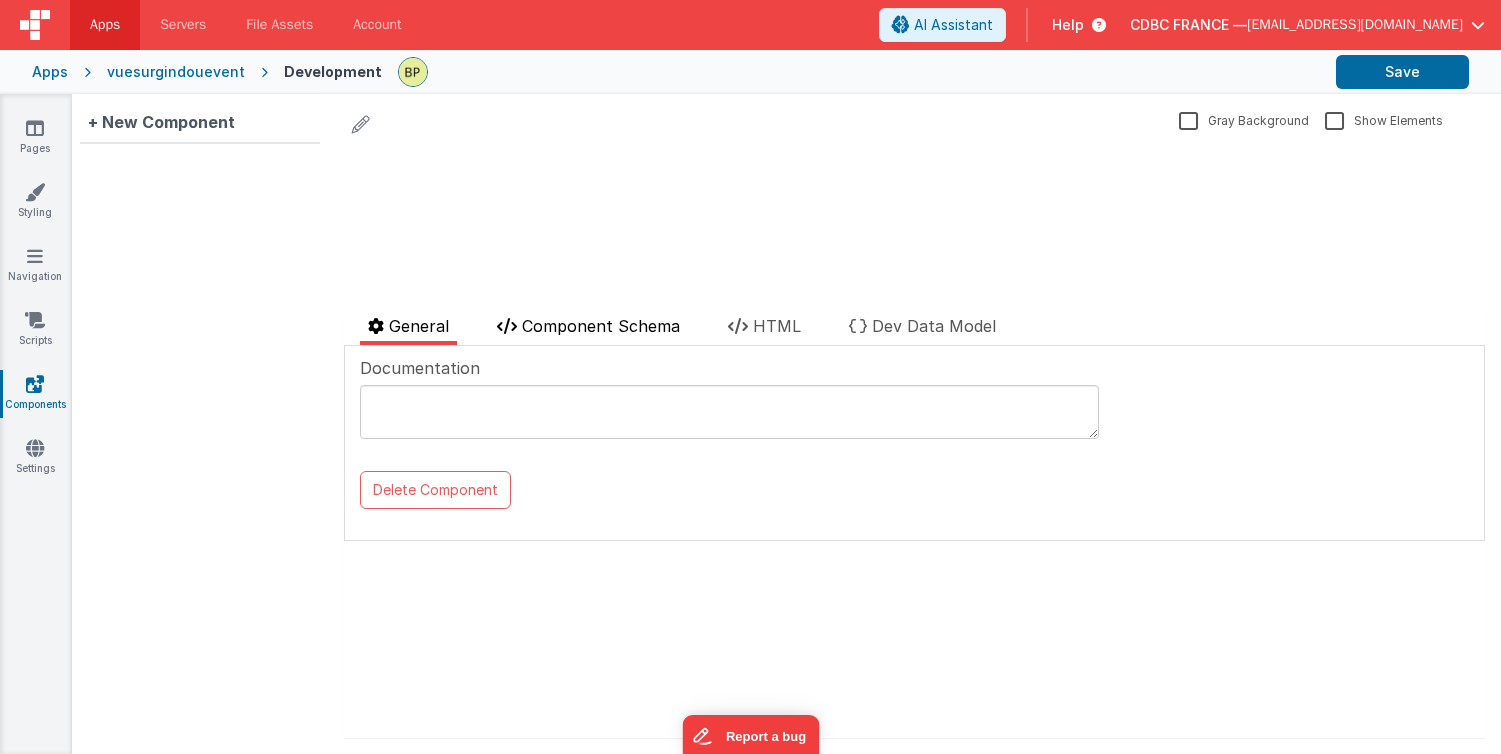click on "Component Schema" at bounding box center (601, 326) 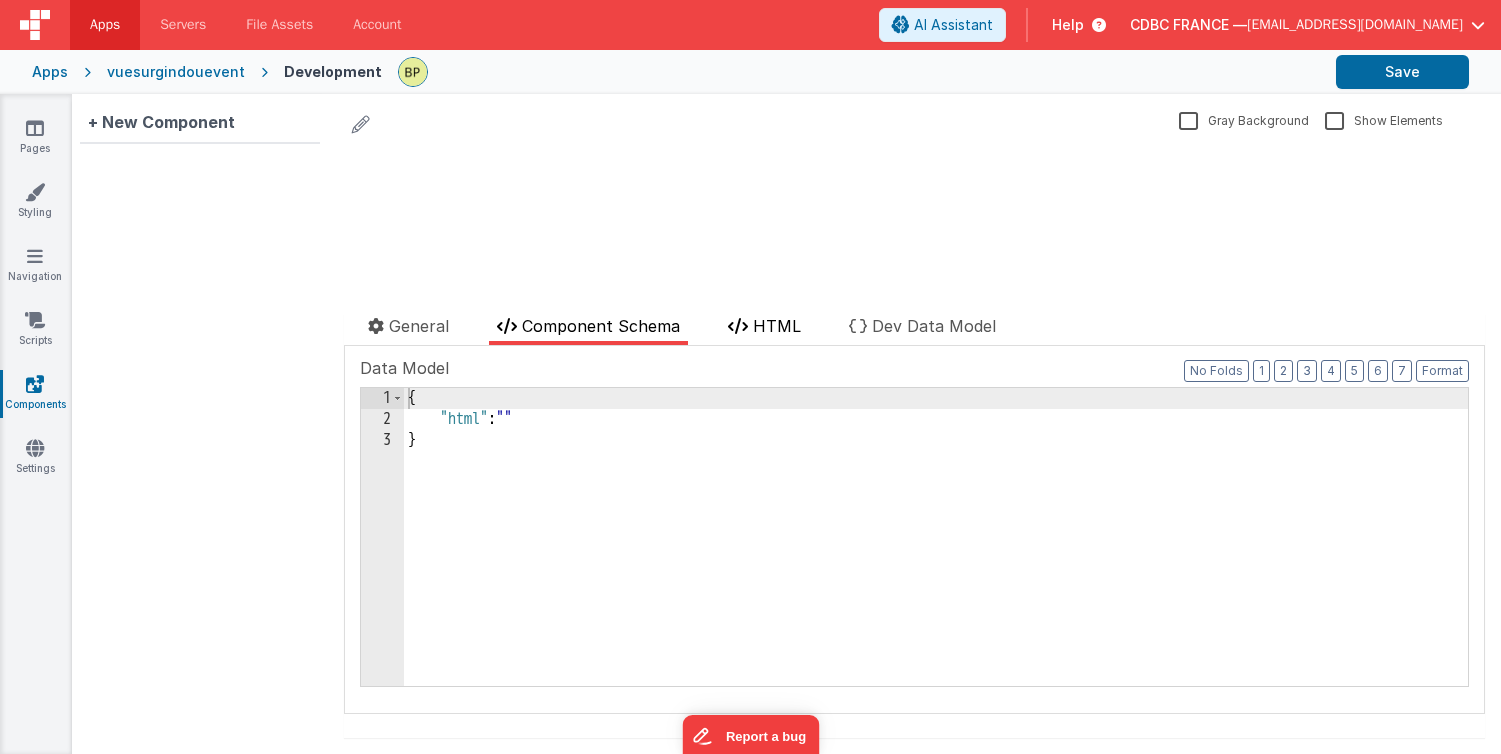 click on "HTML" at bounding box center [777, 326] 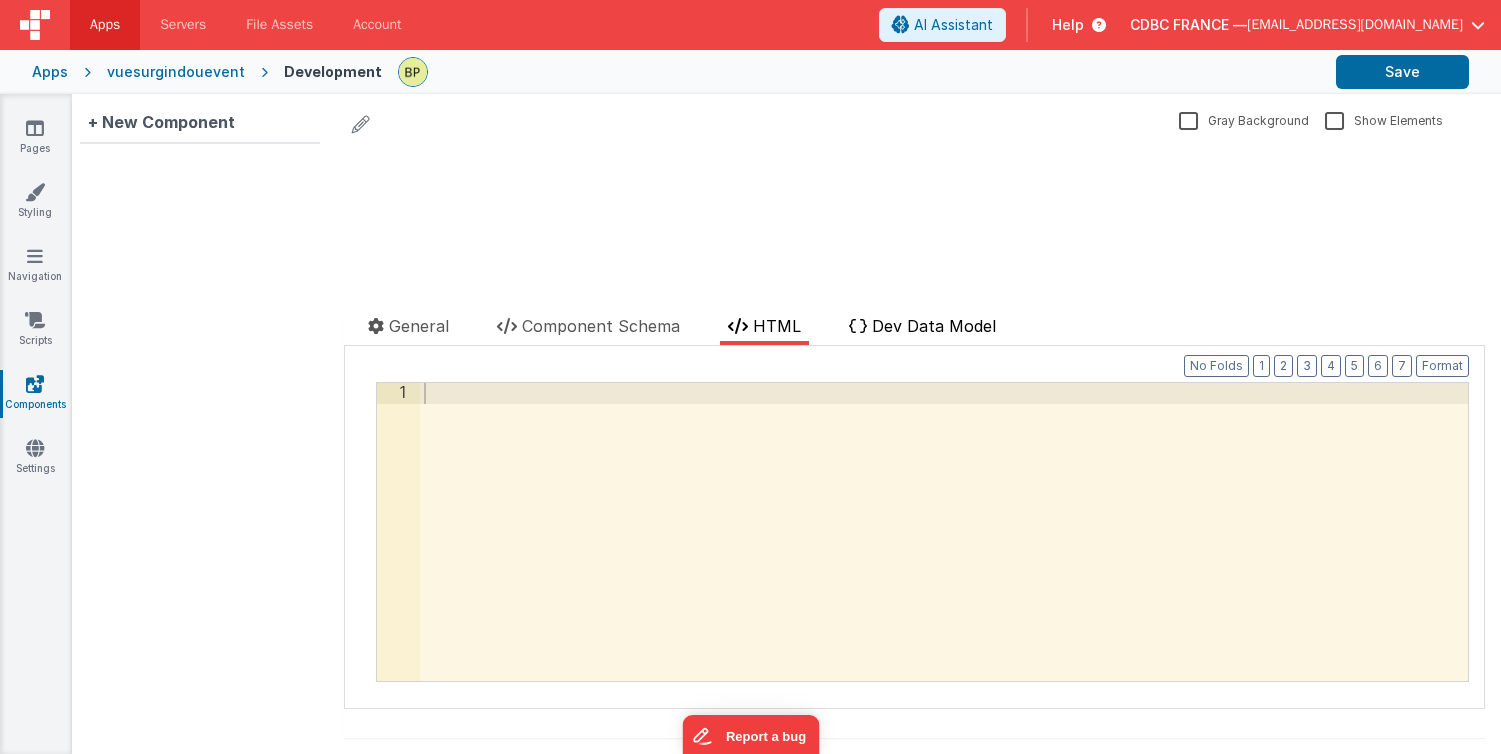 click on "Dev Data Model" at bounding box center (934, 326) 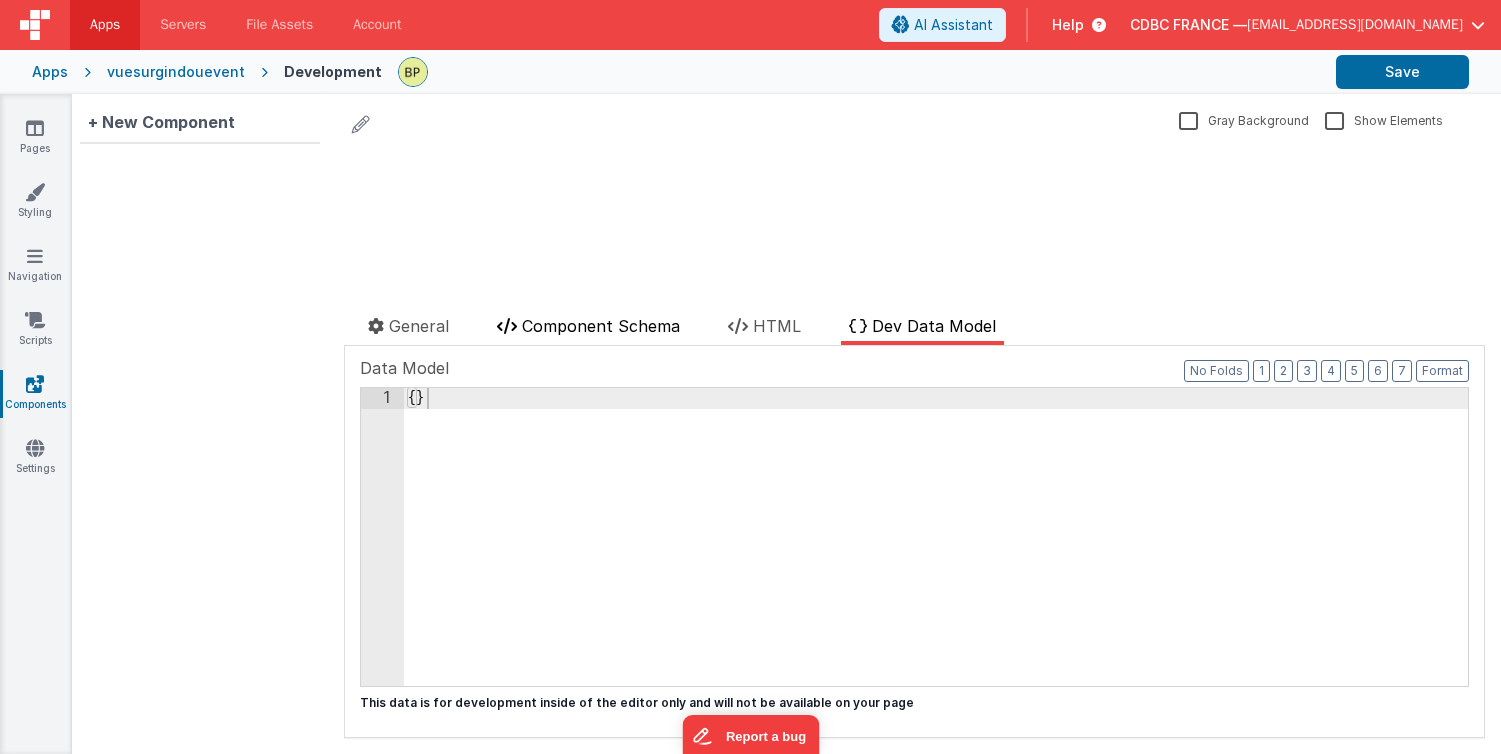 drag, startPoint x: 784, startPoint y: 325, endPoint x: 666, endPoint y: 328, distance: 118.03813 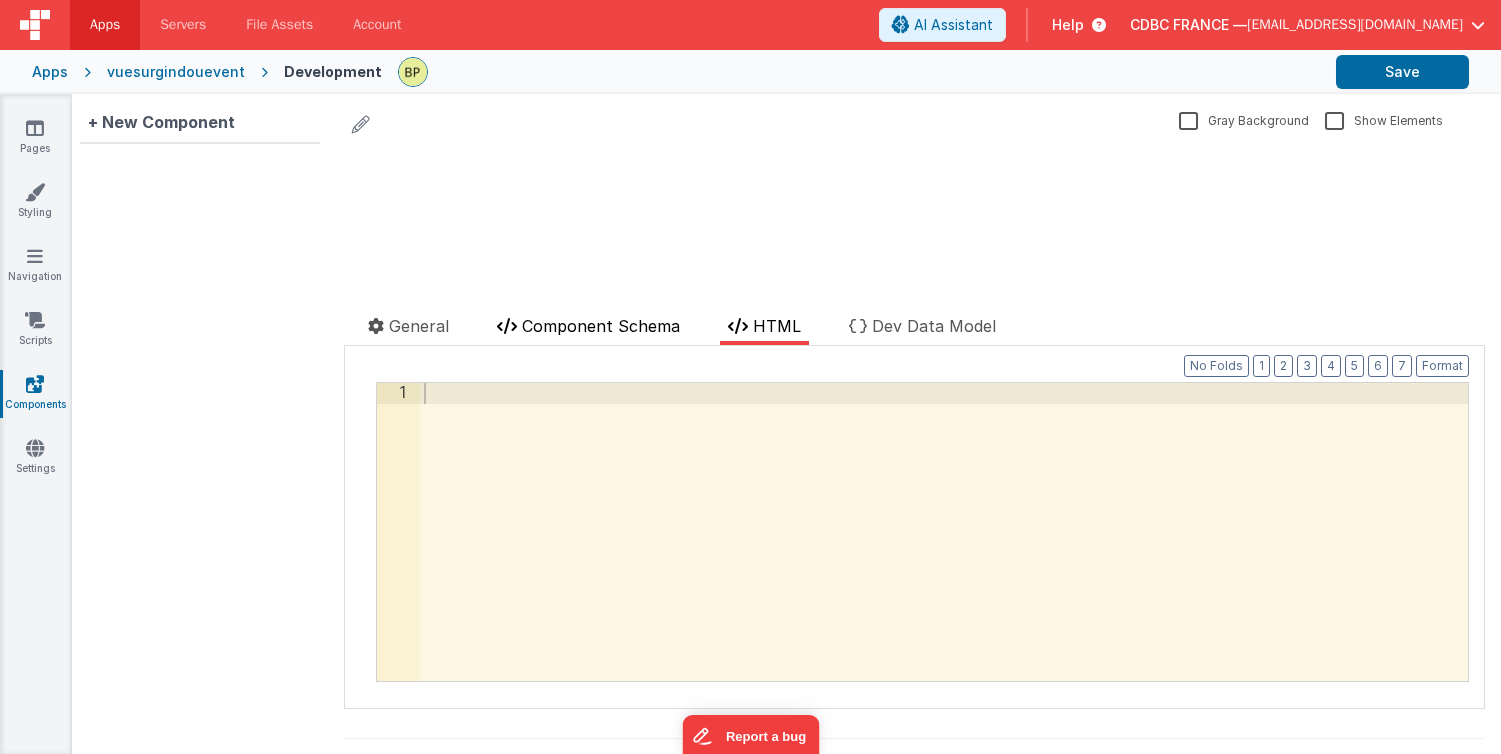 drag, startPoint x: 620, startPoint y: 328, endPoint x: 553, endPoint y: 338, distance: 67.74216 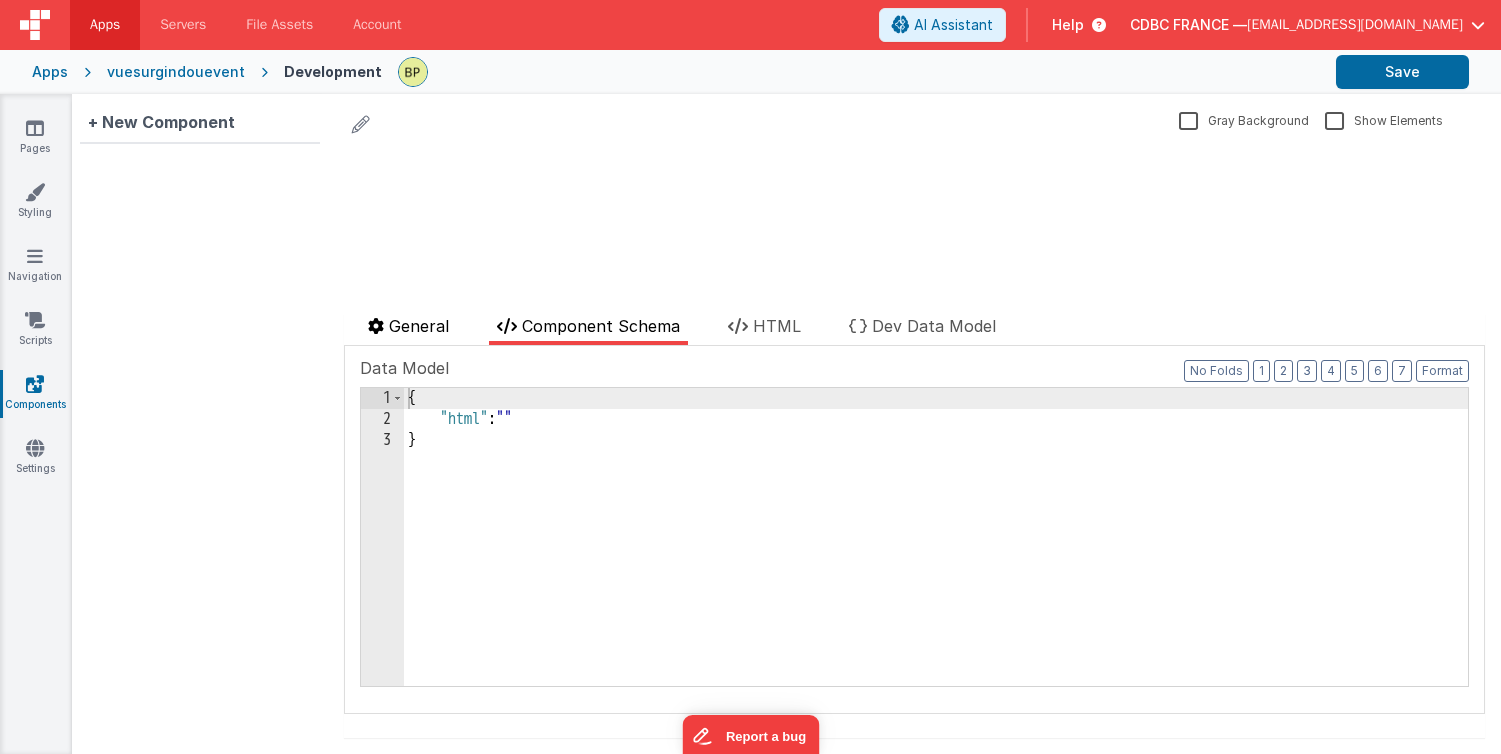 click on "General" at bounding box center (419, 326) 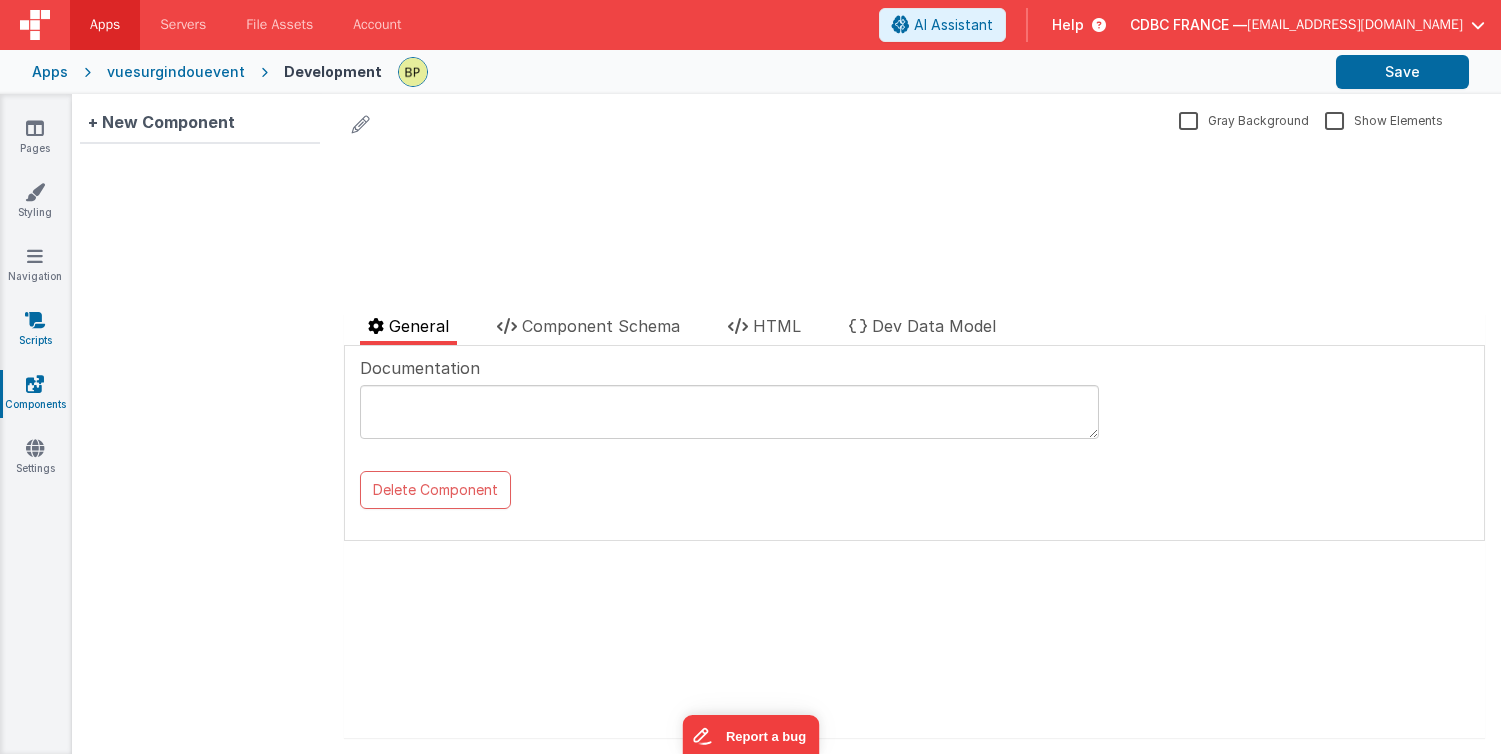 click at bounding box center (35, 320) 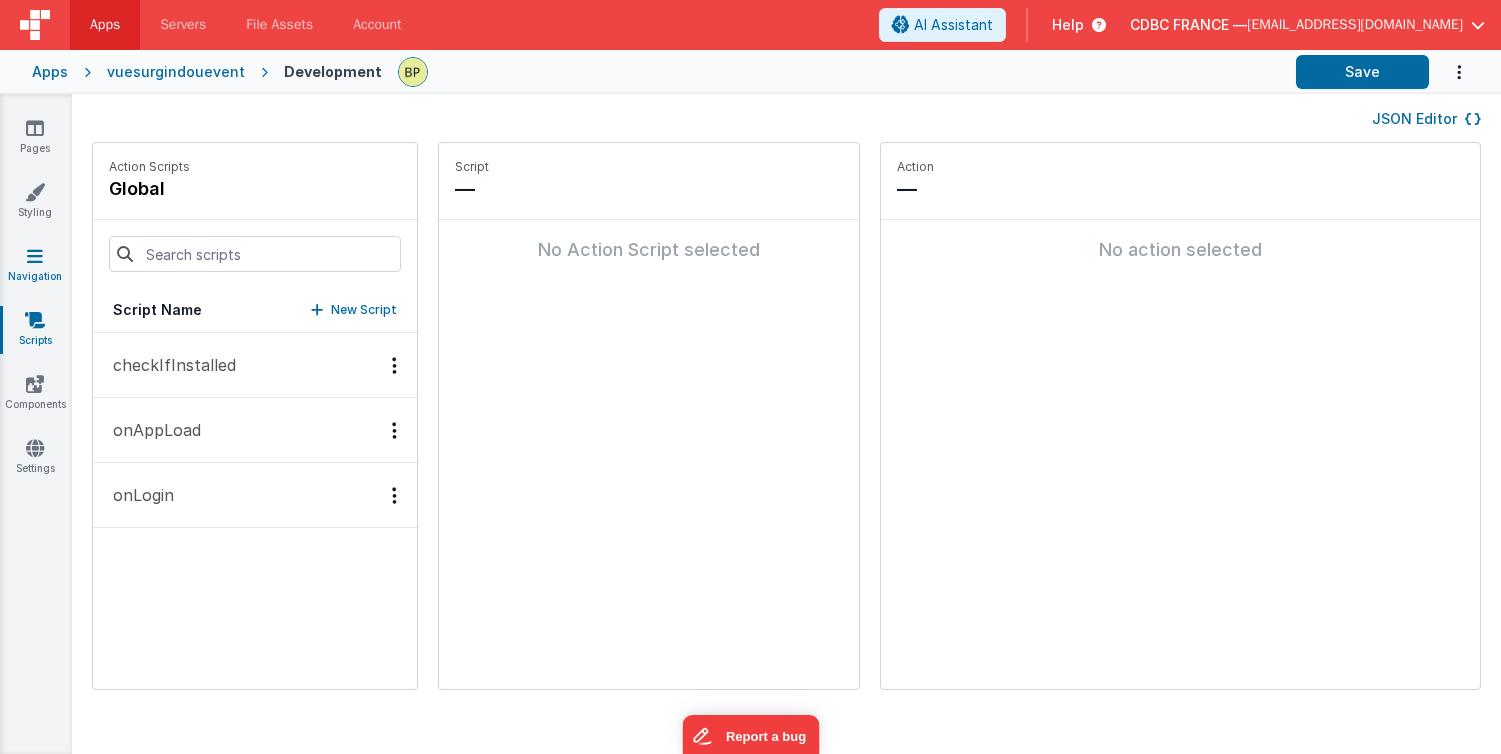 click at bounding box center [35, 256] 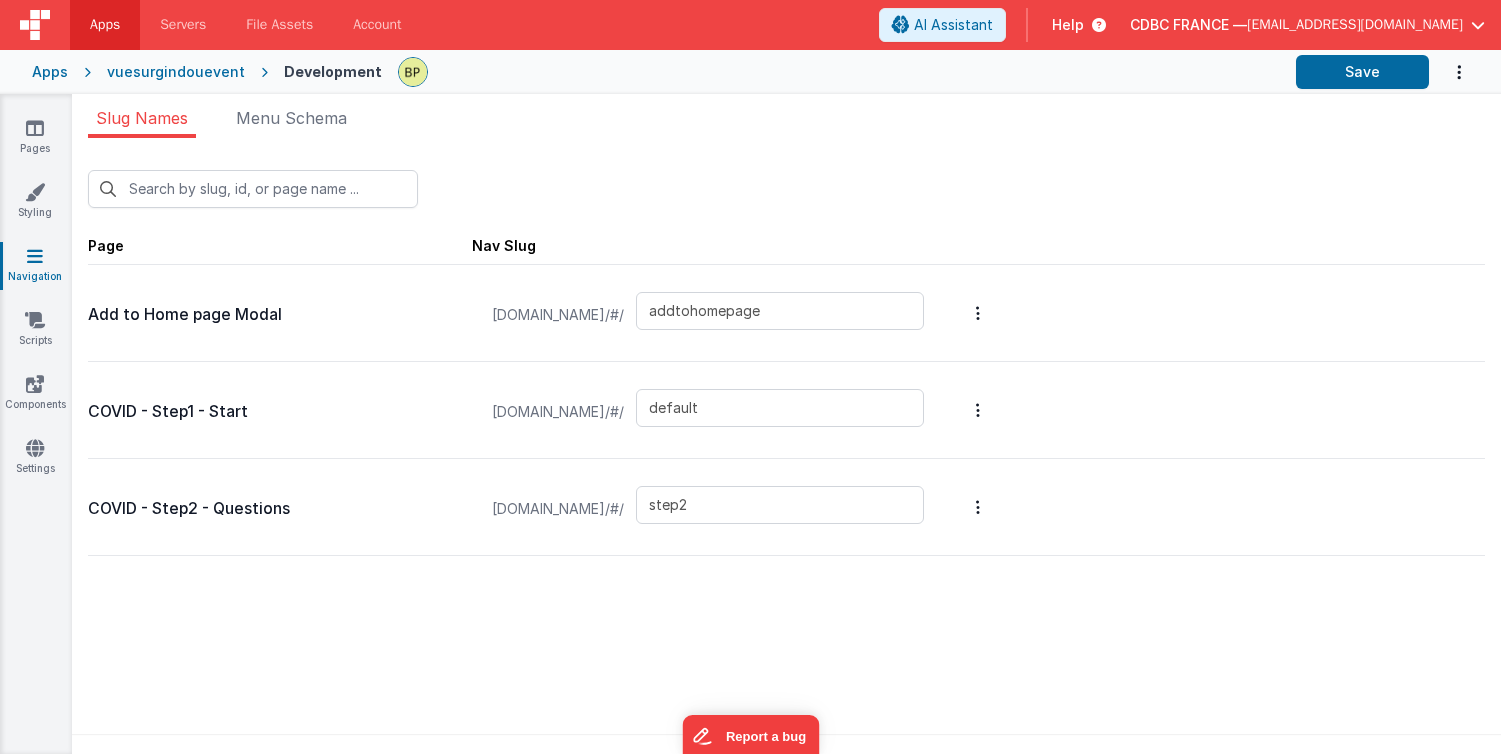 drag, startPoint x: 492, startPoint y: 410, endPoint x: 773, endPoint y: 413, distance: 281.01602 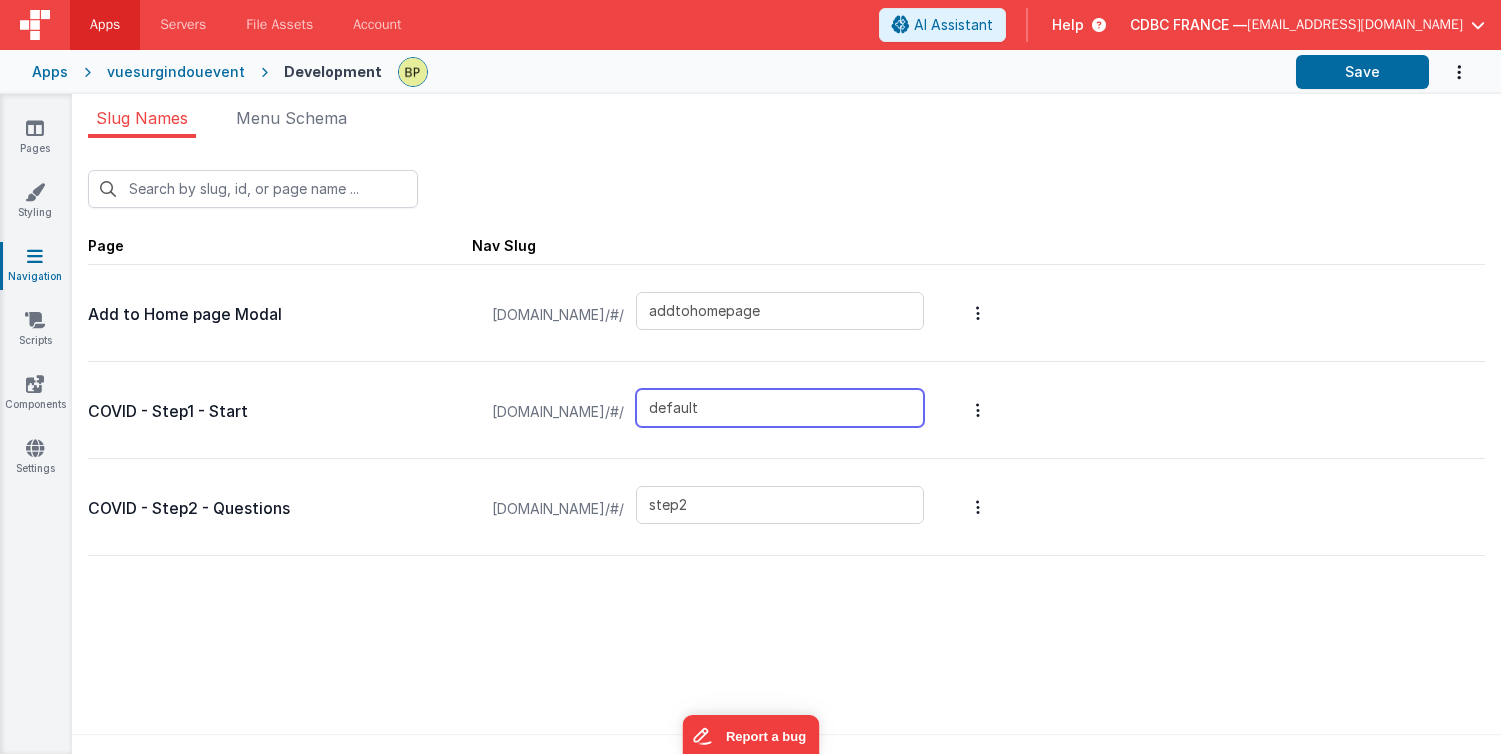 click on "default" at bounding box center [780, 408] 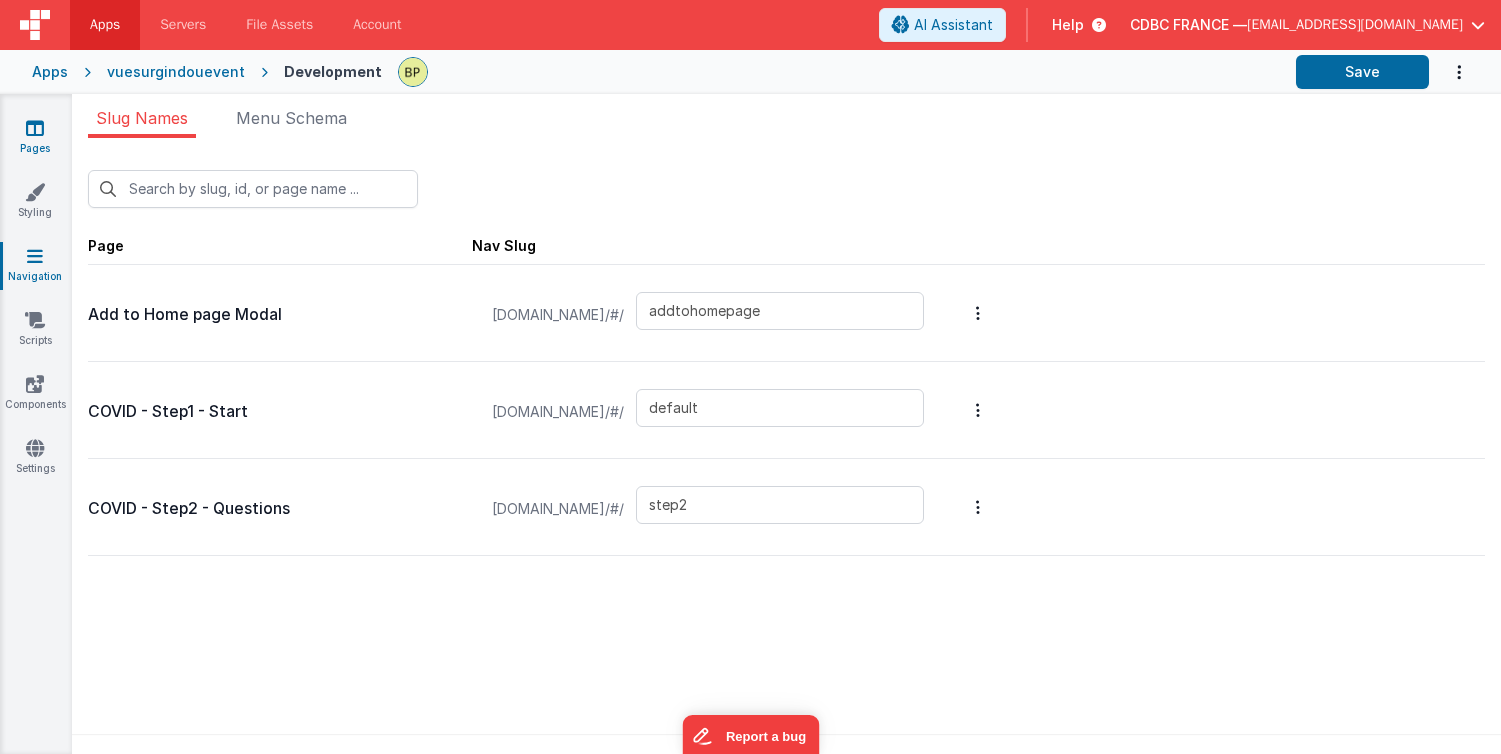click at bounding box center [35, 128] 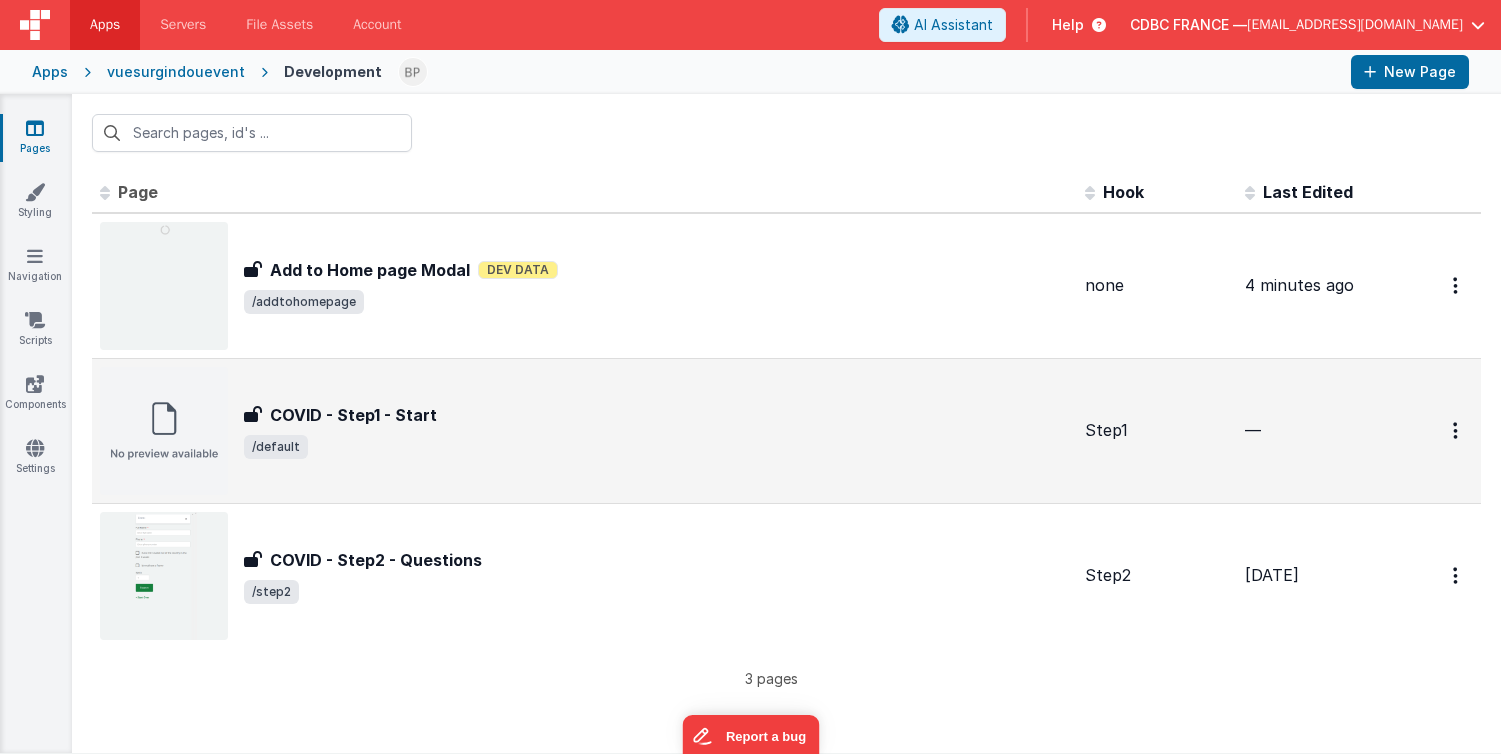 click on "COVID - Step1 - Start" at bounding box center (353, 415) 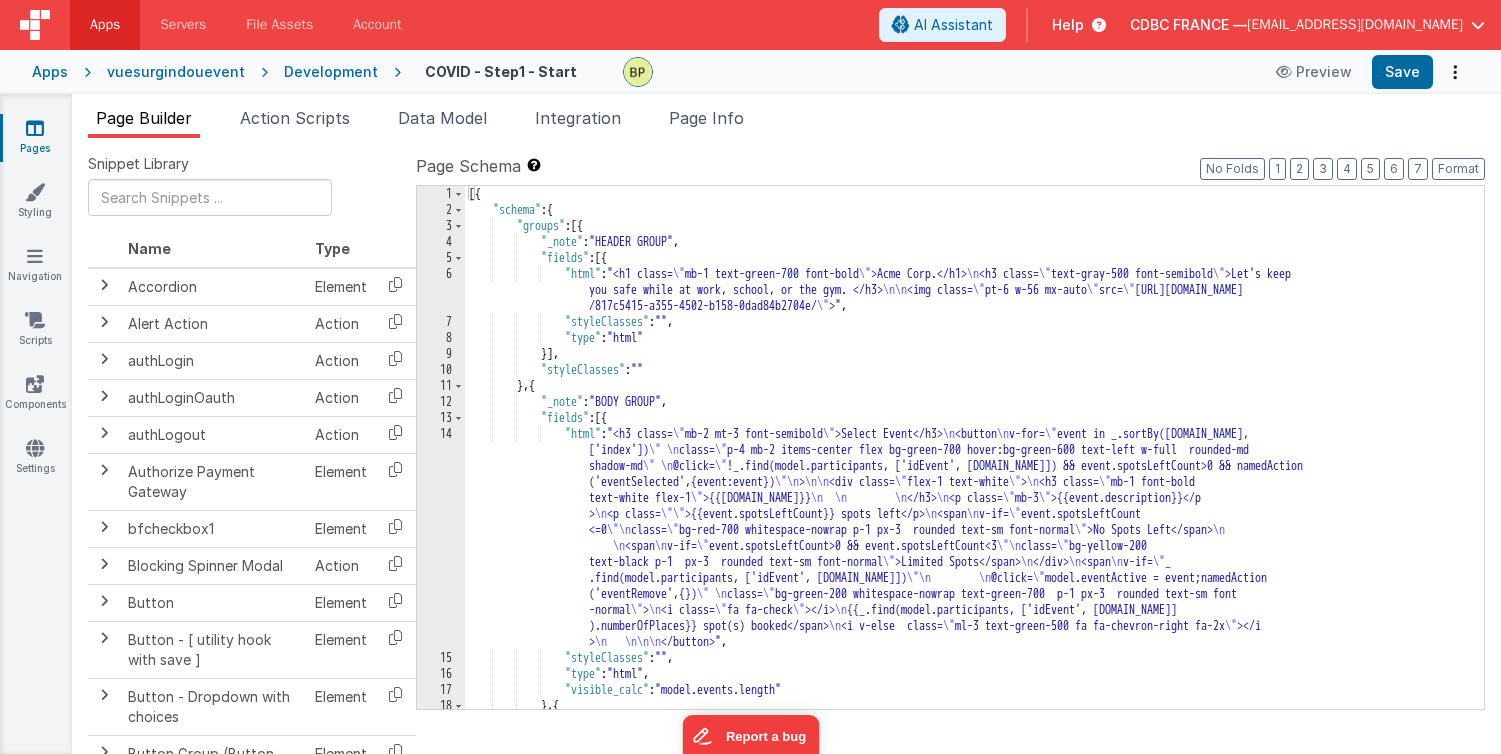 click on "Apps" at bounding box center [50, 72] 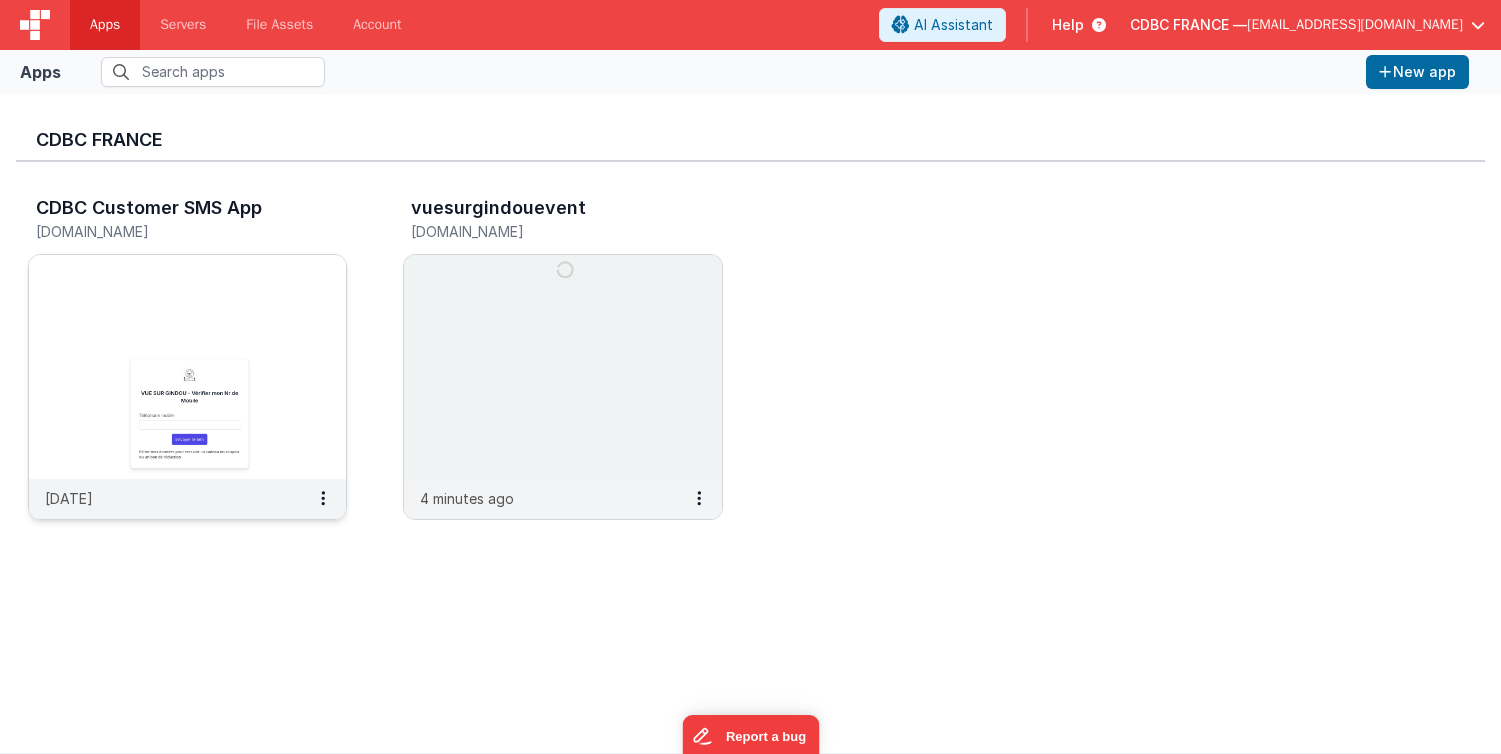click at bounding box center [187, 367] 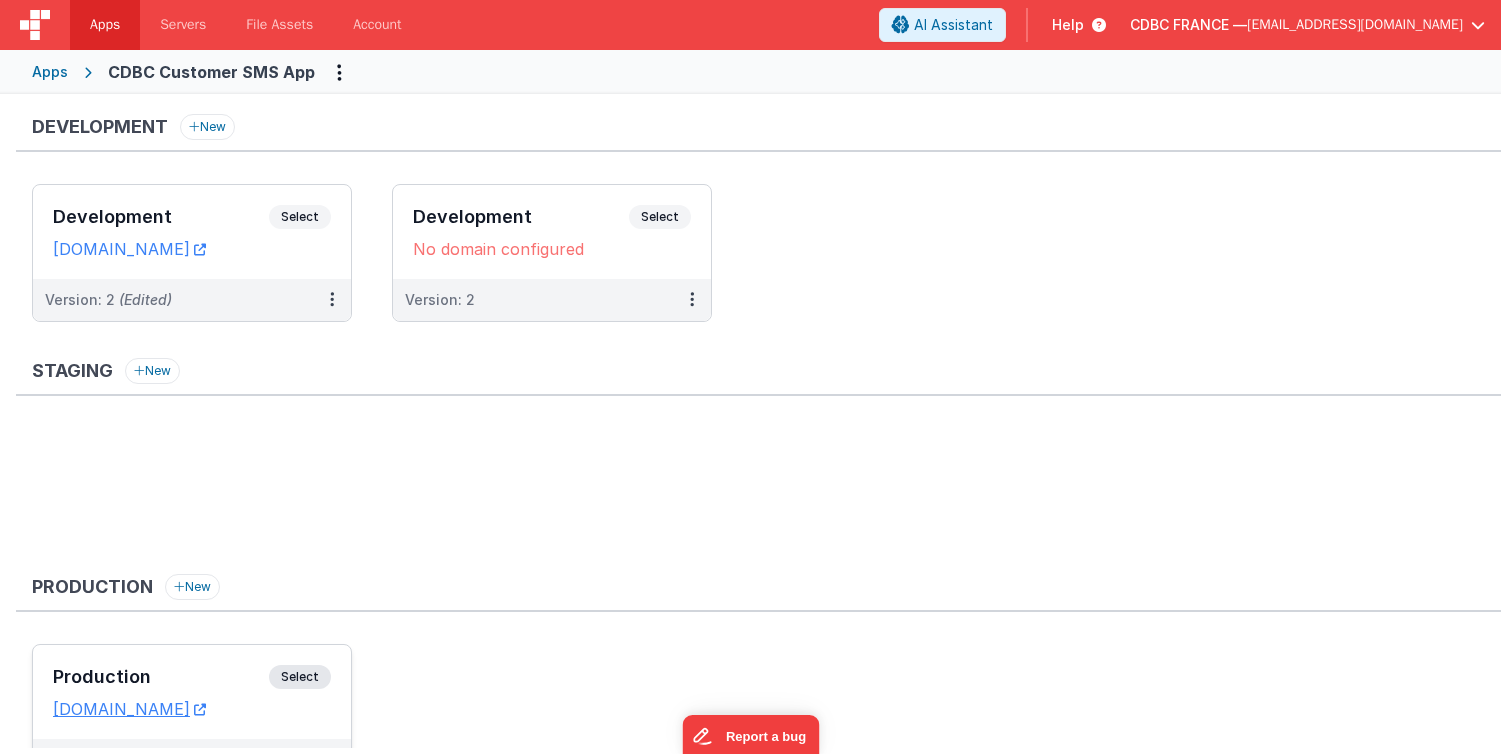 click on "Select" at bounding box center (300, 677) 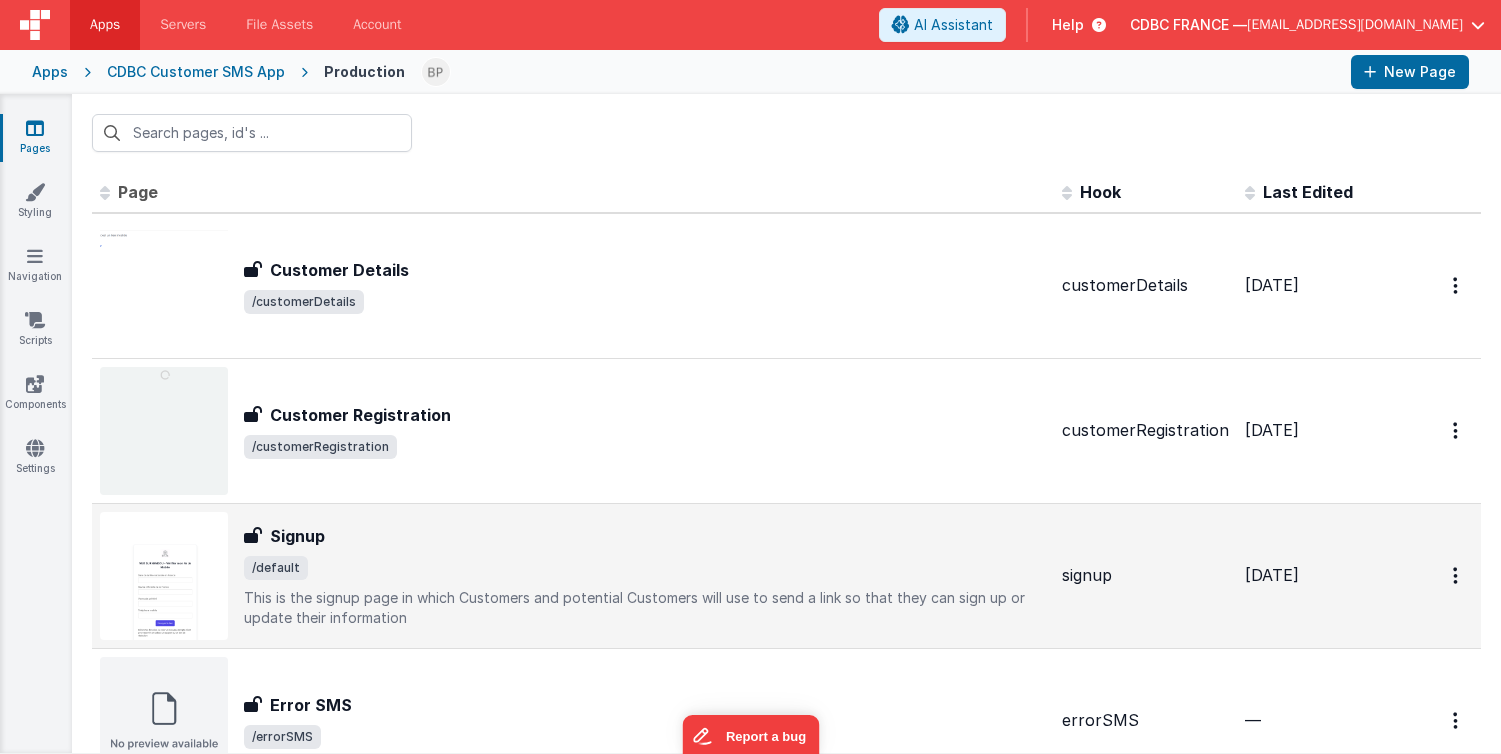 click on "Signup" at bounding box center [645, 536] 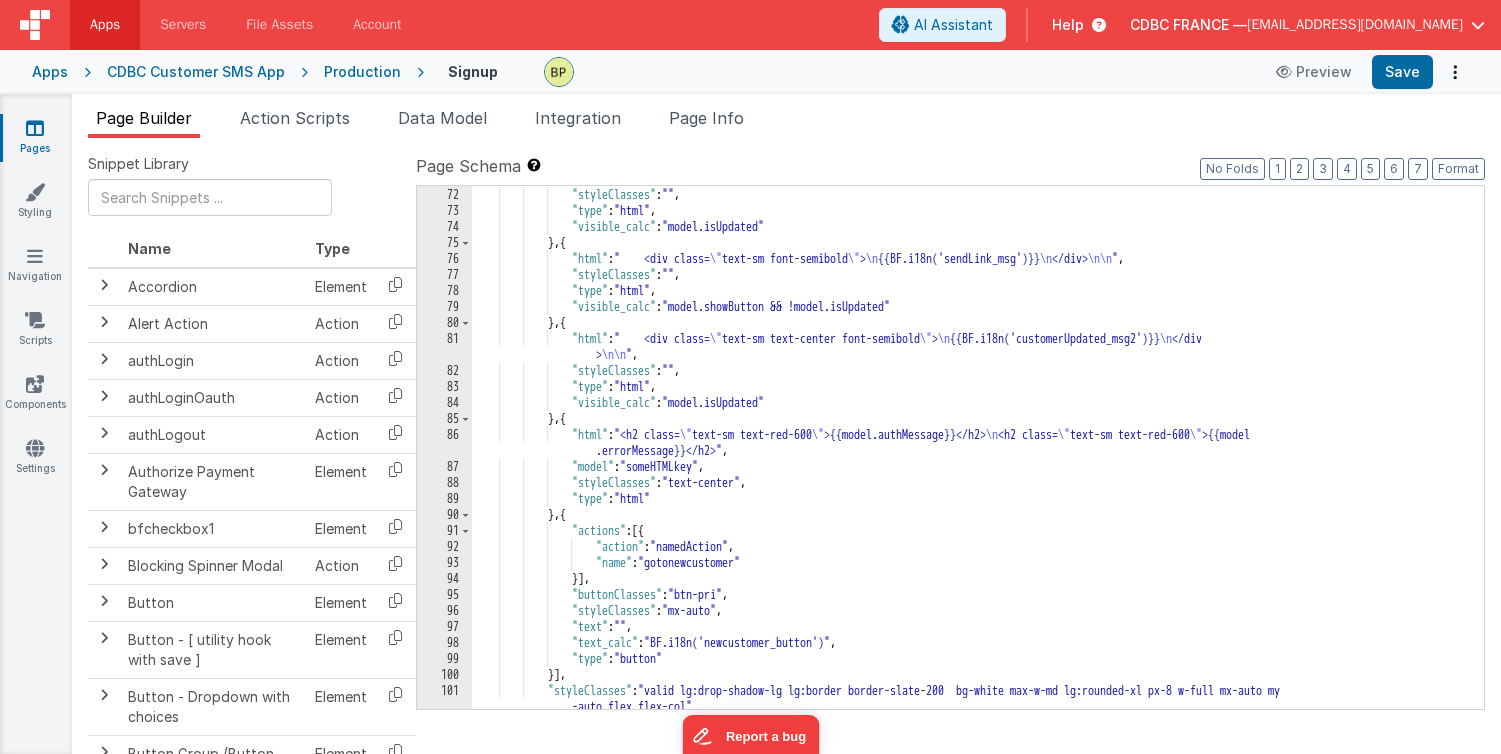 scroll, scrollTop: 0, scrollLeft: 0, axis: both 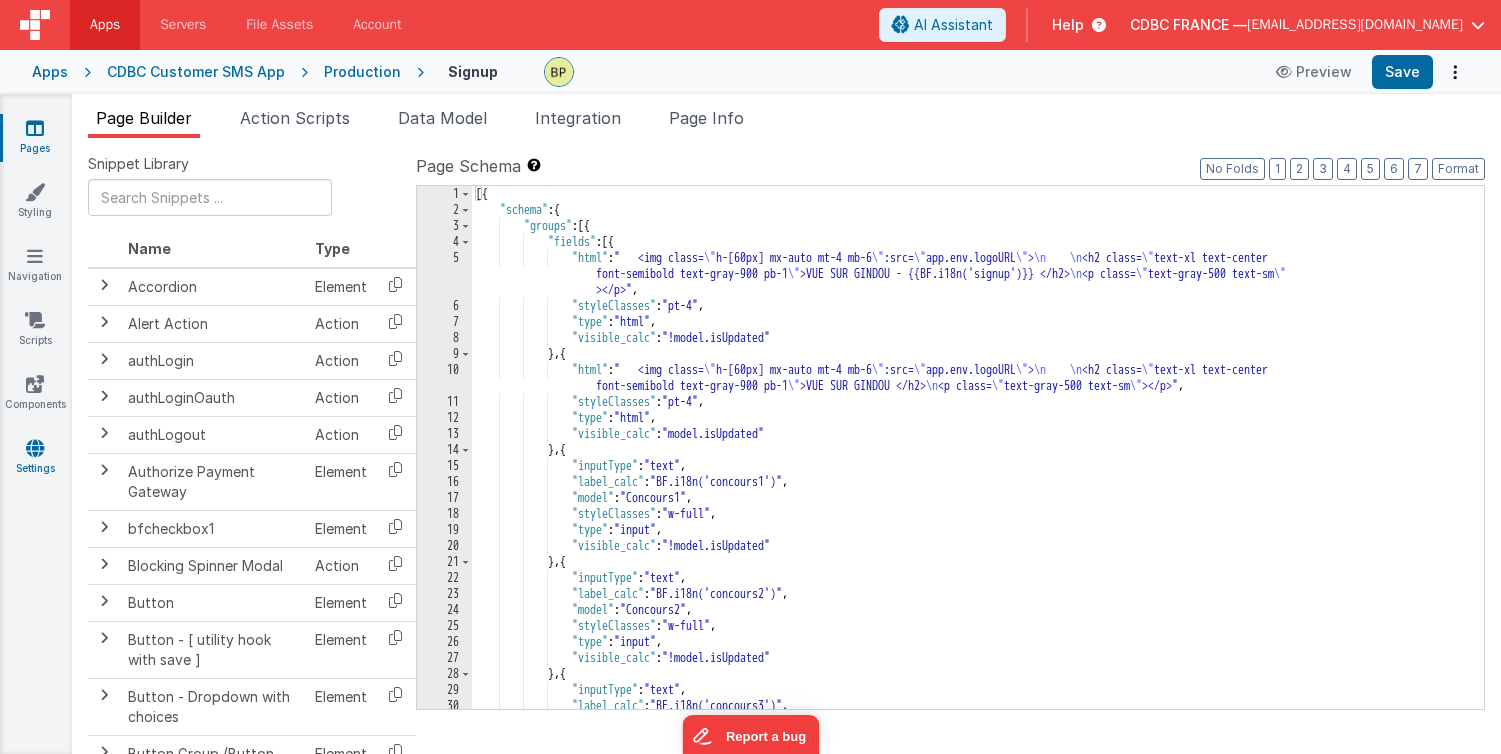 click at bounding box center [35, 448] 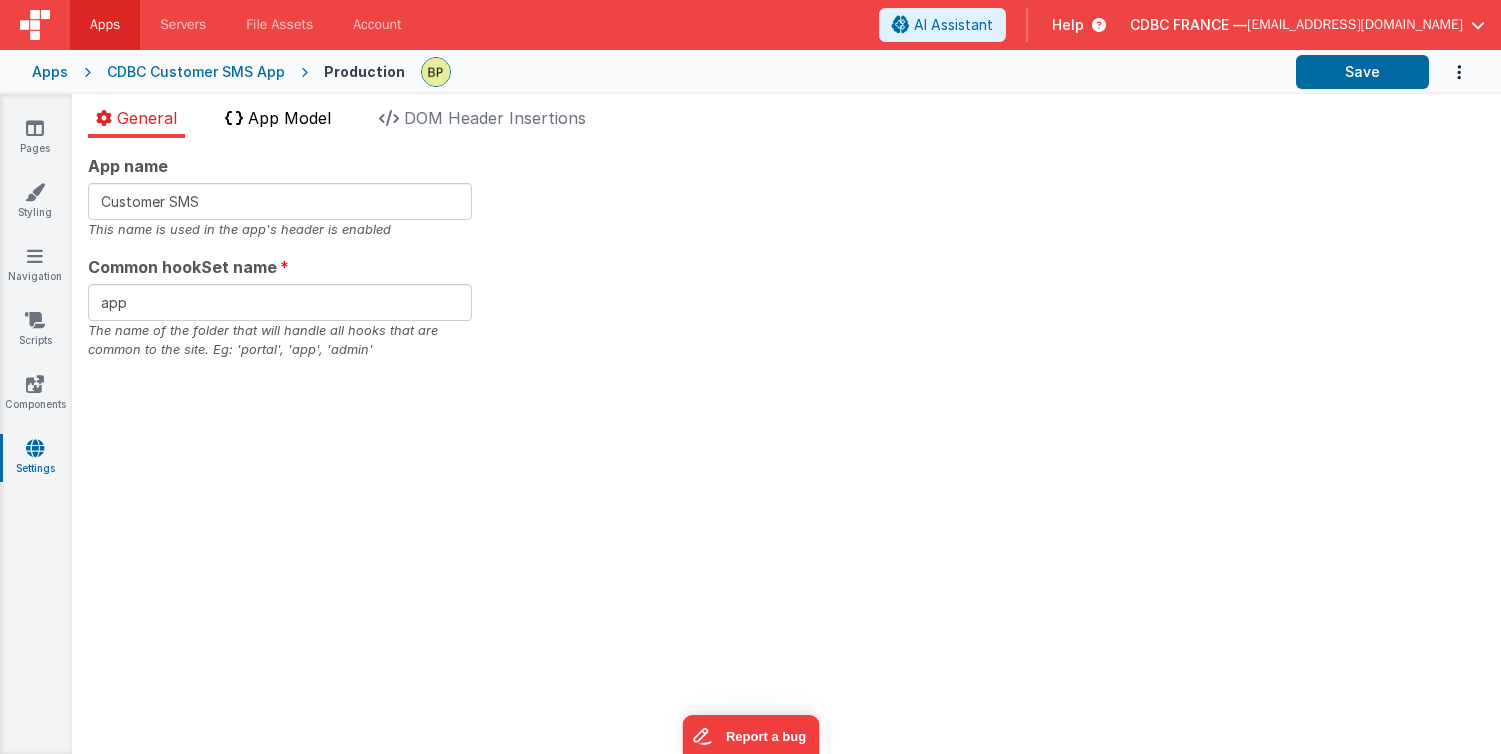 click on "App Model" at bounding box center [278, 122] 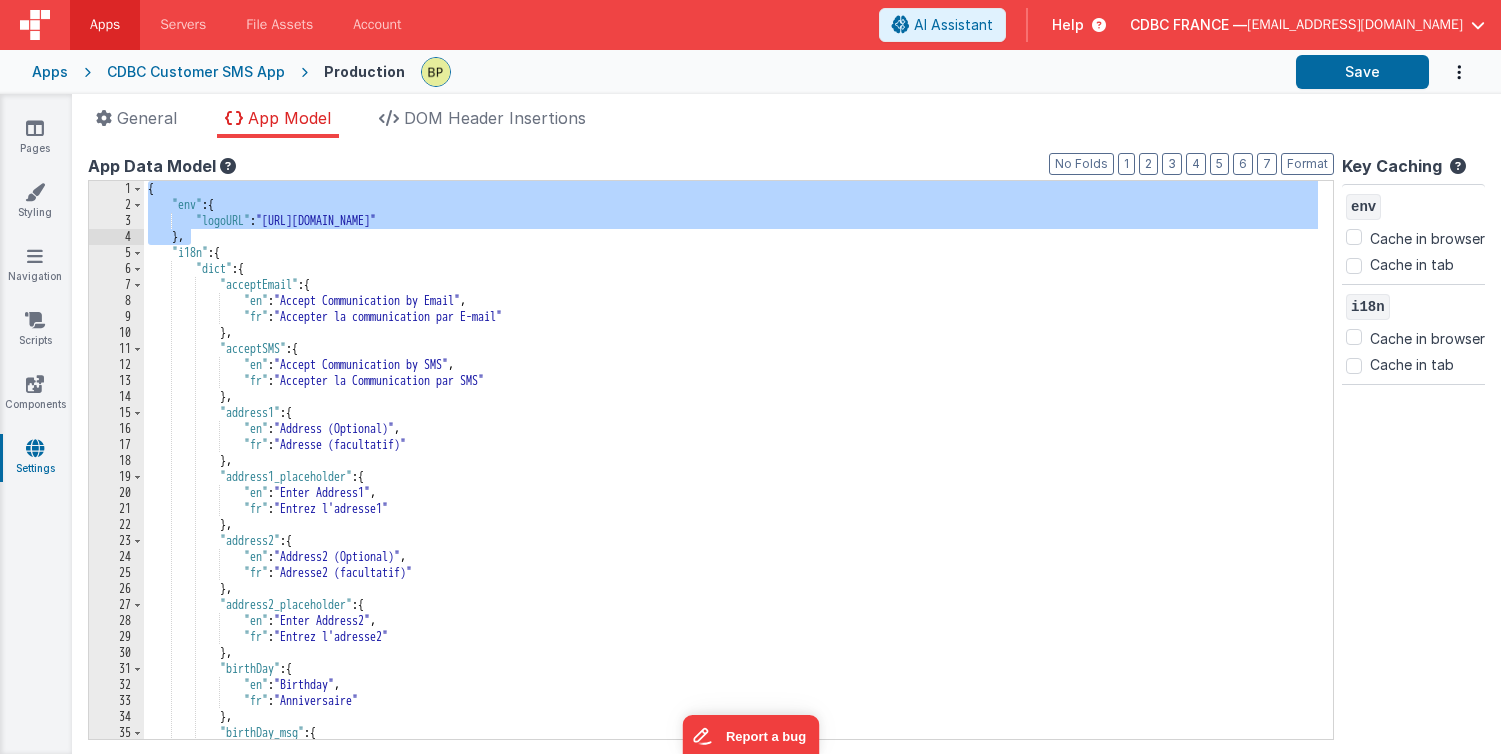 drag, startPoint x: 146, startPoint y: 188, endPoint x: 316, endPoint y: 237, distance: 176.92088 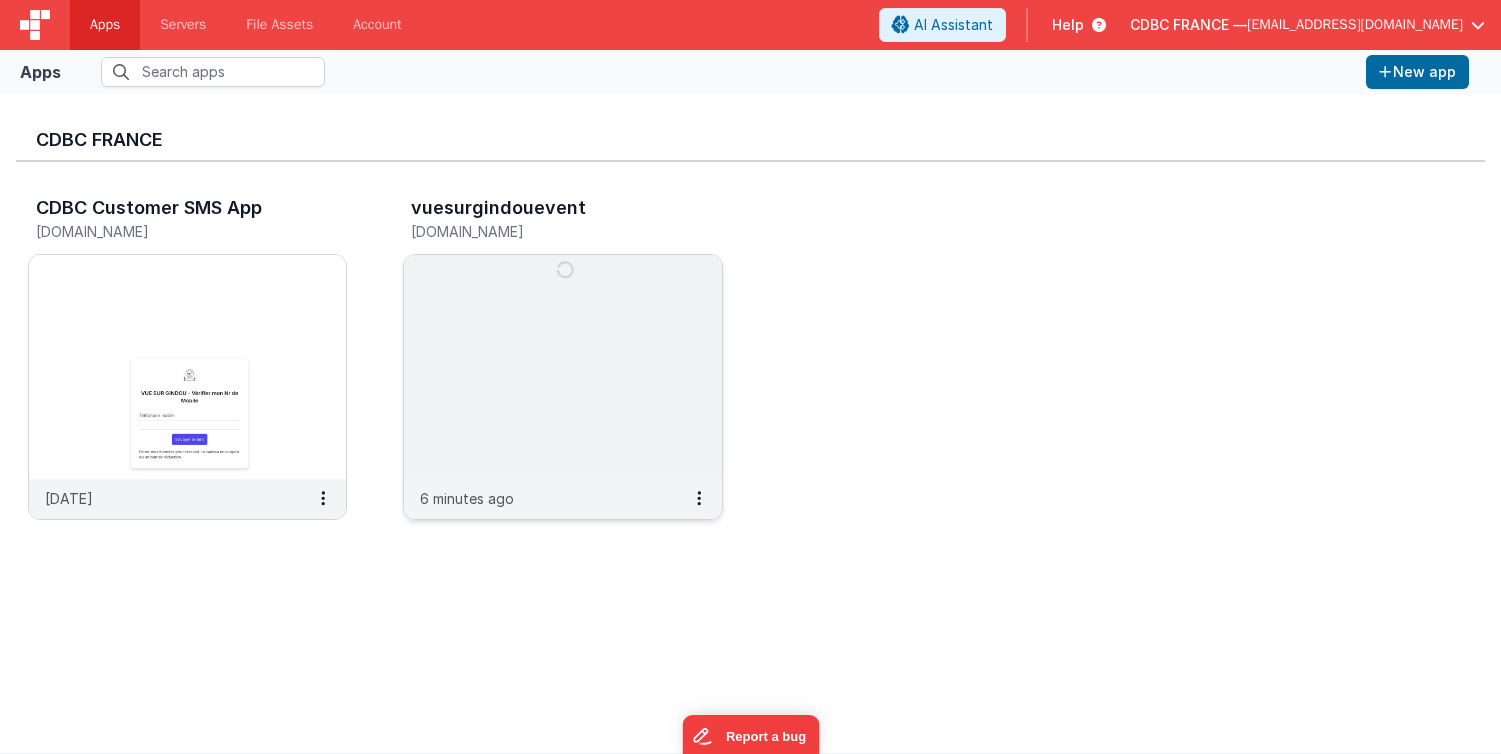 click at bounding box center (562, 367) 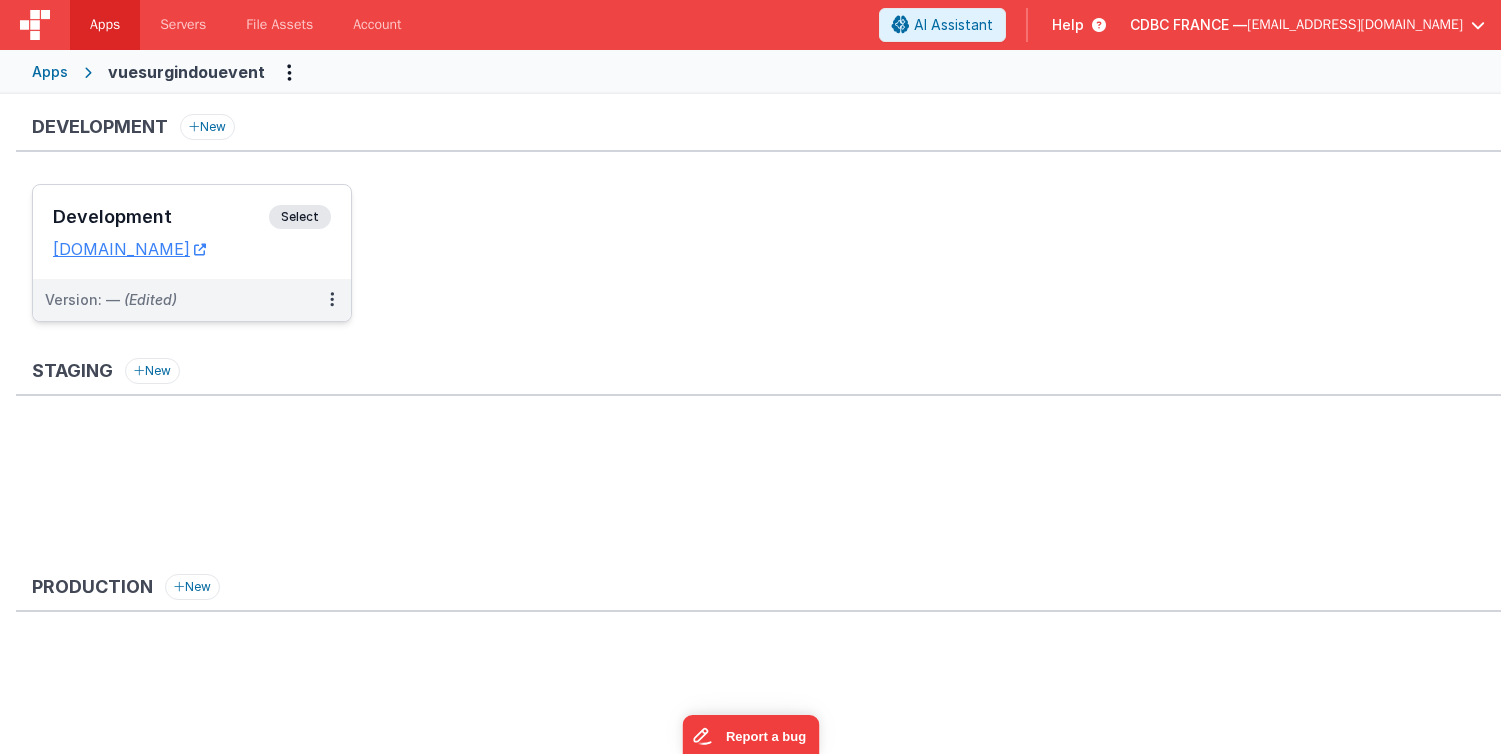 click on "Select" at bounding box center [300, 217] 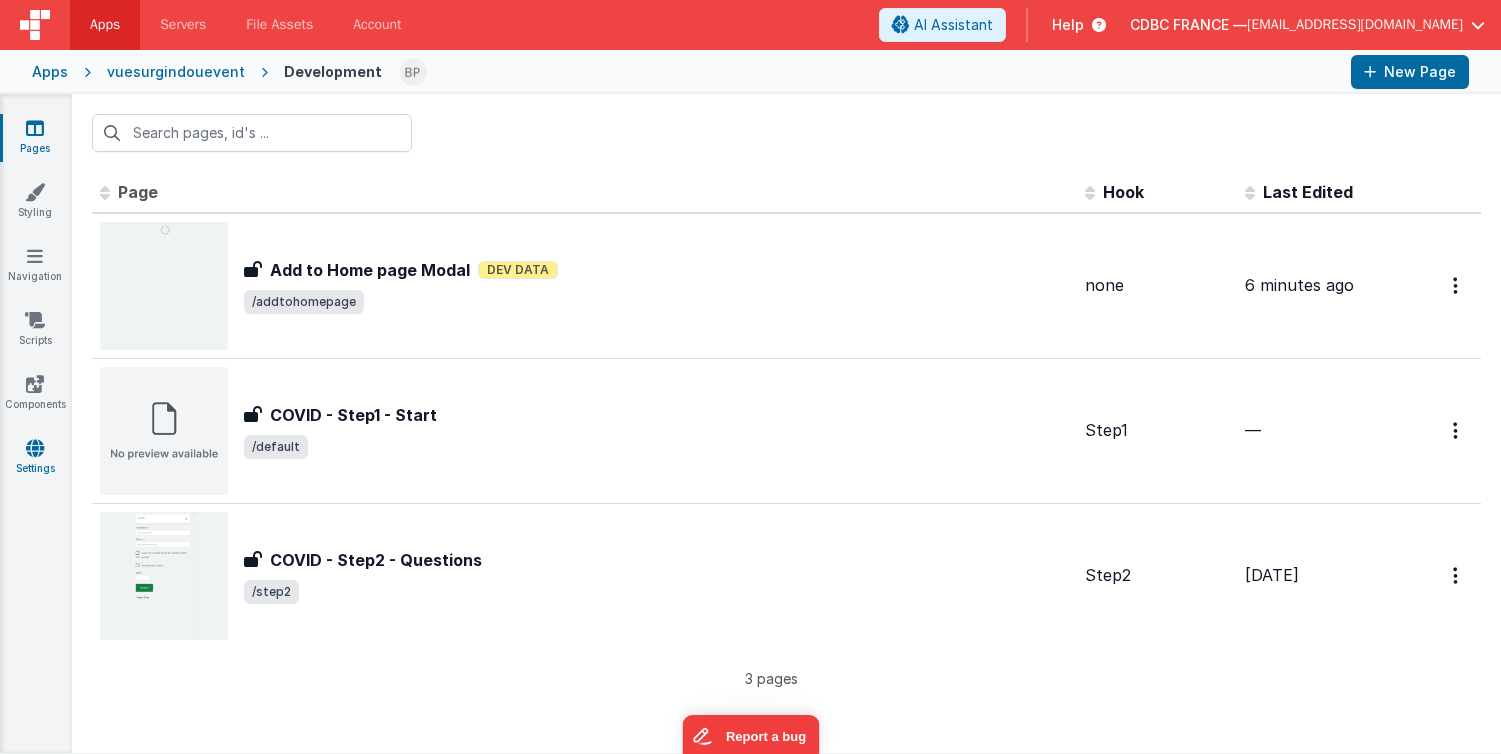 click at bounding box center [35, 448] 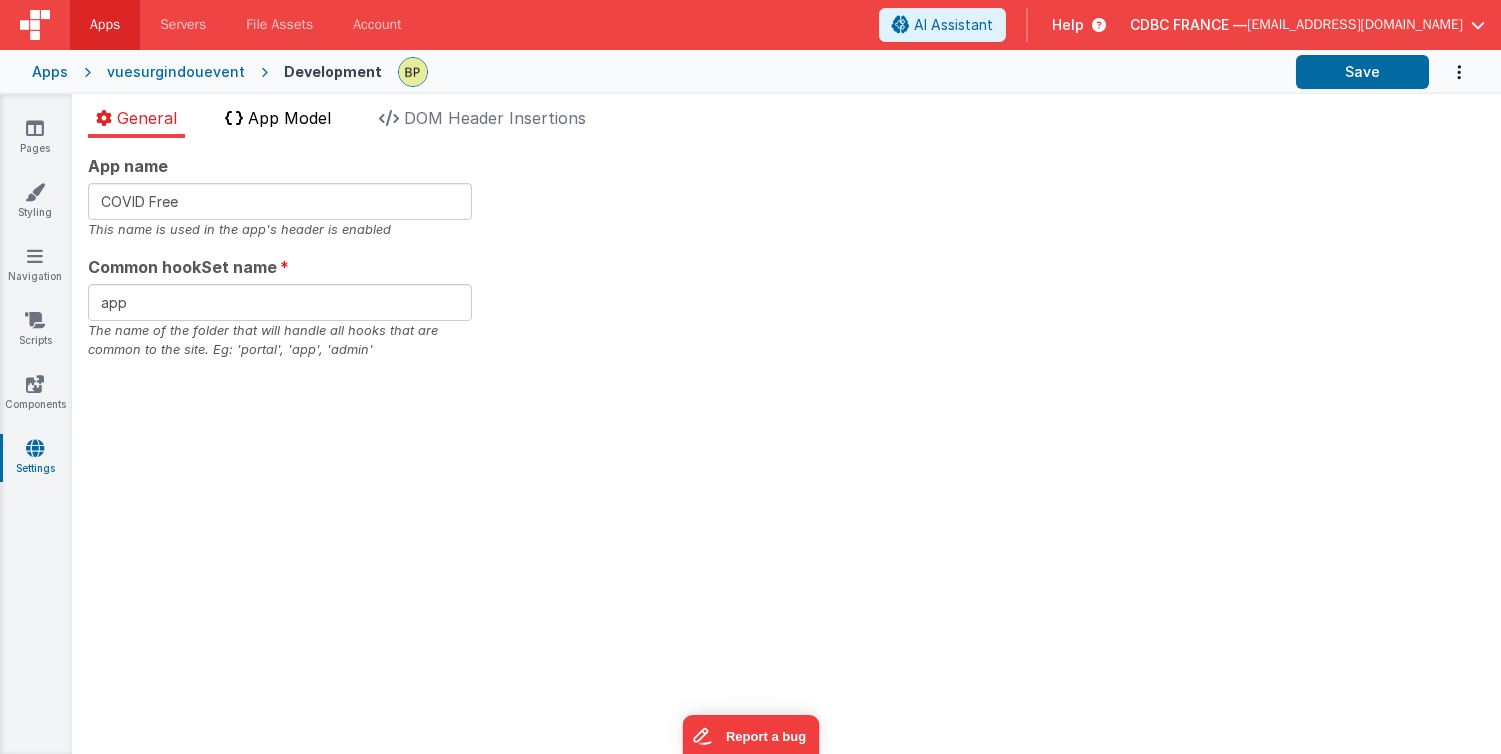 click on "App Model" at bounding box center (289, 118) 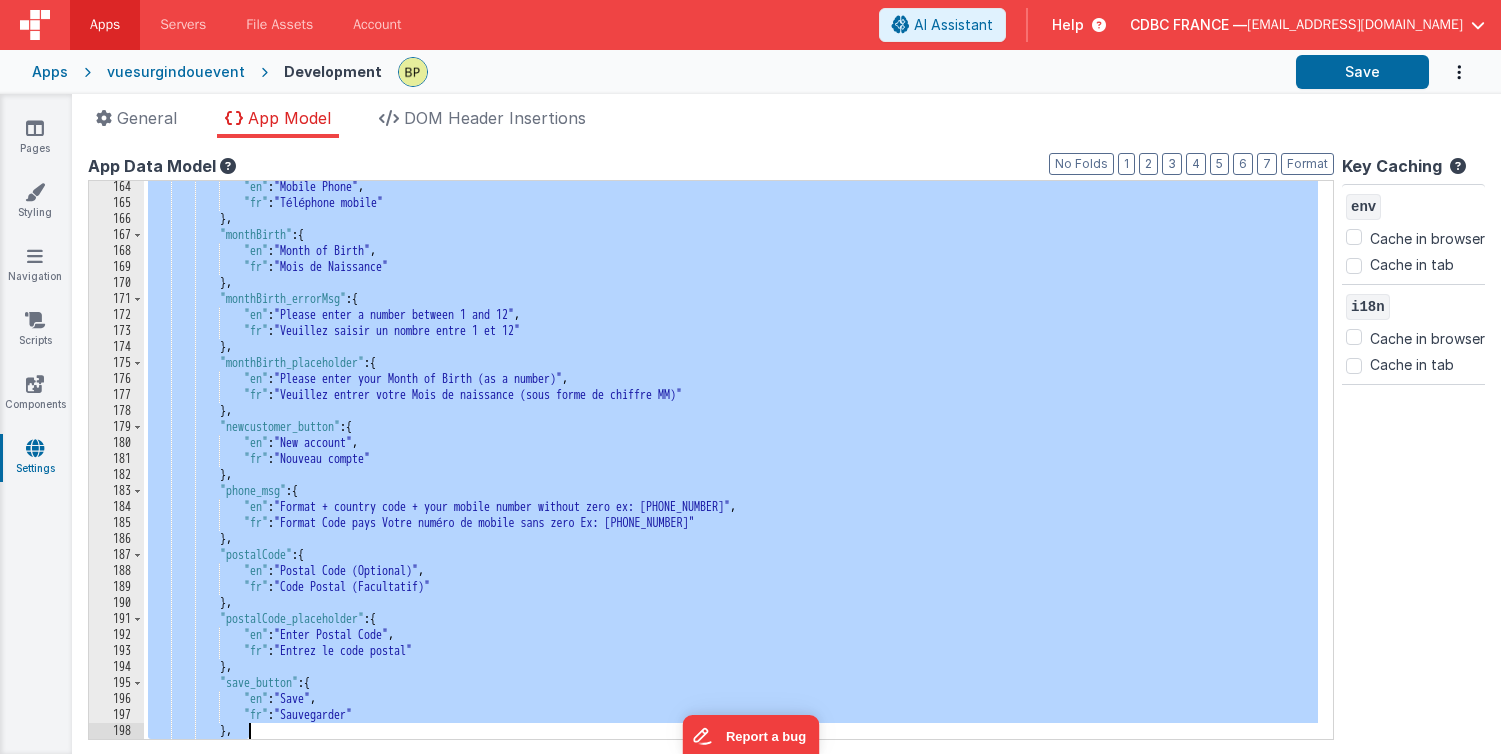 scroll, scrollTop: 3442, scrollLeft: 0, axis: vertical 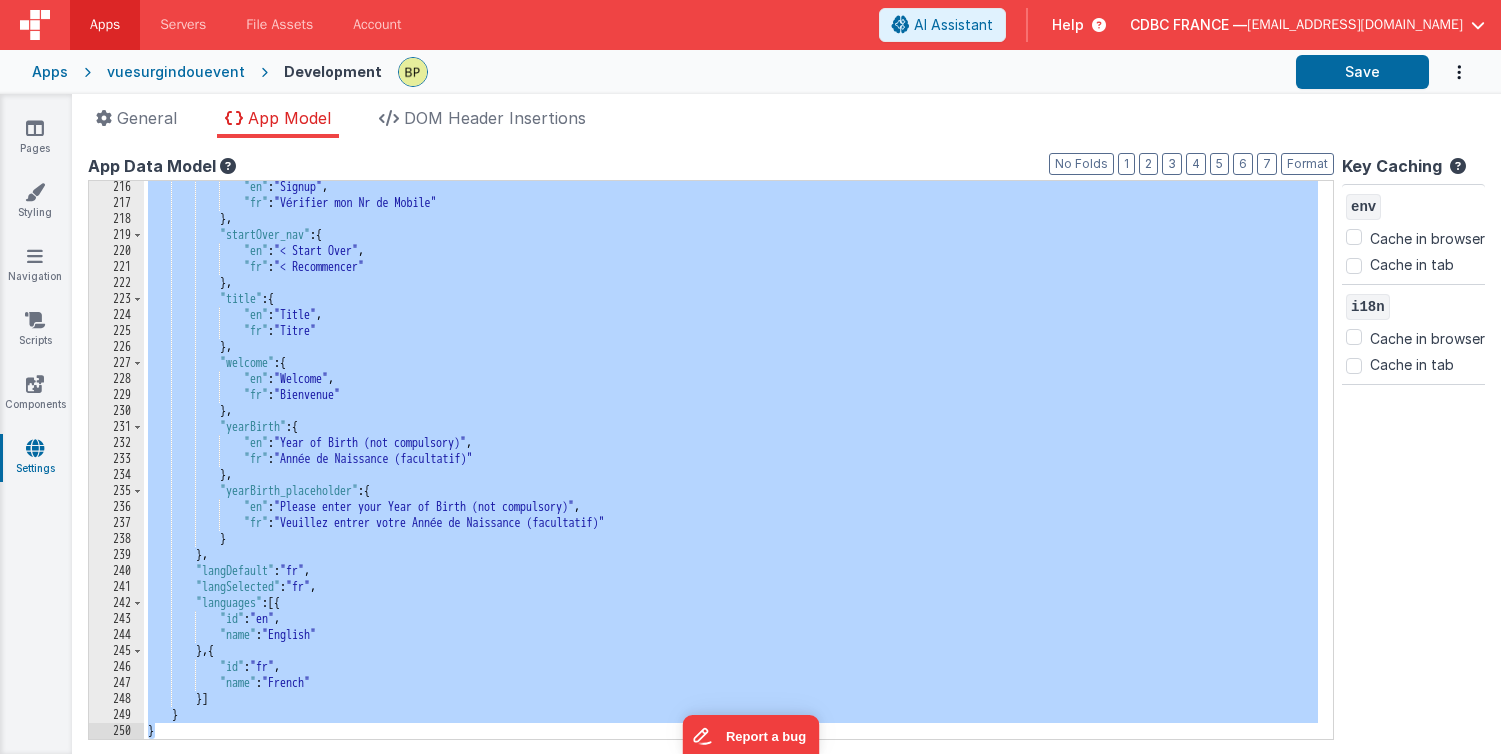 drag, startPoint x: 170, startPoint y: 253, endPoint x: 651, endPoint y: 876, distance: 787.07684 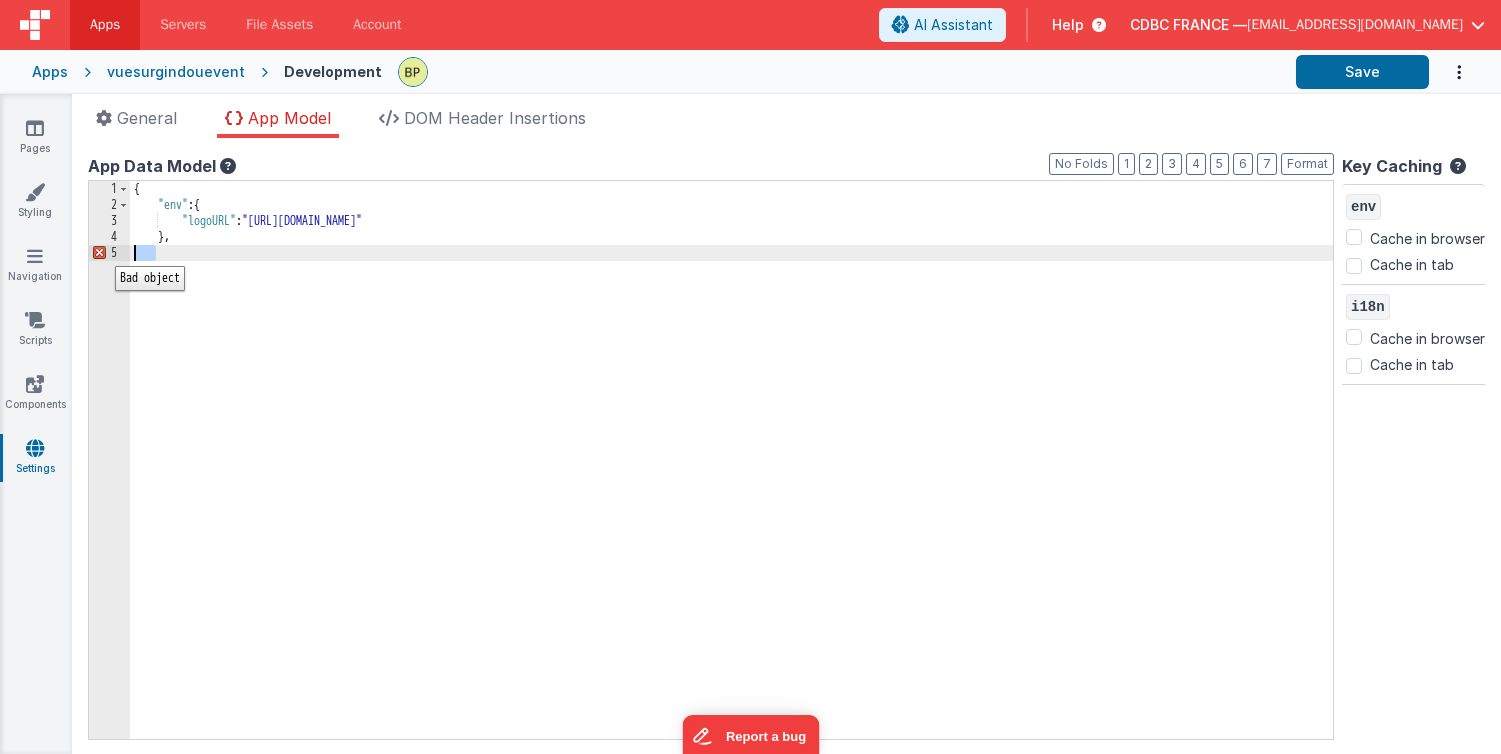 click on "5" at bounding box center [109, 253] 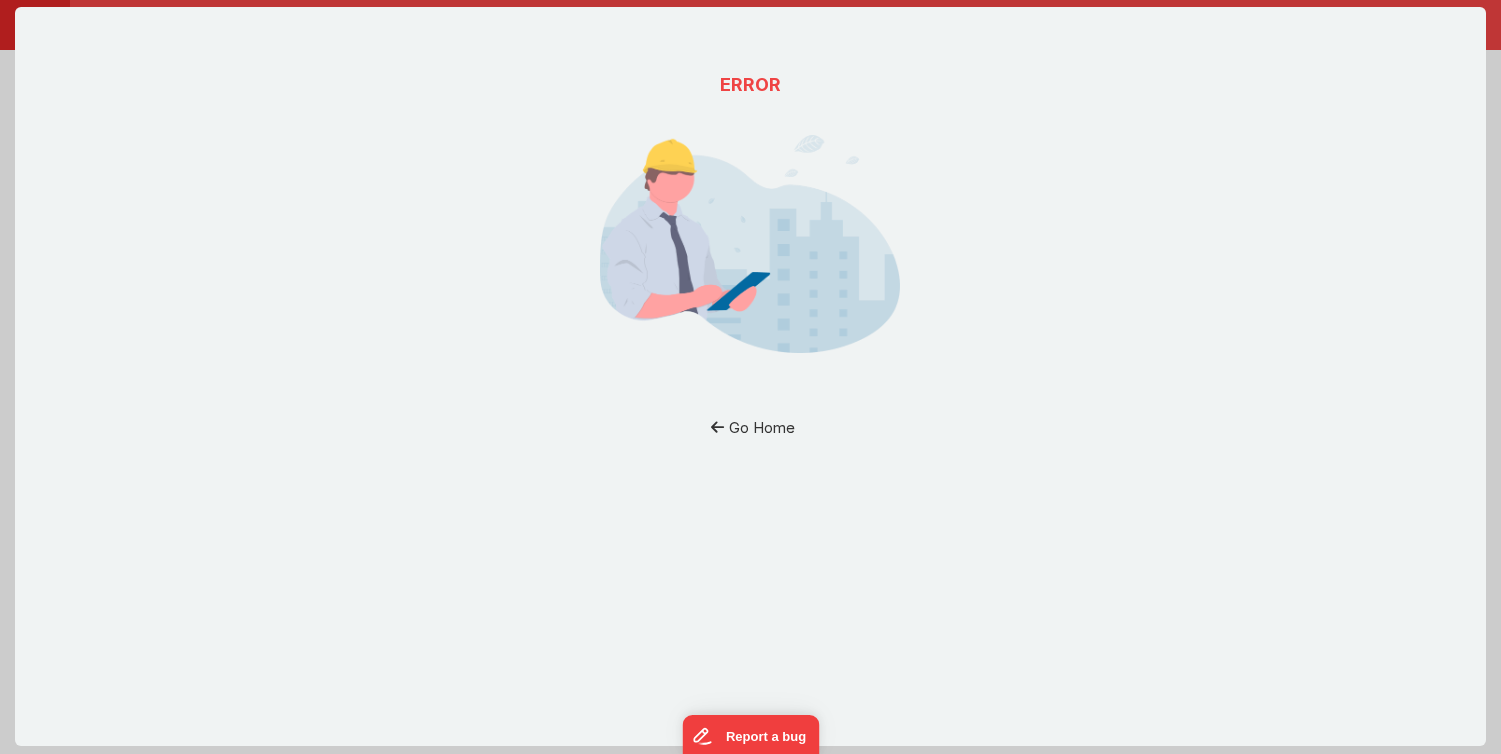 drag, startPoint x: 751, startPoint y: 430, endPoint x: 367, endPoint y: 368, distance: 388.973 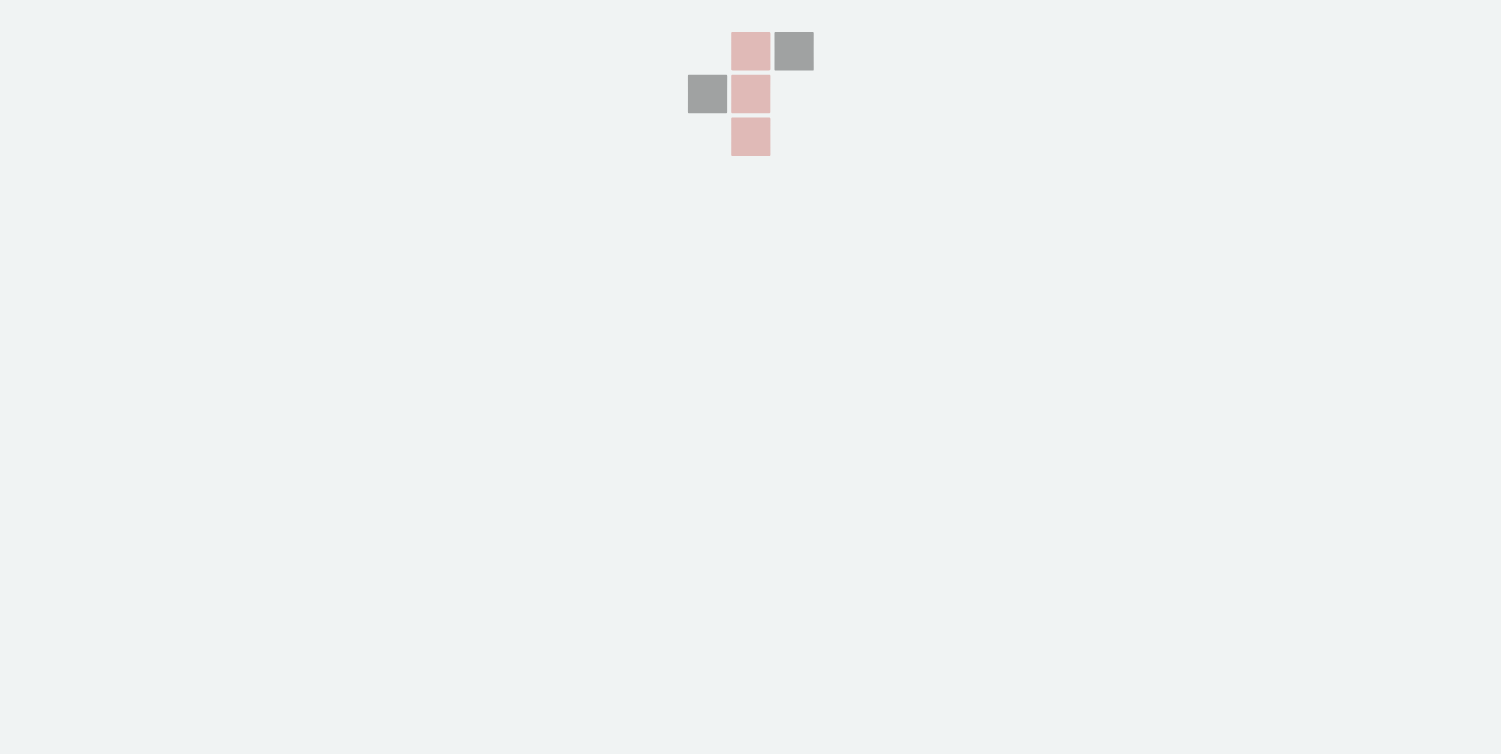 scroll, scrollTop: 0, scrollLeft: 0, axis: both 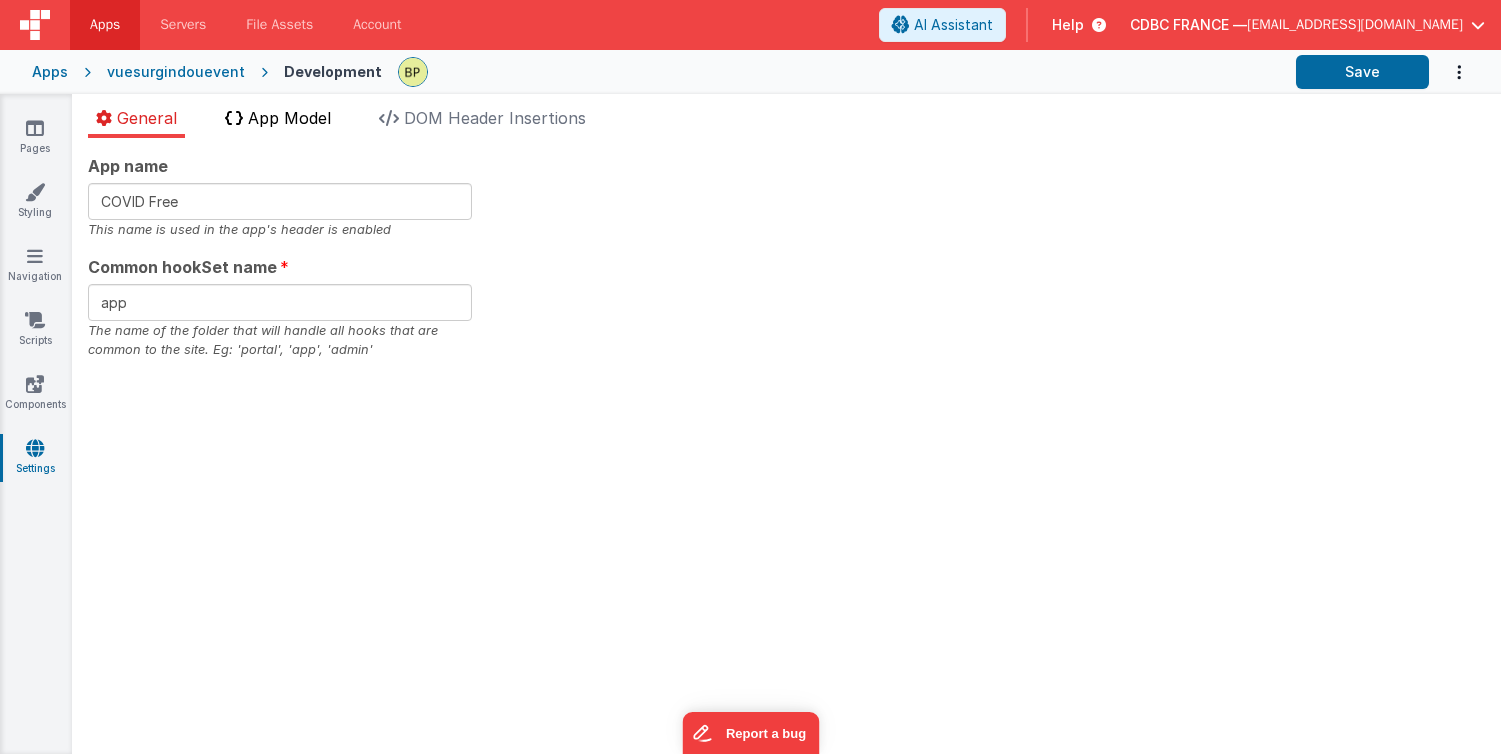 click on "App Model" at bounding box center (289, 118) 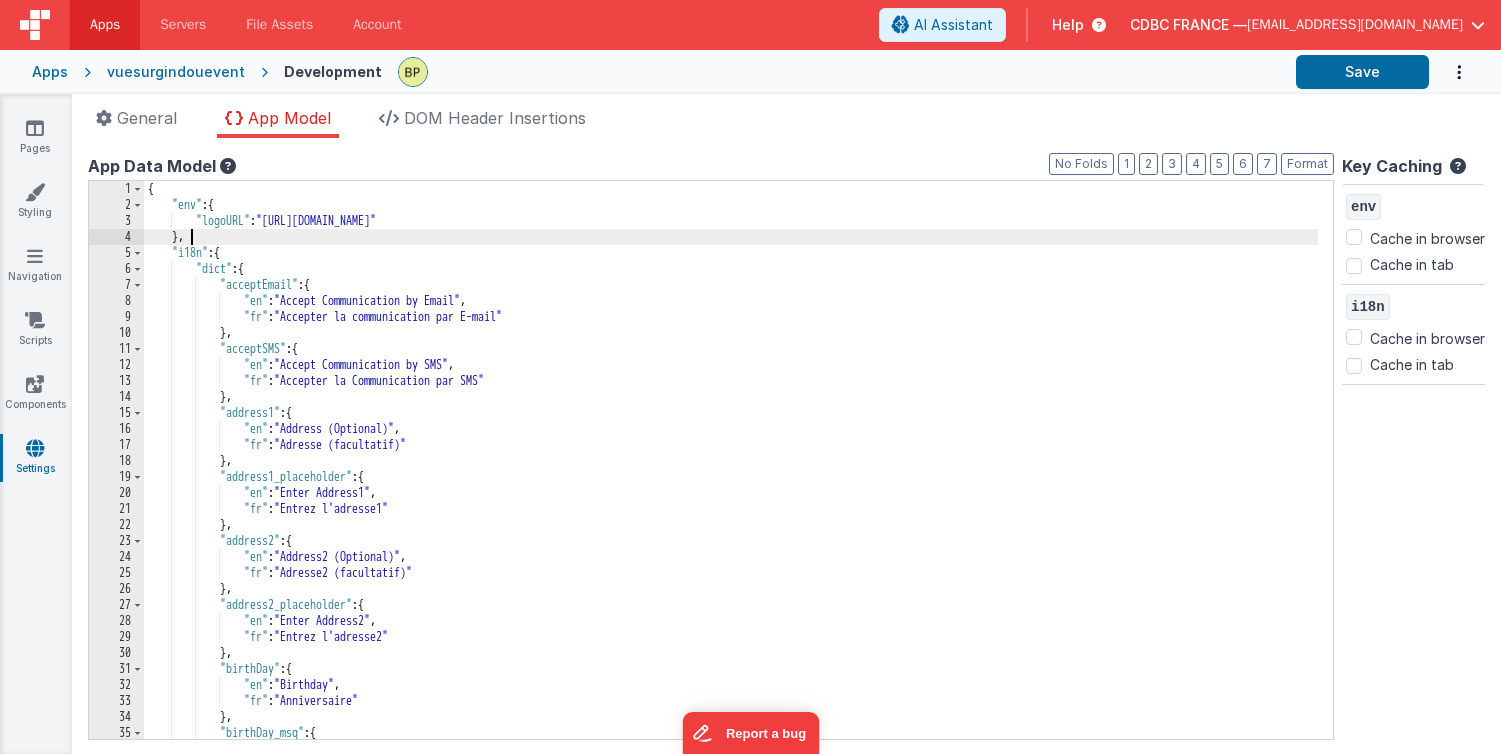 click on "{      "env" :  {           "logoURL" :  "[URL][DOMAIN_NAME]"      } ,      "i18n" :  {           "dict" :  {                "acceptEmail" :  {                     "en" :  "Accept Communication by Email" ,                     "fr" :  "Accepter la communication par E-mail"                } ,                "acceptSMS" :  {                     "en" :  "Accept Communication by SMS" ,                     "fr" :  "Accepter la Communication par SMS"                } ,                "address1" :  {                     "en" :  "Address (Optional)" ,                     "fr" :  "Adresse (facultatif)"                } ,                "address1_placeholder" :  {                     "en" :  "Enter Address1" ,                     "fr" :  "Entrez l'adresse1"                } ,                "address2" :  {                     "en" :  "Address2 (Optional)" ,                     "fr" :  "Adresse2 (facultatif)"                } ,           {" at bounding box center [731, 476] 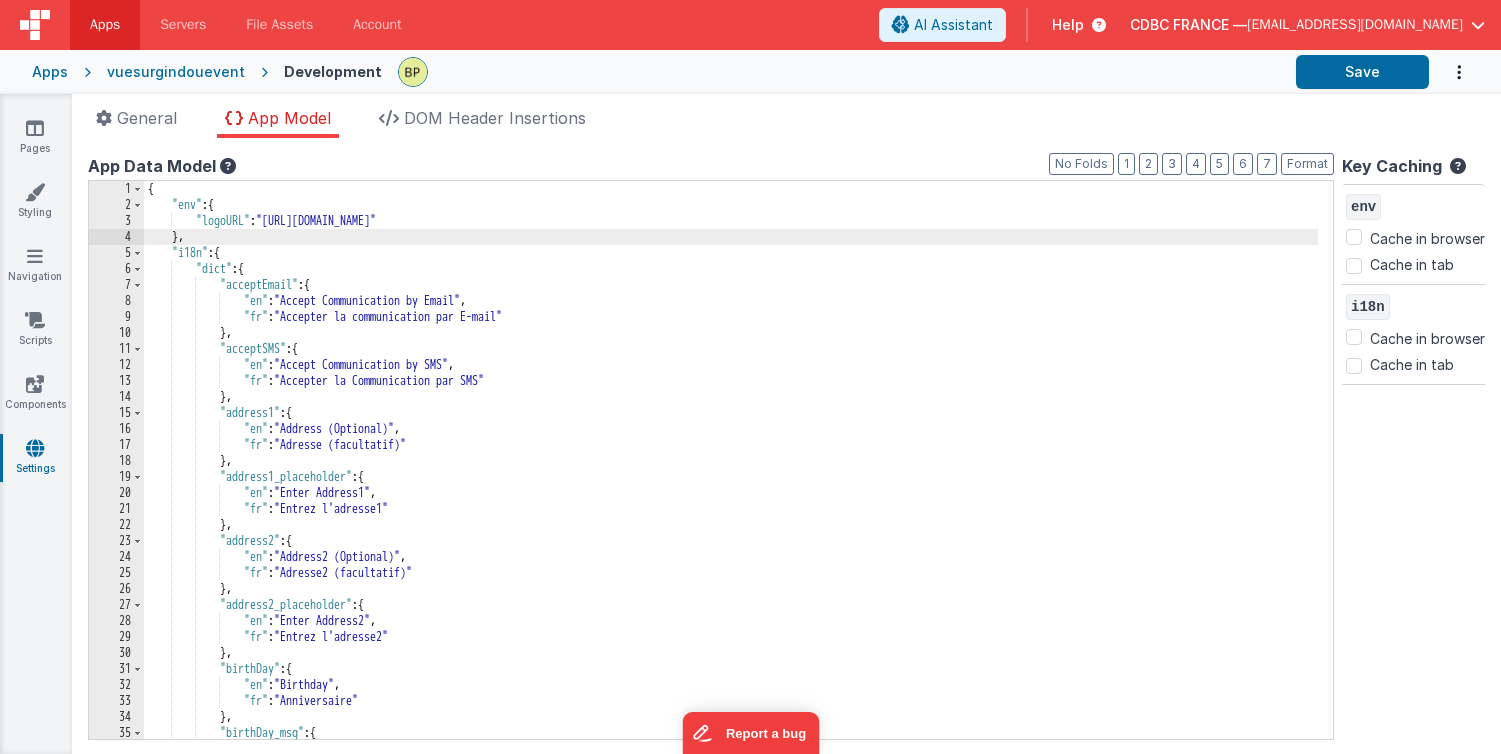 type 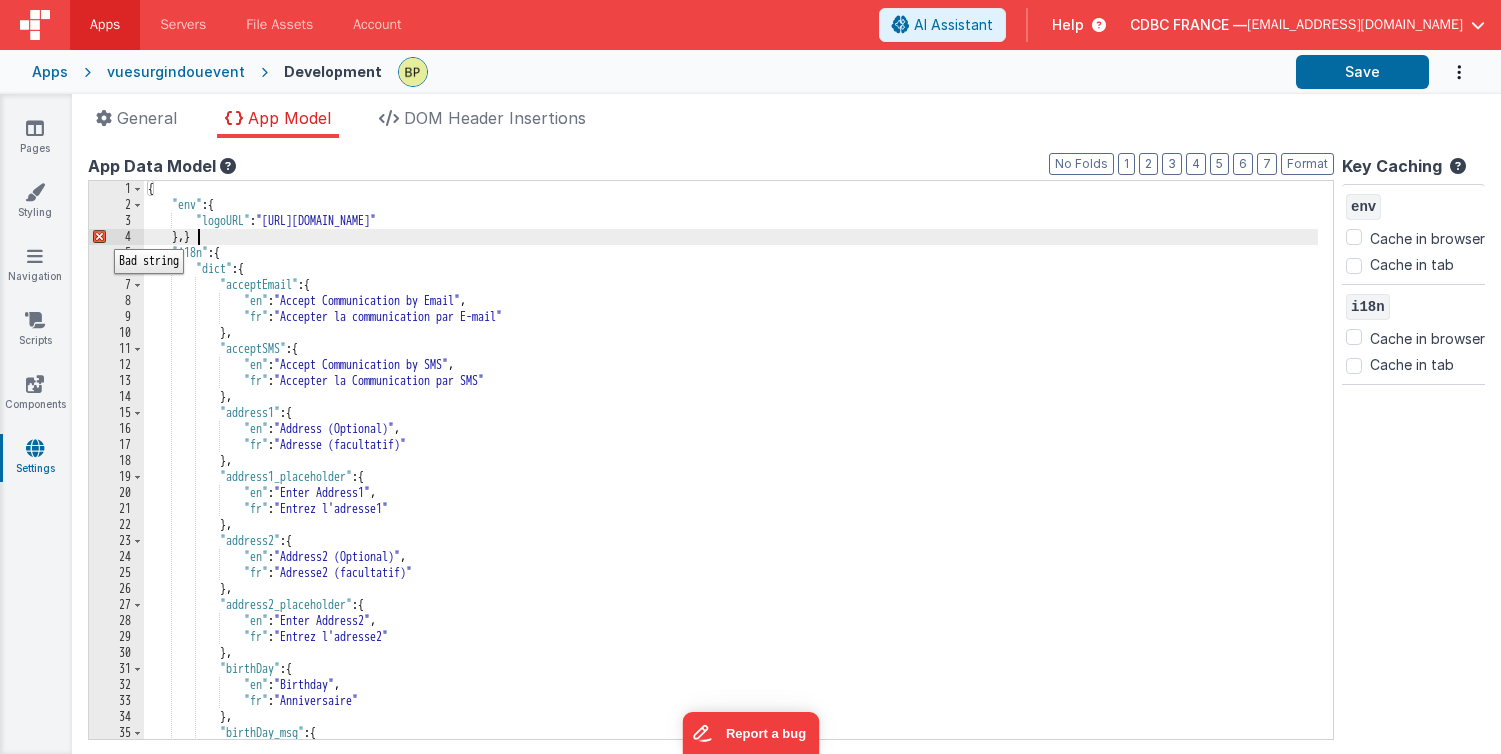 click on "4" at bounding box center [116, 237] 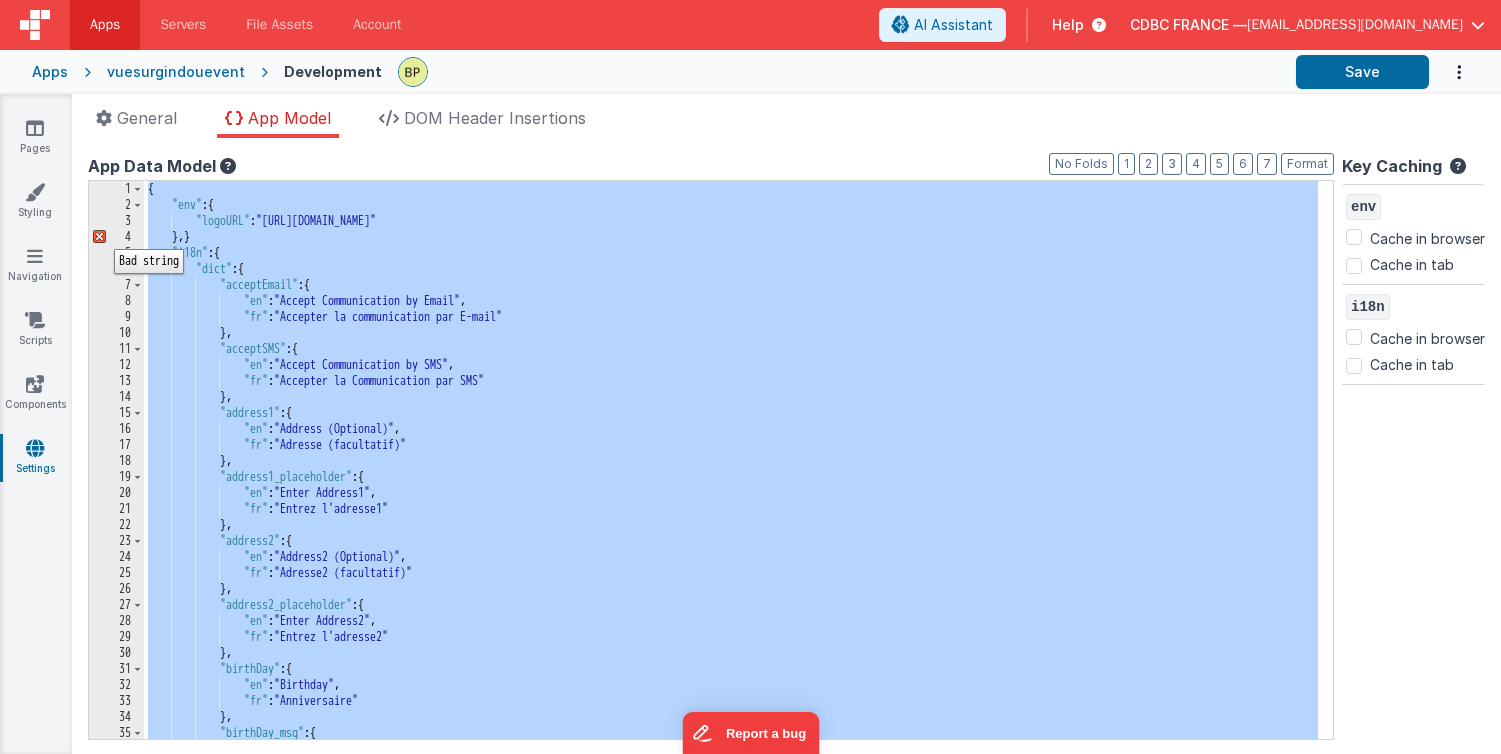 click on "4" at bounding box center (116, 237) 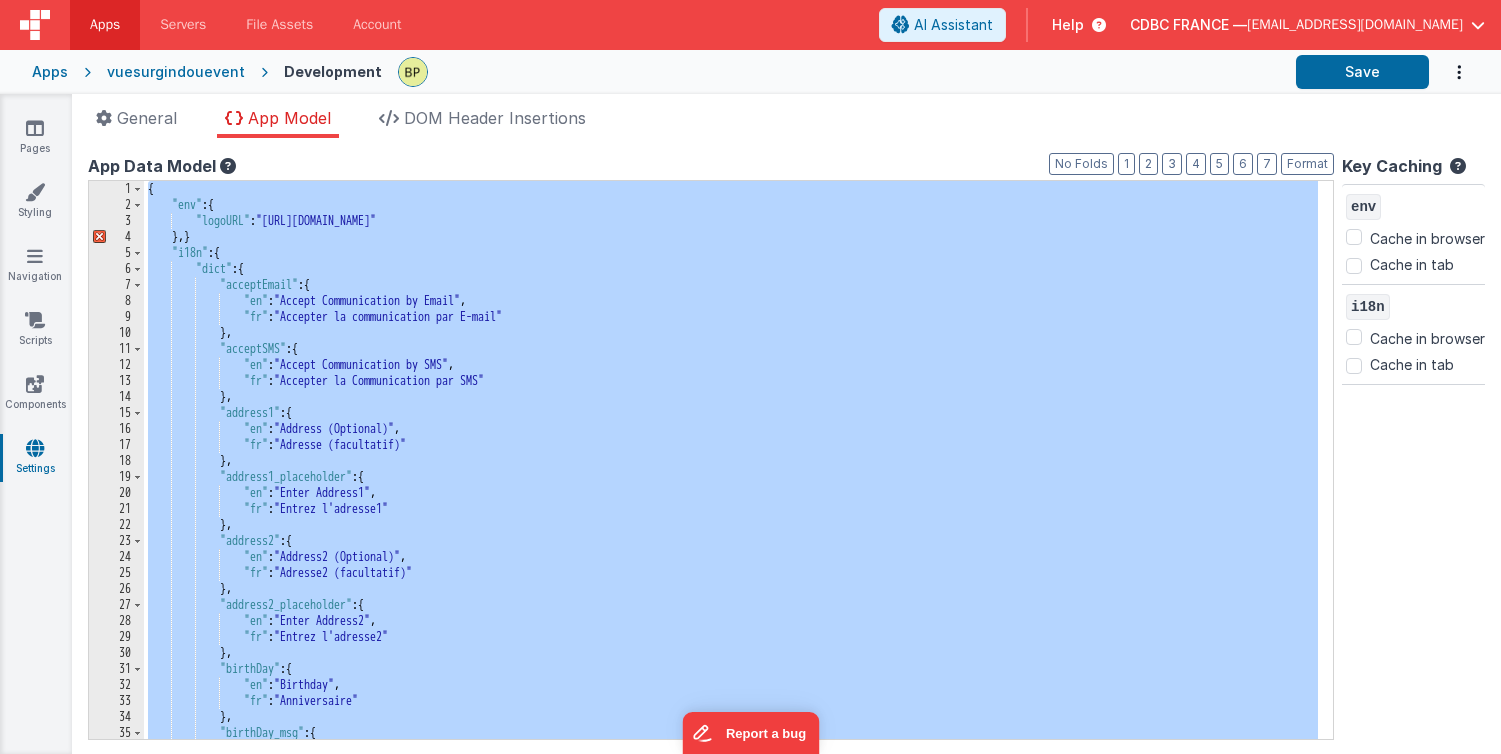 click on "{      "env" :  {           "logoURL" :  "https://ugc.zenchef.com/3/5/5/9/2/2/1/5/0/7/2/2/2/1623846394_223/a15e4cb9b4d4caa669bca552fcb096f0.png"      } , }      "i18n" :  {           "dict" :  {                "acceptEmail" :  {                     "en" :  "Accept Communication by Email" ,                     "fr" :  "Accepter la communication par E-mail"                } ,                "acceptSMS" :  {                     "en" :  "Accept Communication by SMS" ,                     "fr" :  "Accepter la Communication par SMS"                } ,                "address1" :  {                     "en" :  "Address (Optional)" ,                     "fr" :  "Adresse (facultatif)"                } ,                "address1_placeholder" :  {                     "en" :  "Enter Address1" ,                     "fr" :  "Entrez l'adresse1"                } ,                "address2" :  {                     "en" :  "Address2 (Optional)" ,                     "fr" :  "Adresse2 (facultatif)"                } ," at bounding box center (731, 476) 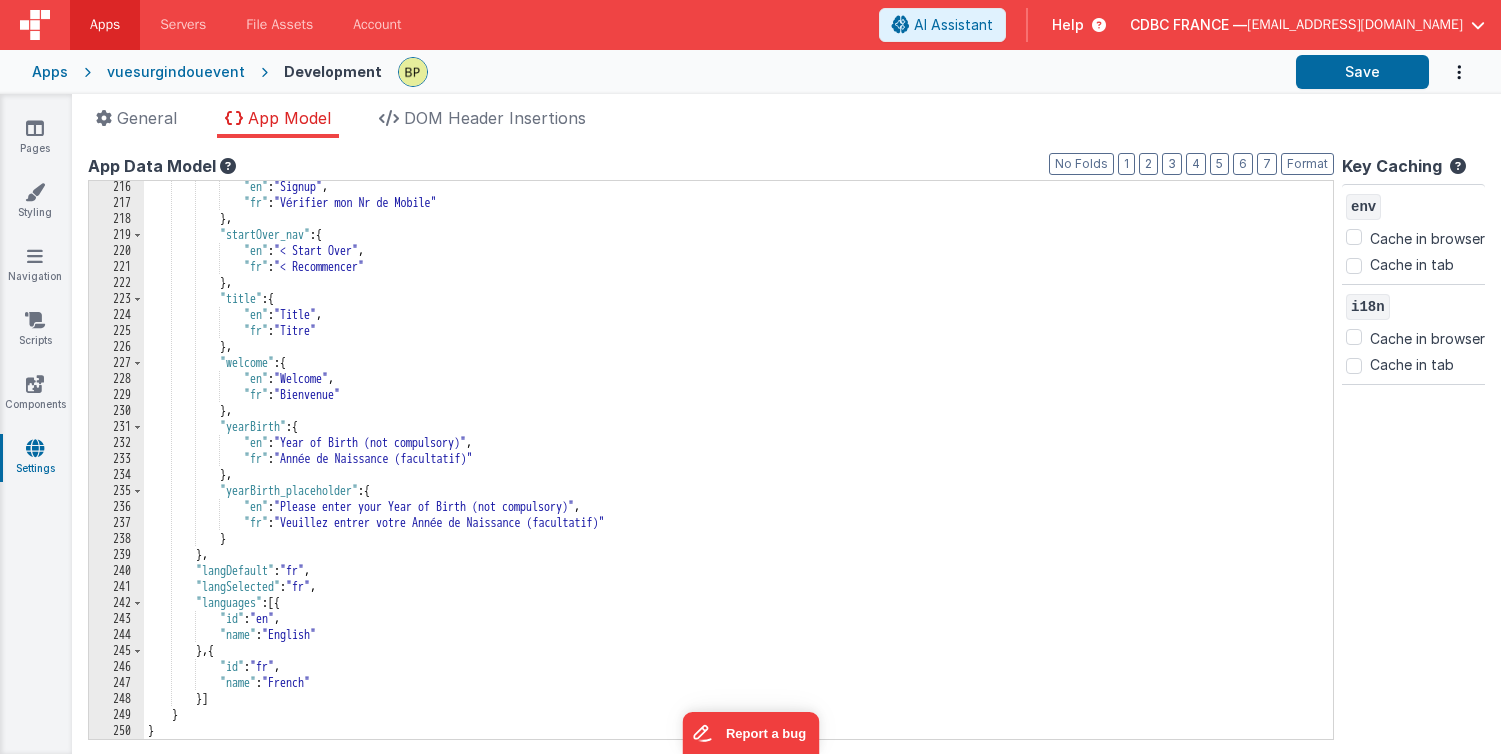 scroll, scrollTop: 3442, scrollLeft: 0, axis: vertical 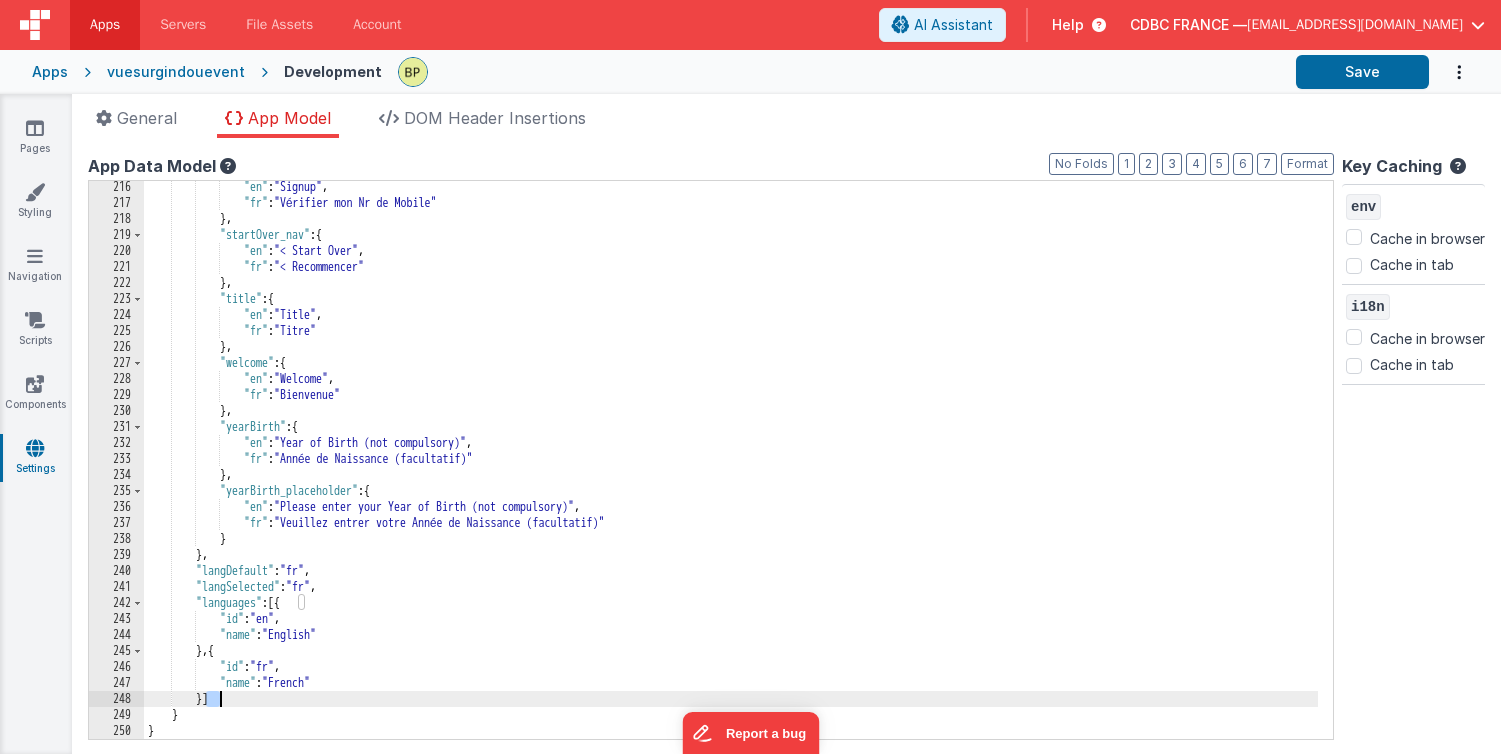 drag, startPoint x: 205, startPoint y: 699, endPoint x: 268, endPoint y: 698, distance: 63.007935 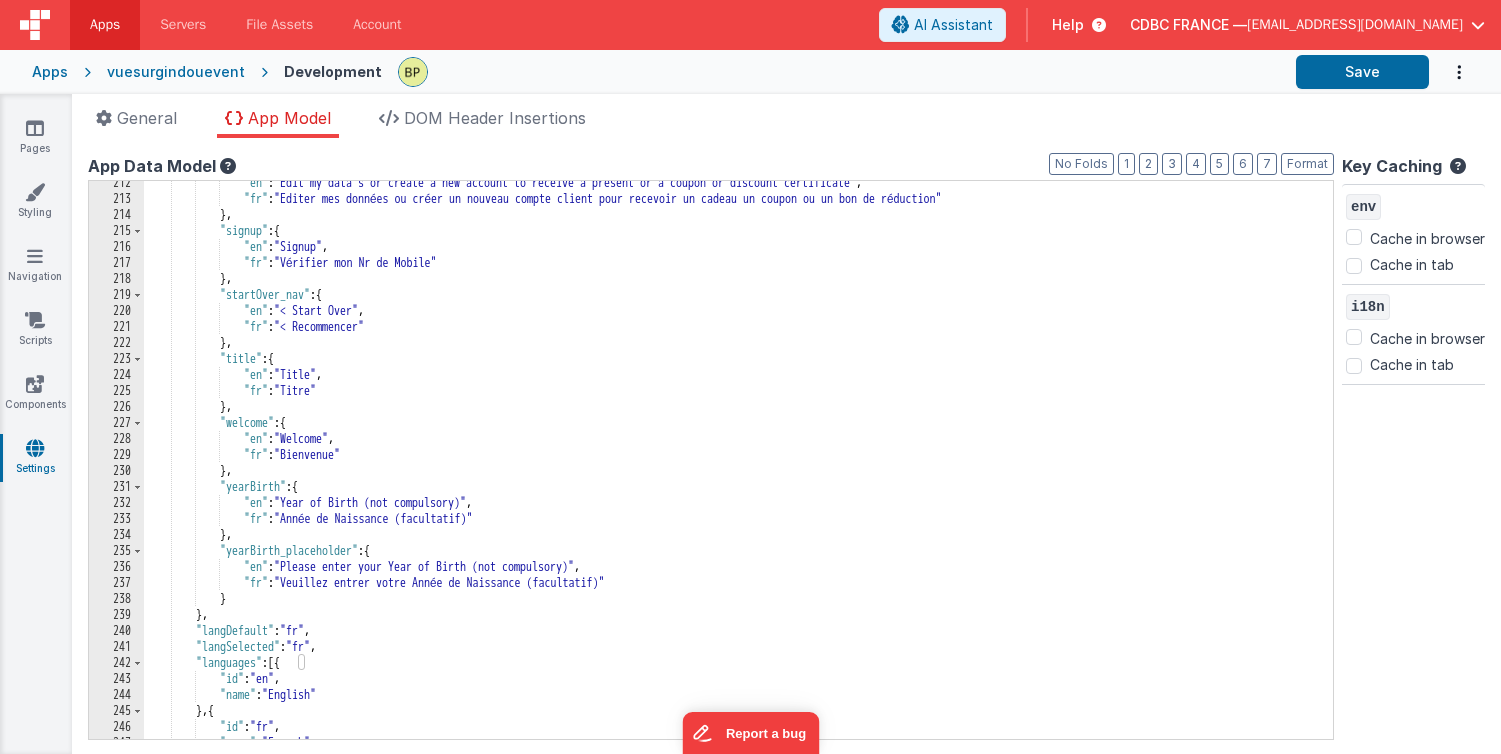 scroll, scrollTop: 0, scrollLeft: 0, axis: both 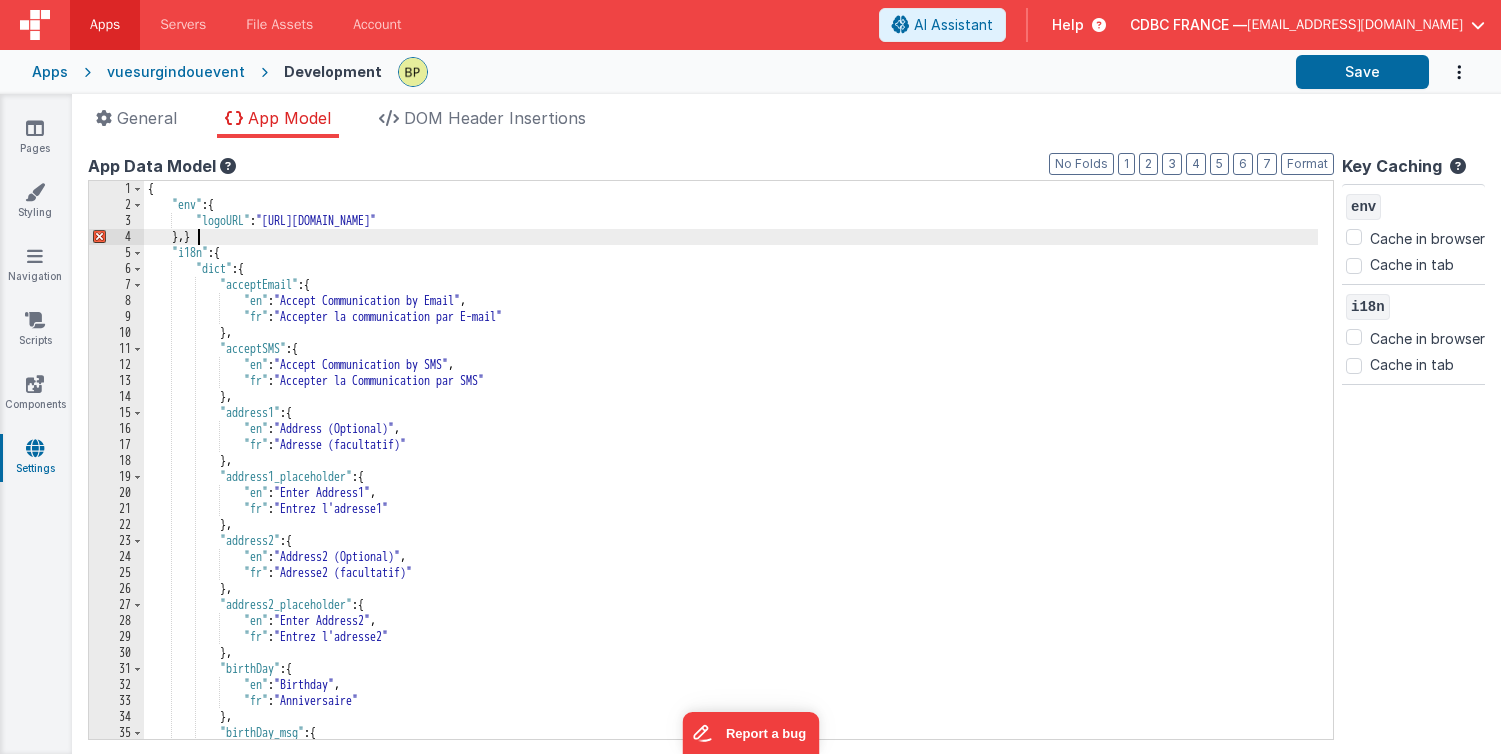 drag, startPoint x: 200, startPoint y: 236, endPoint x: 229, endPoint y: 257, distance: 35.805027 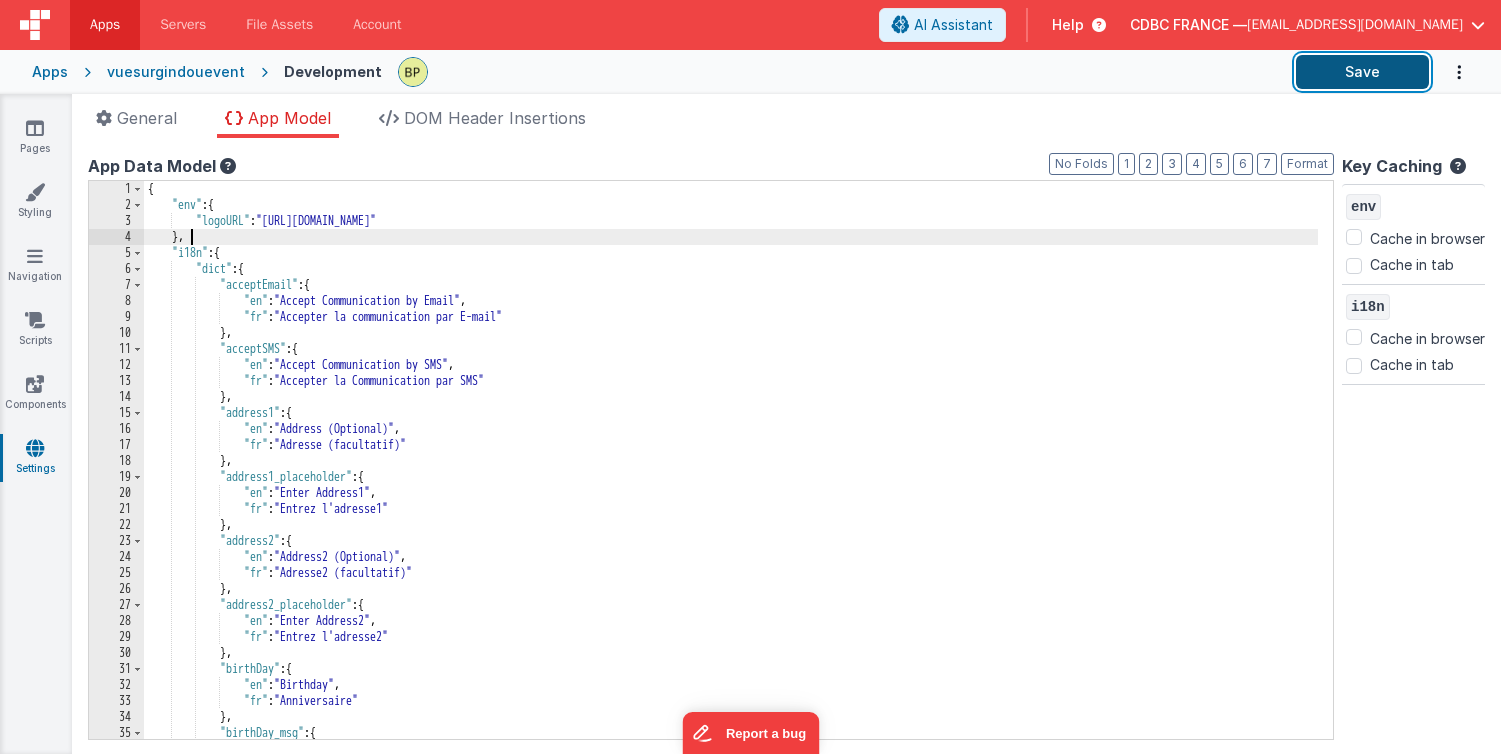 click on "Save" at bounding box center [1362, 72] 